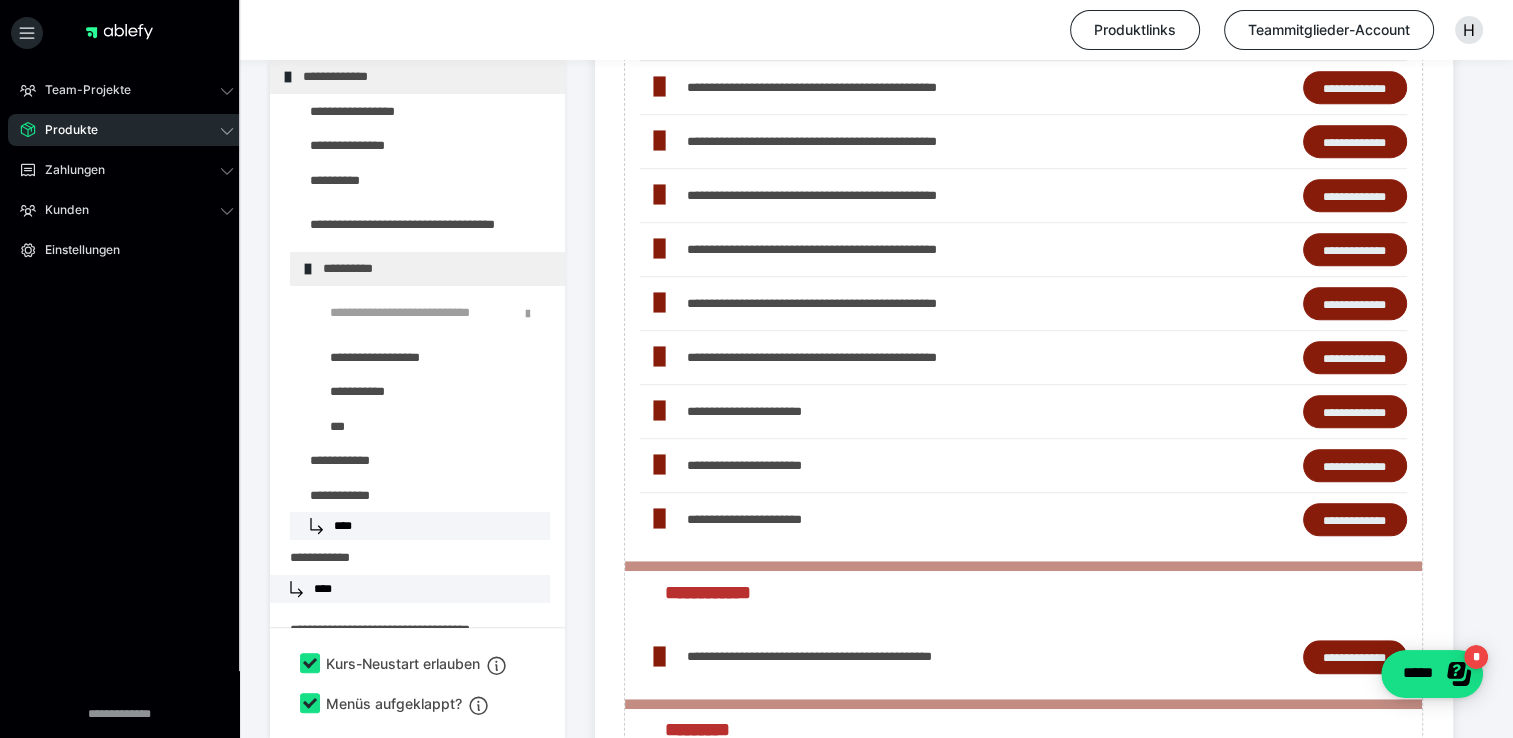 scroll, scrollTop: 0, scrollLeft: 0, axis: both 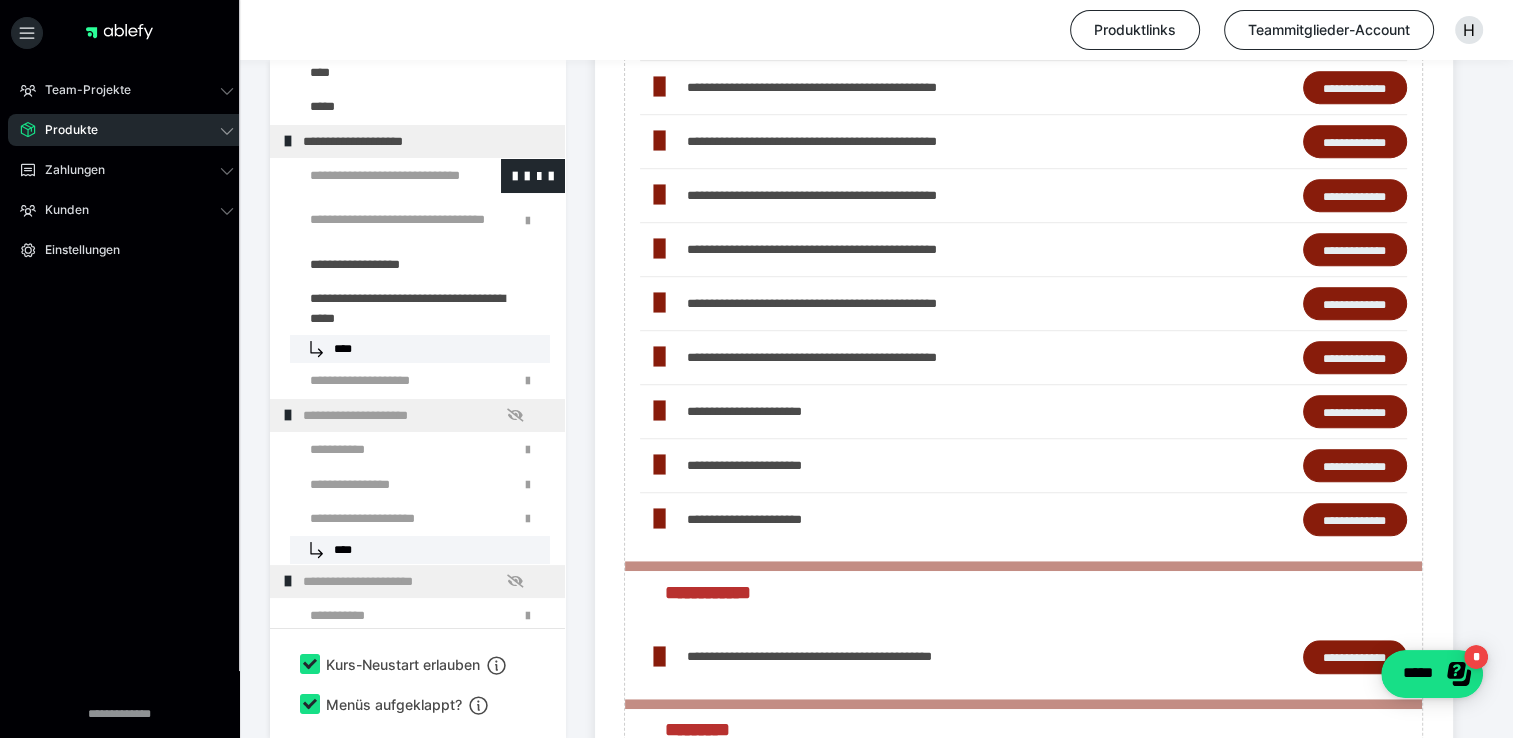 click at bounding box center (375, 176) 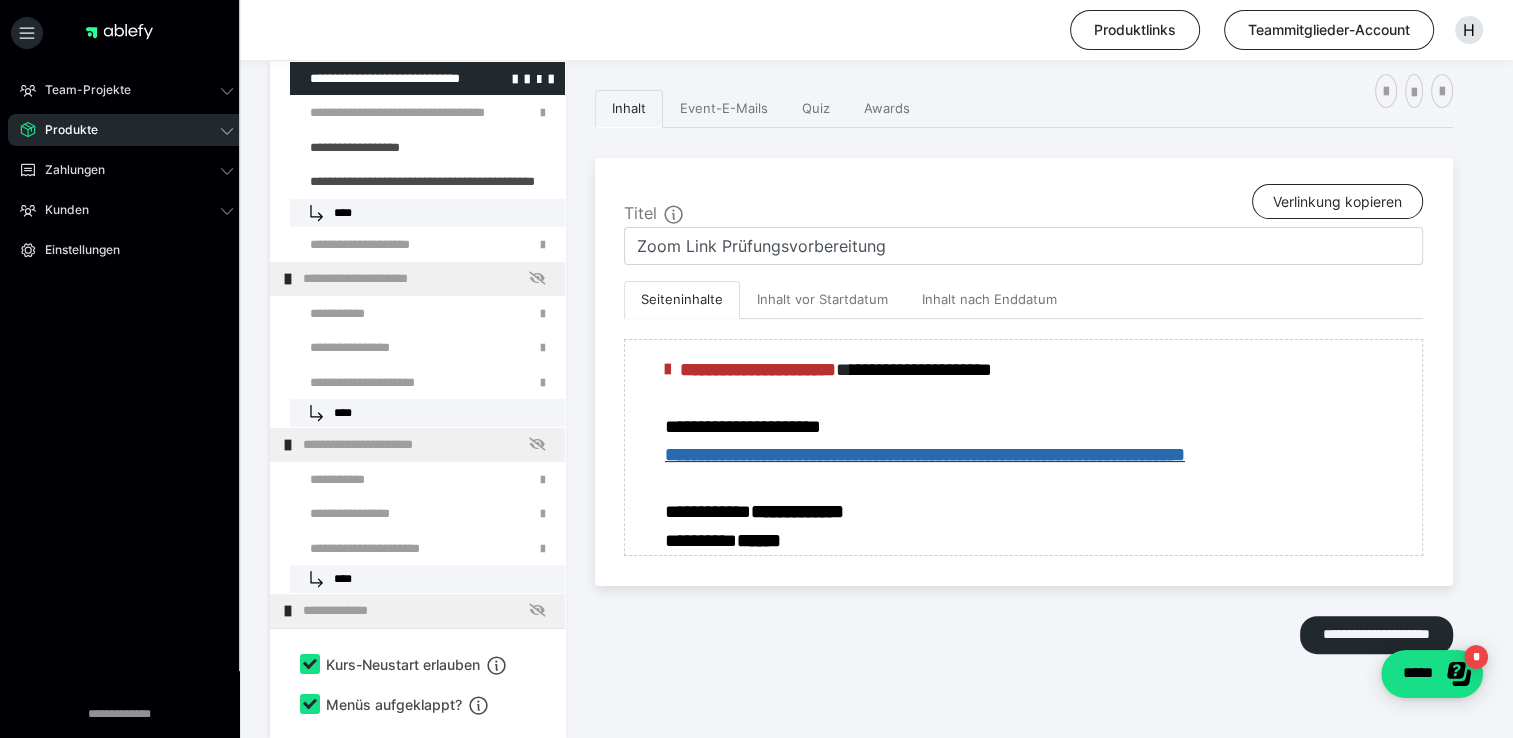 scroll, scrollTop: 373, scrollLeft: 0, axis: vertical 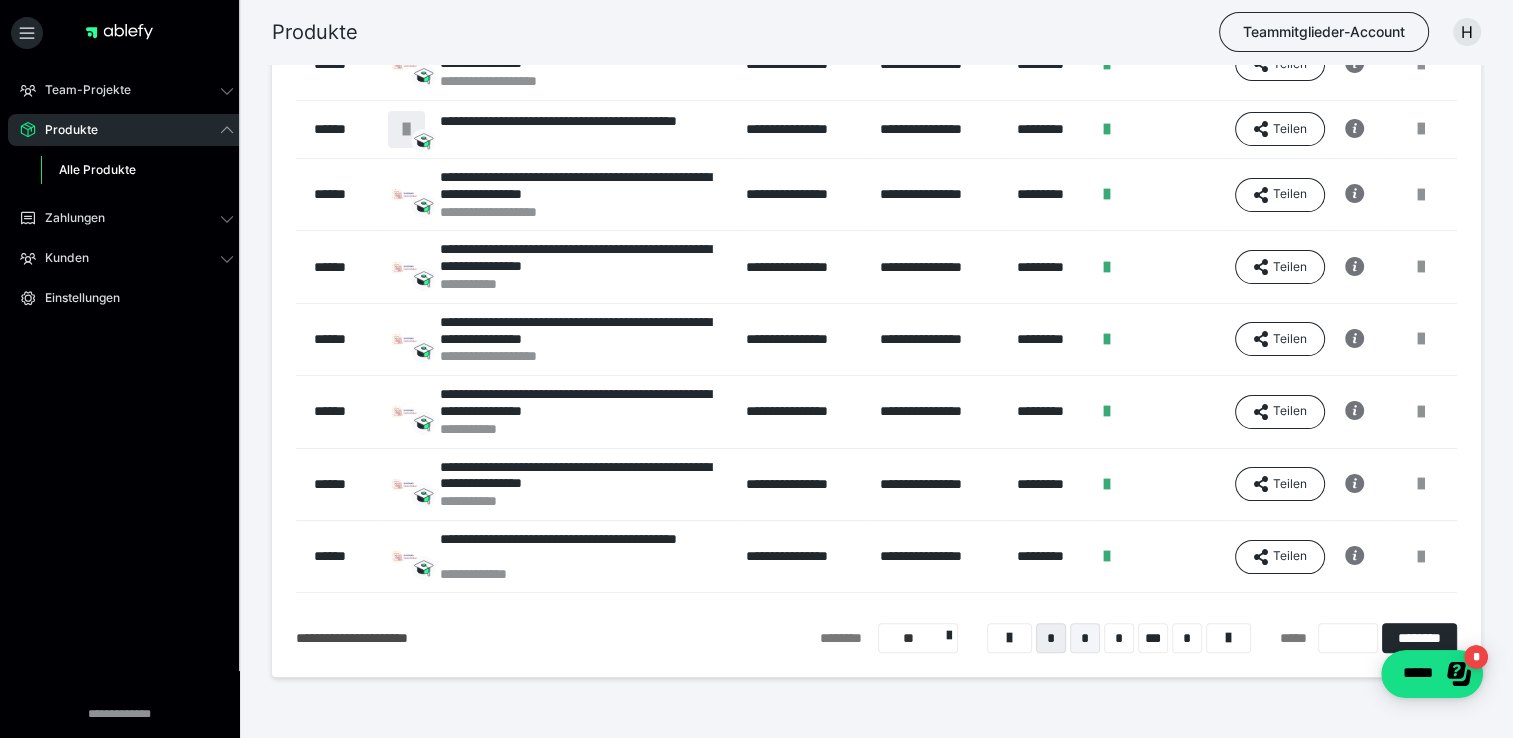 click on "*" at bounding box center [1085, 638] 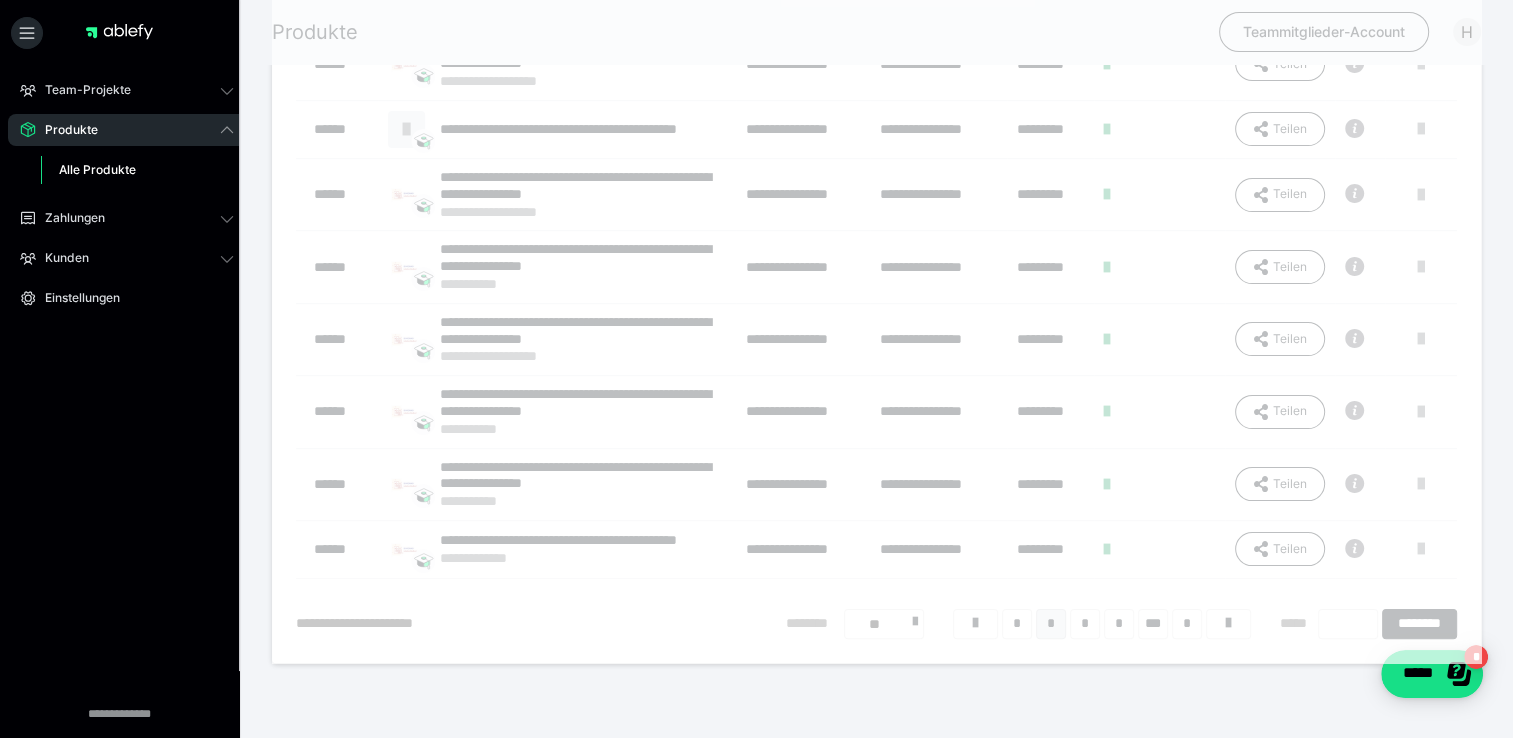 scroll, scrollTop: 16, scrollLeft: 0, axis: vertical 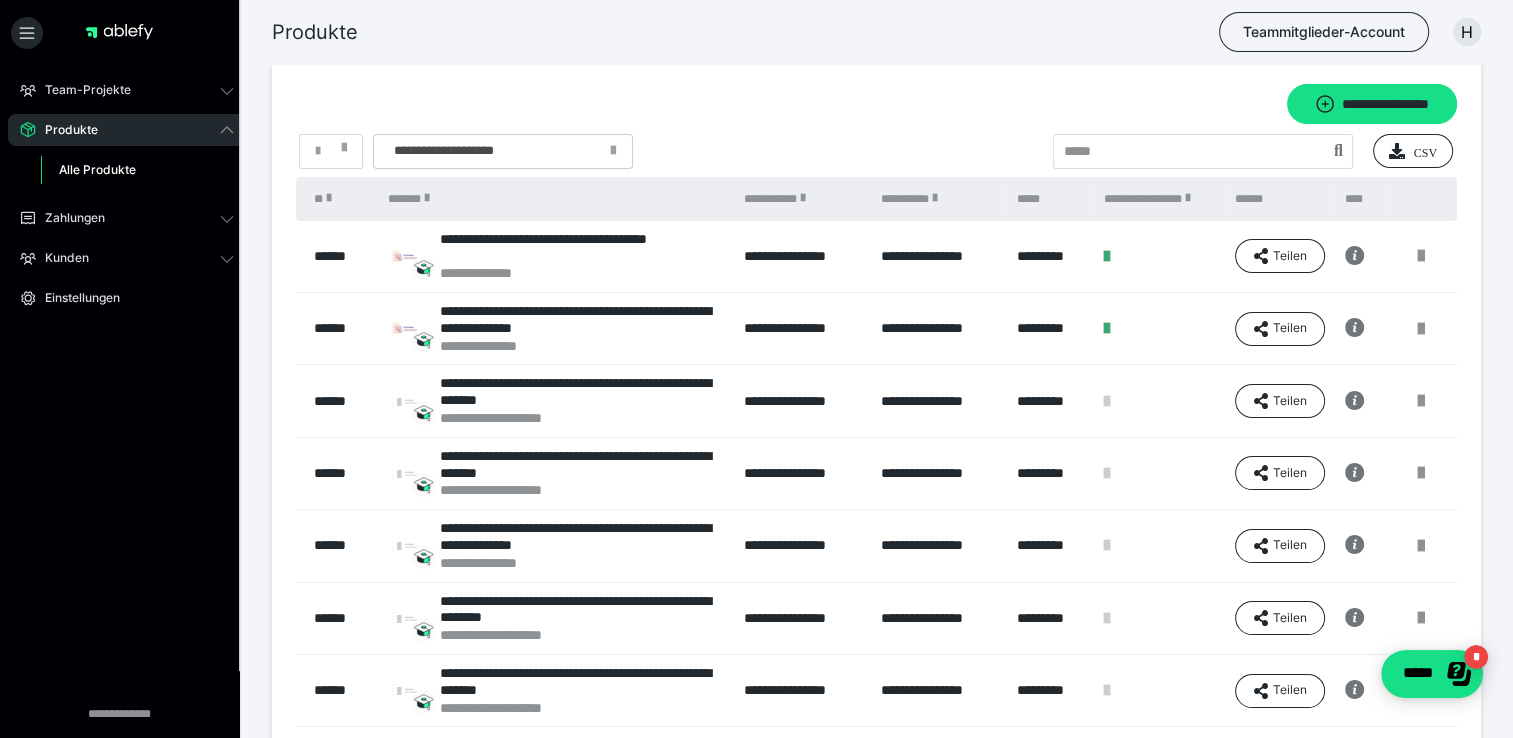 click on "**********" at bounding box center (582, 392) 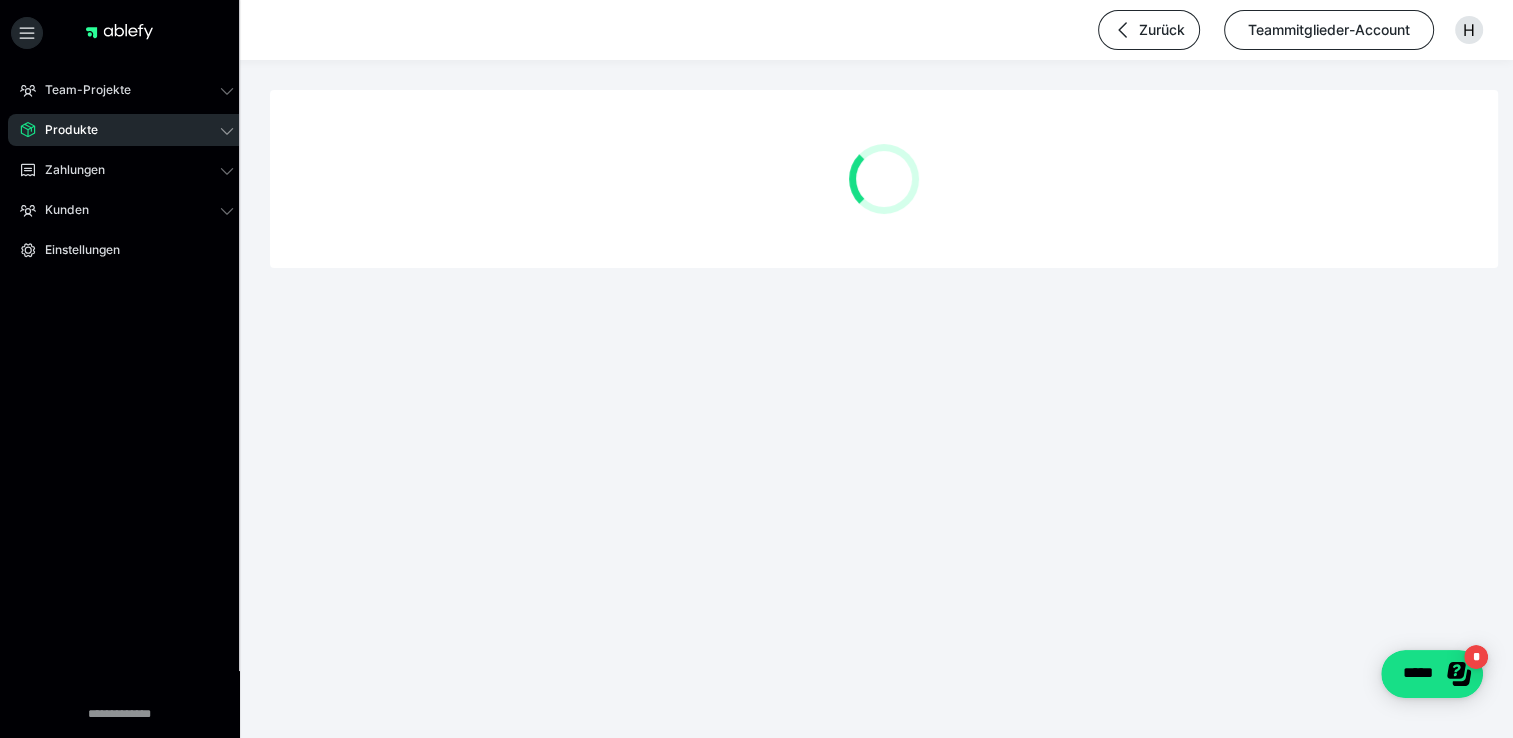 scroll, scrollTop: 0, scrollLeft: 0, axis: both 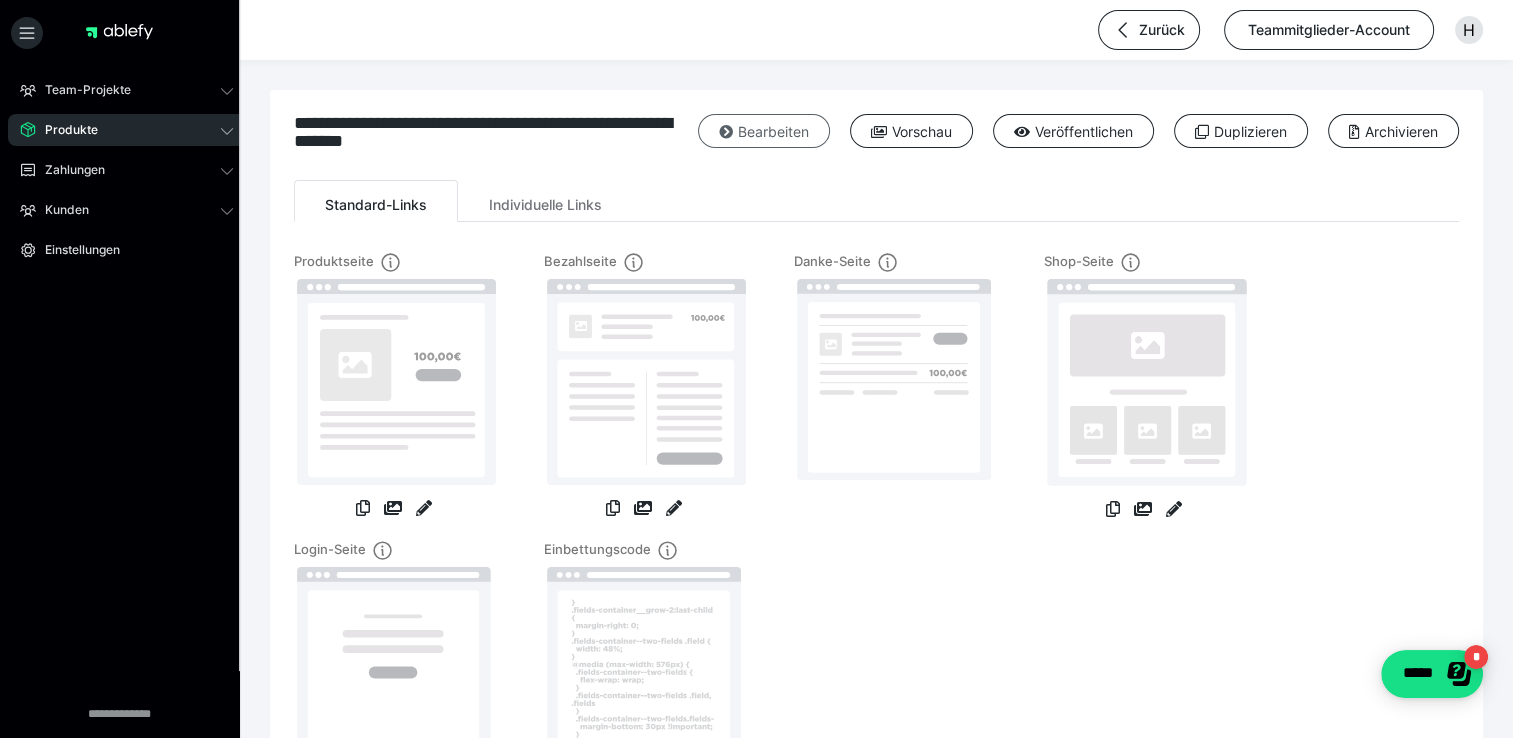 click on "Bearbeiten" at bounding box center (764, 131) 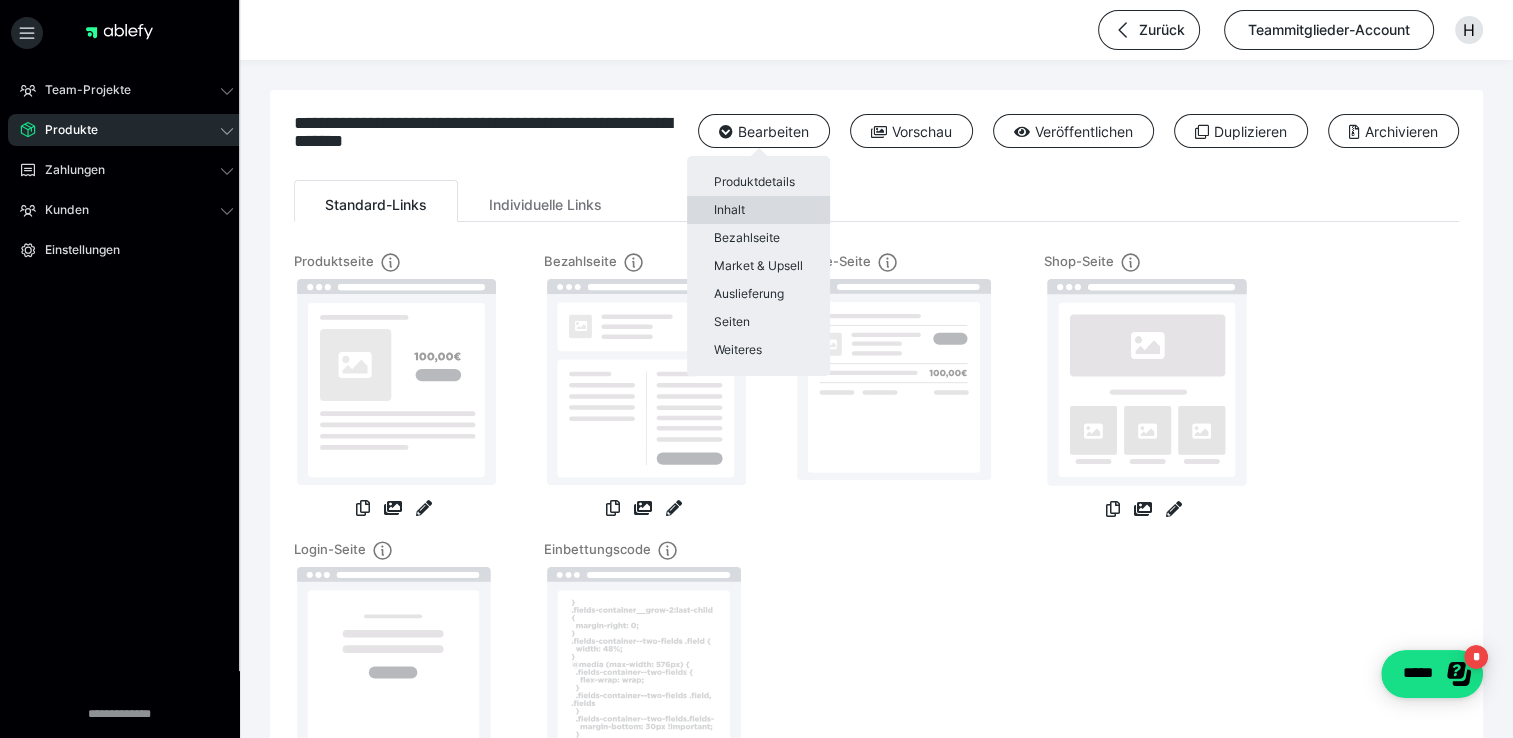 click on "Inhalt" at bounding box center (758, 210) 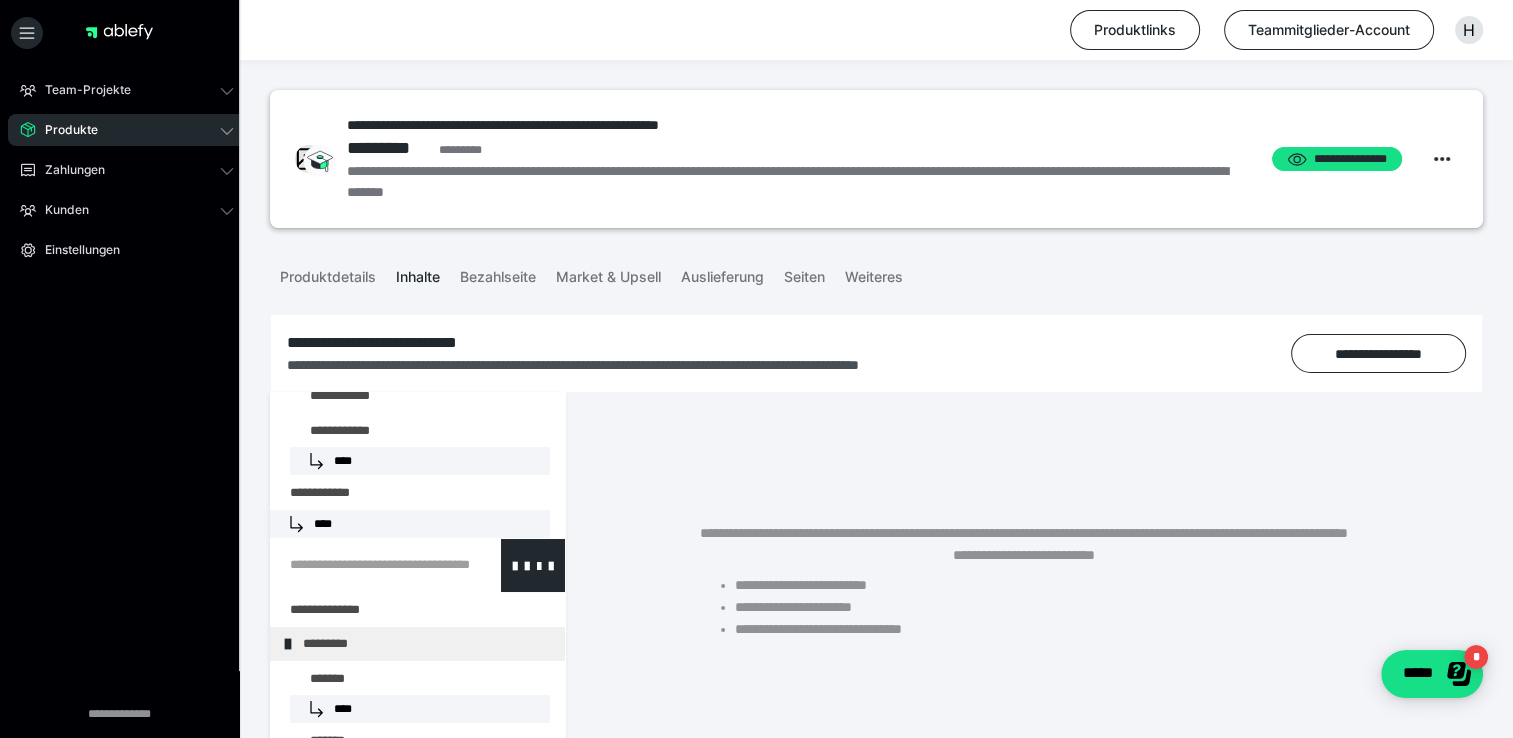 scroll, scrollTop: 400, scrollLeft: 0, axis: vertical 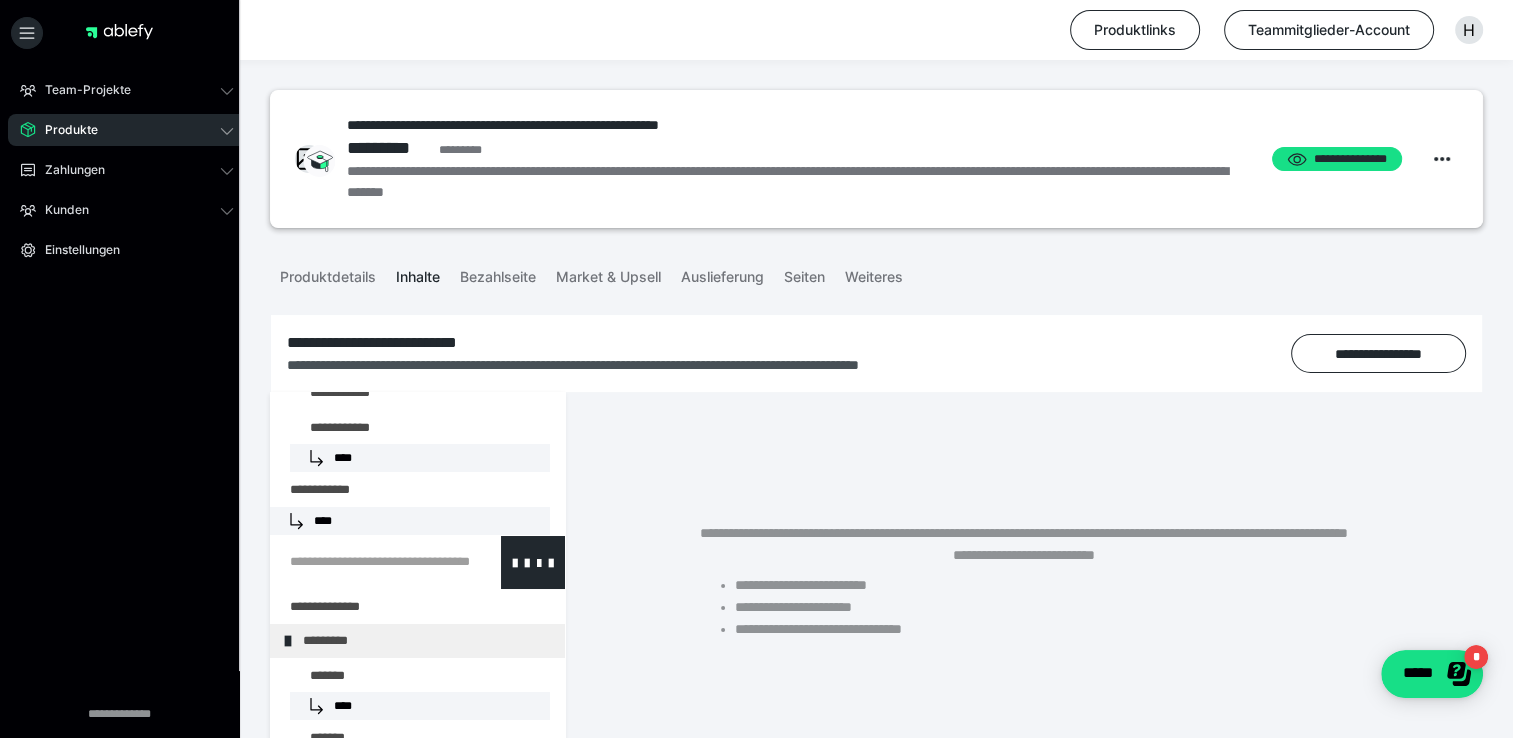 click at bounding box center (365, 562) 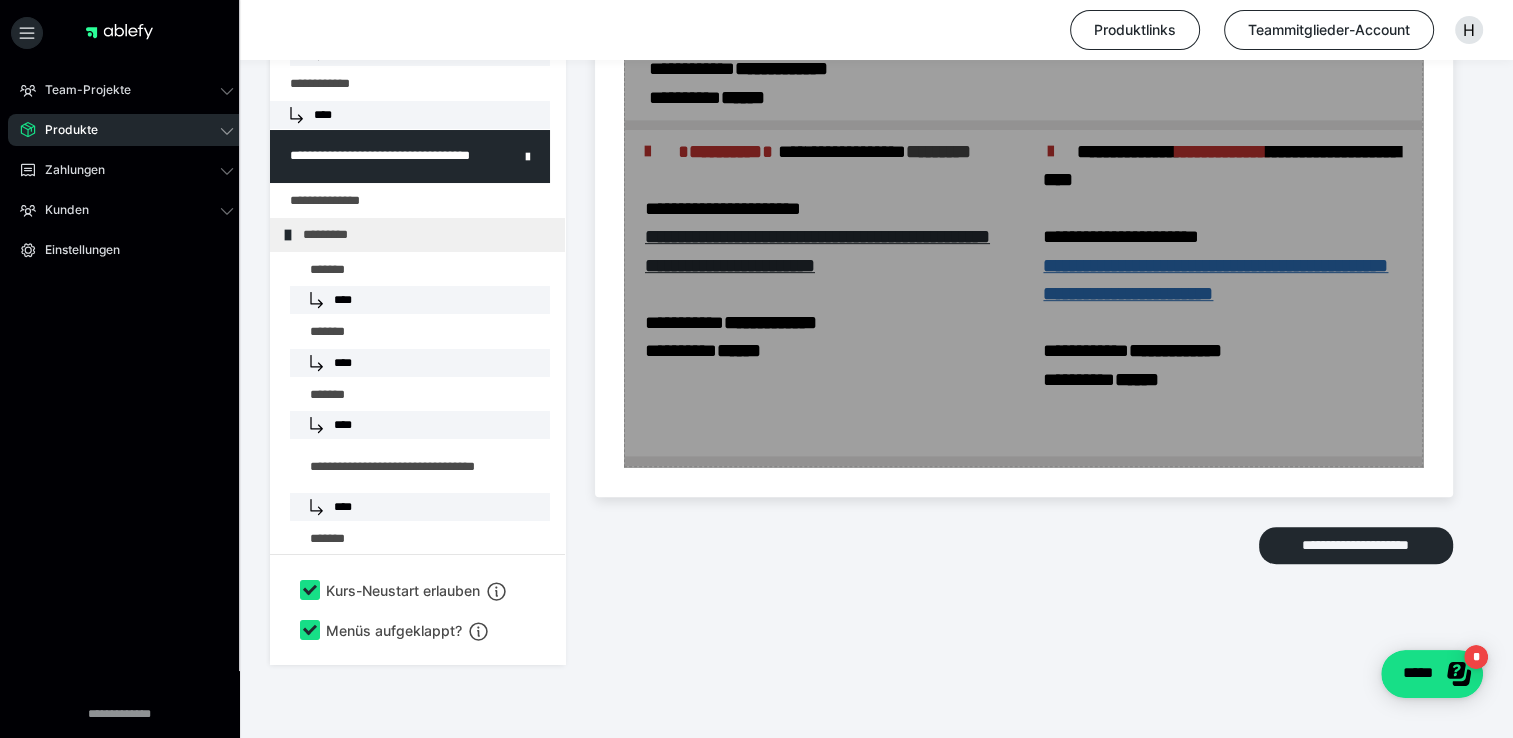 scroll, scrollTop: 941, scrollLeft: 0, axis: vertical 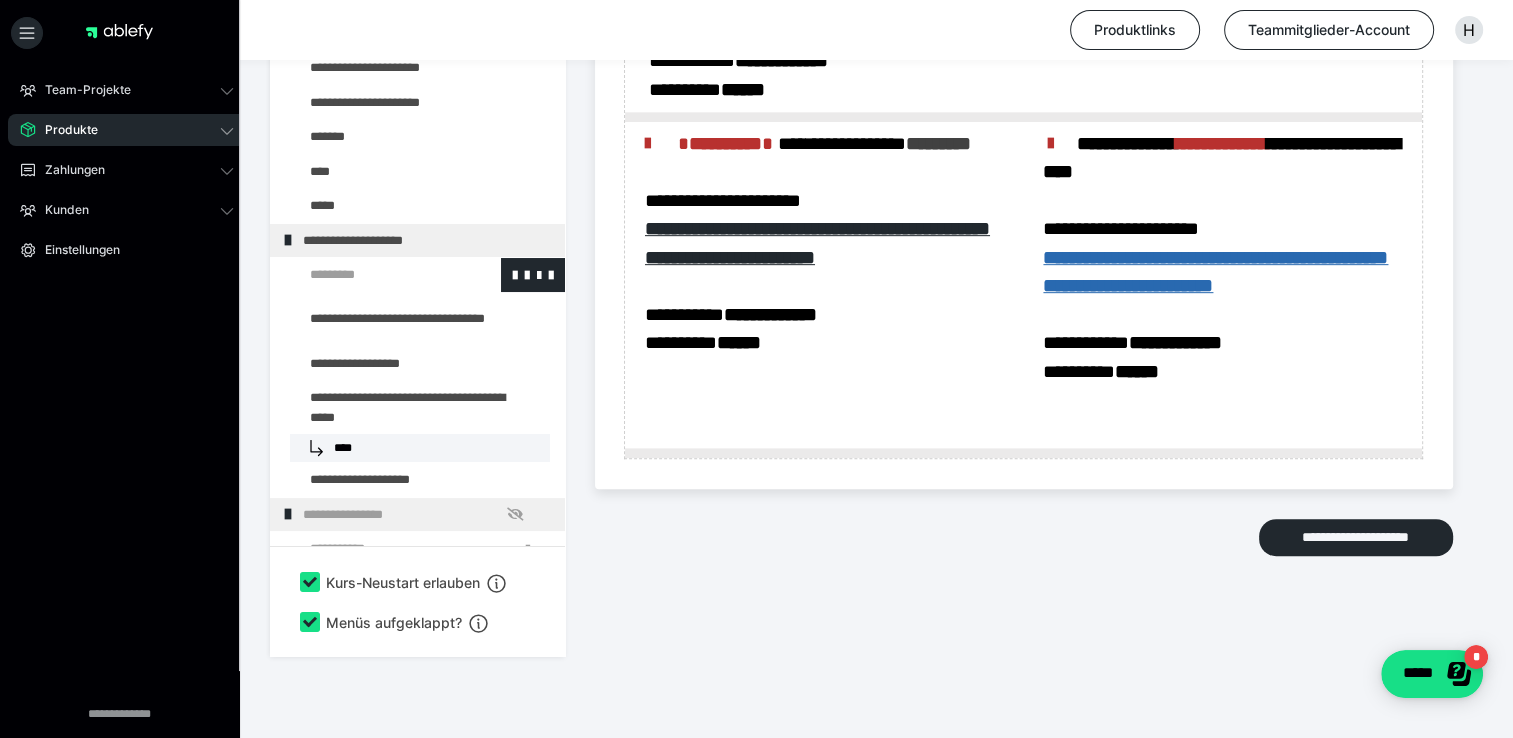 click at bounding box center [375, 275] 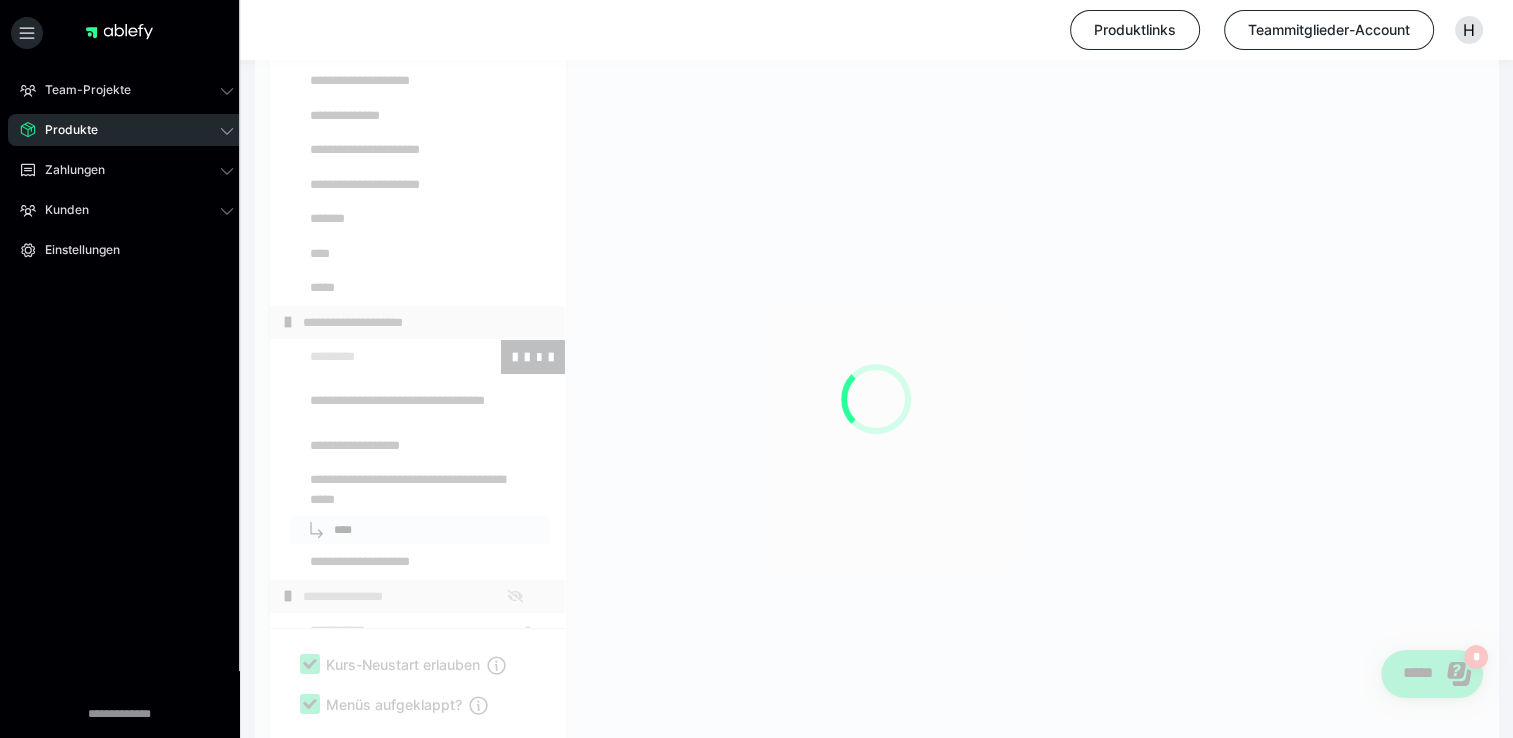 scroll, scrollTop: 544, scrollLeft: 0, axis: vertical 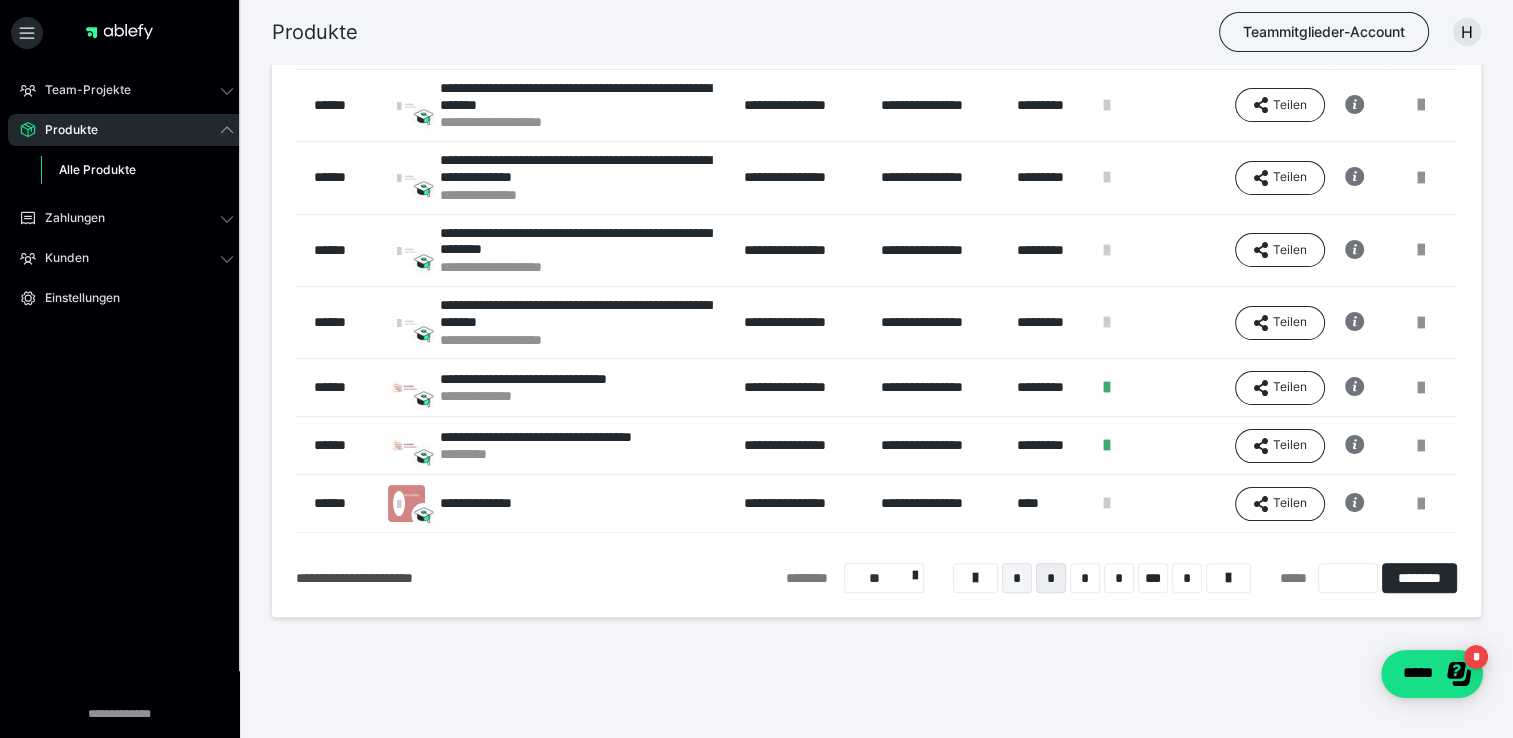 click on "*" at bounding box center [1017, 578] 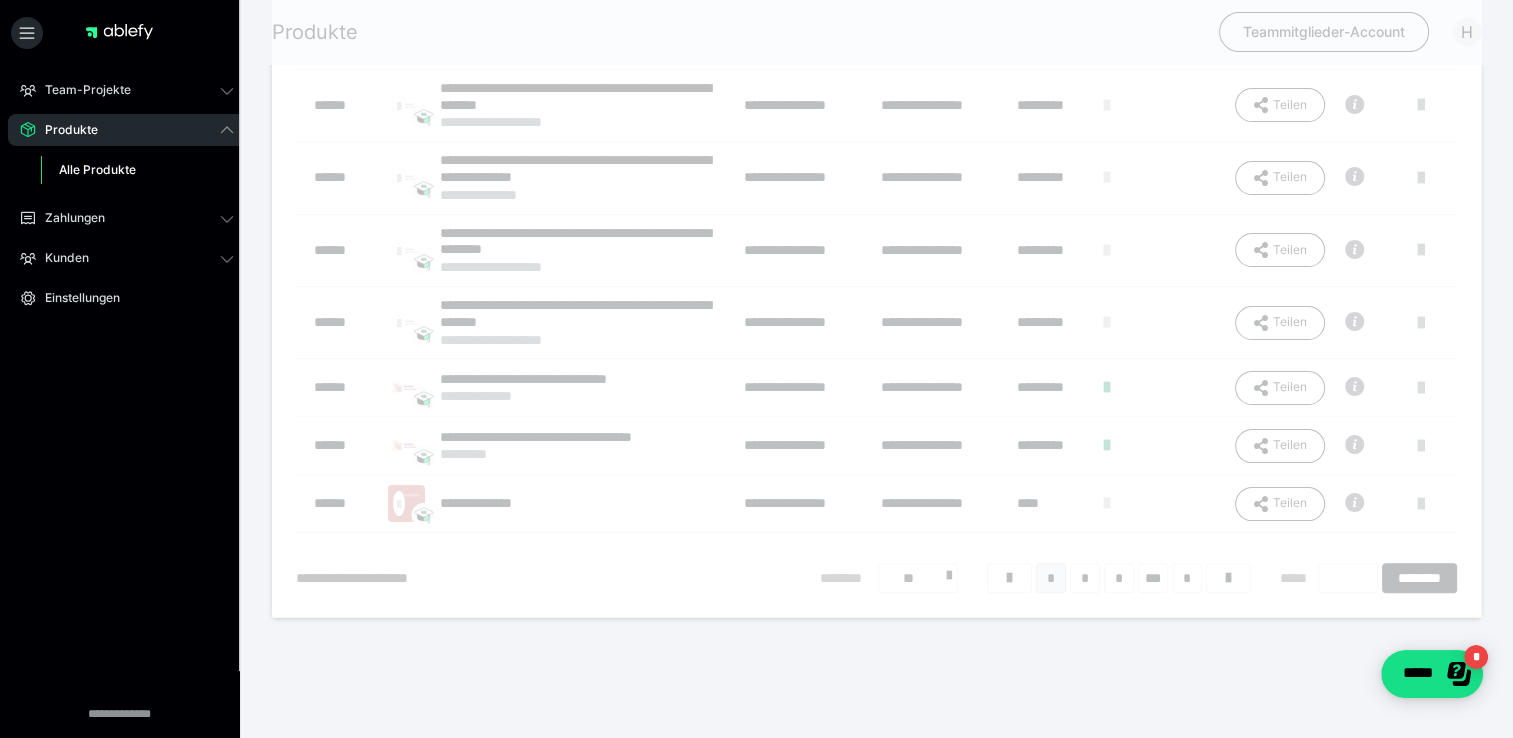 scroll, scrollTop: 16, scrollLeft: 0, axis: vertical 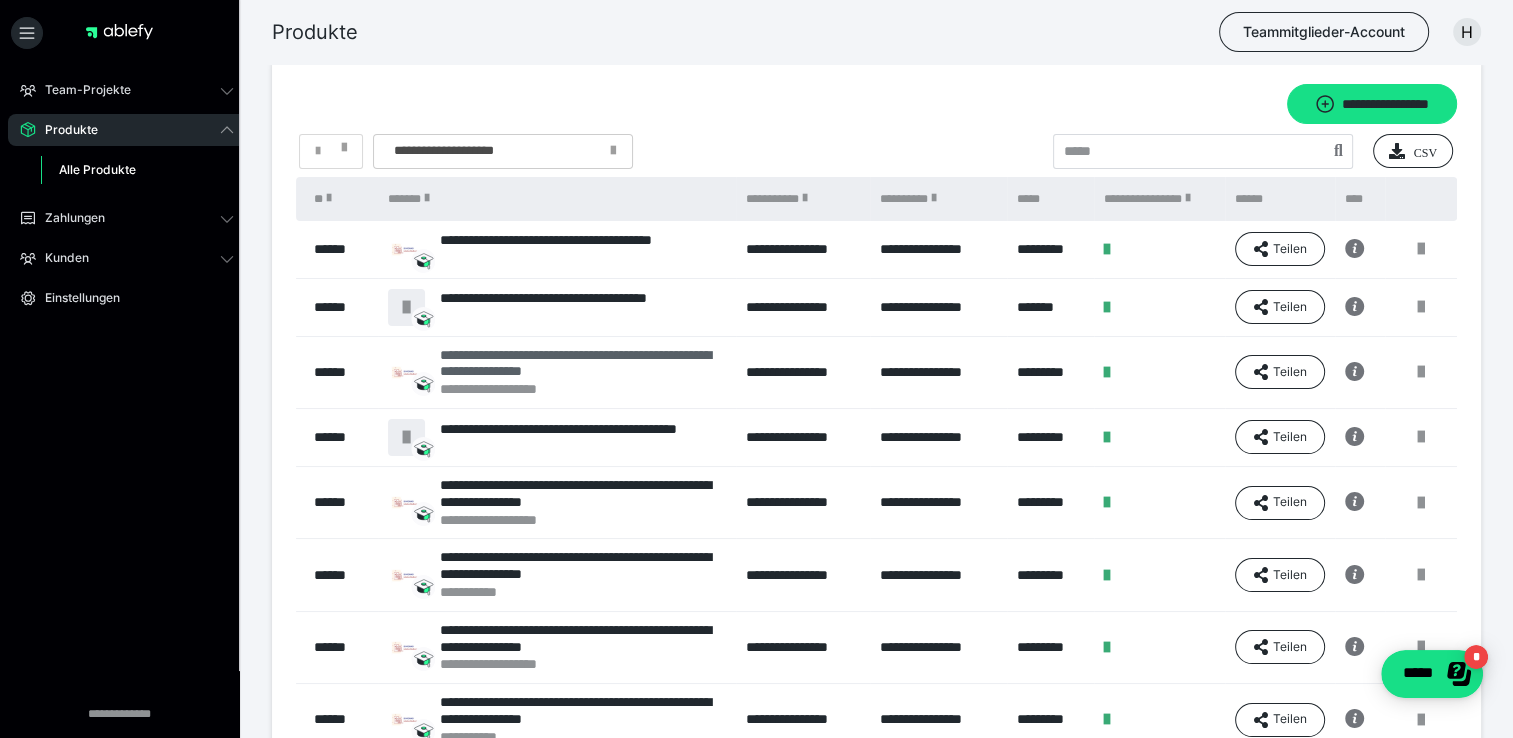 click on "**********" at bounding box center [583, 364] 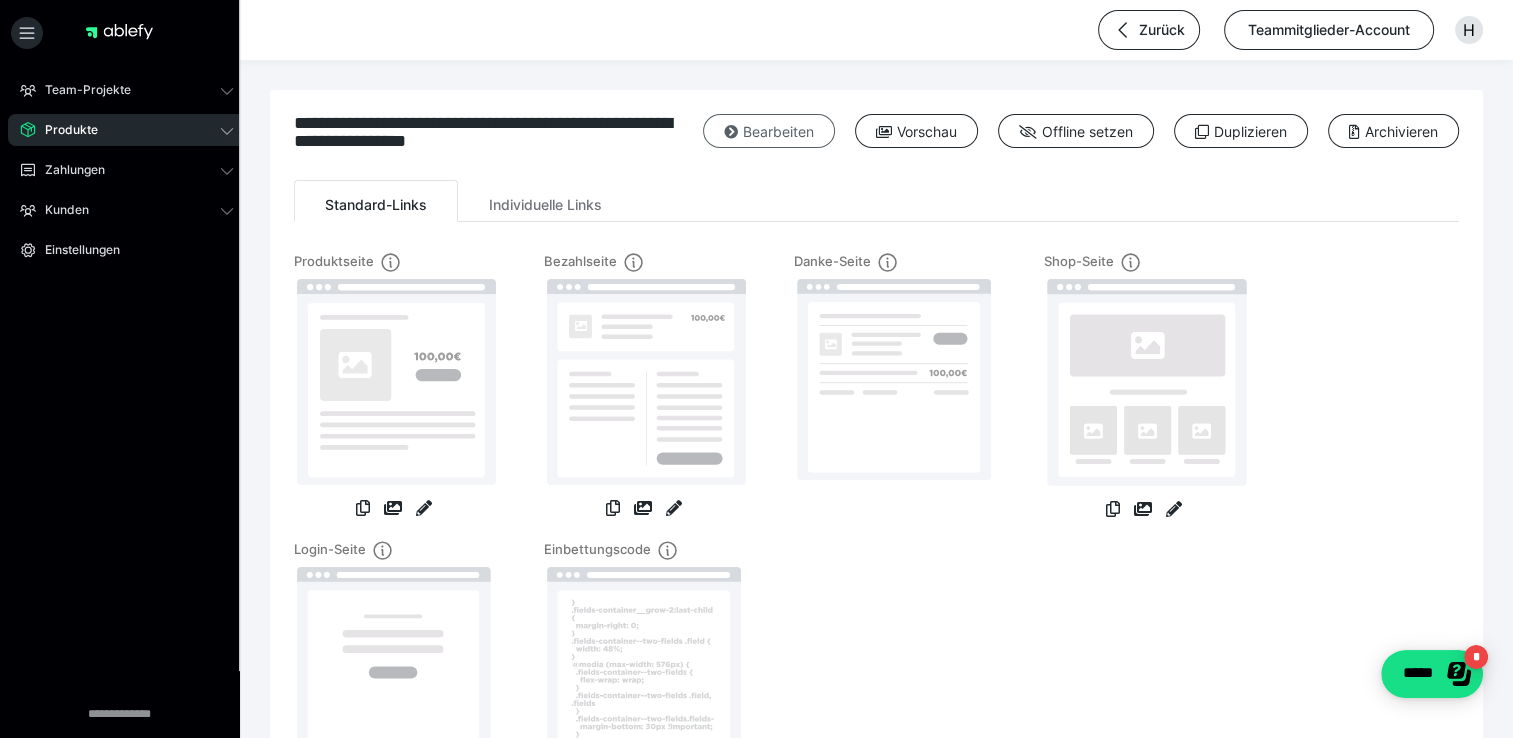 click on "Bearbeiten" at bounding box center [769, 131] 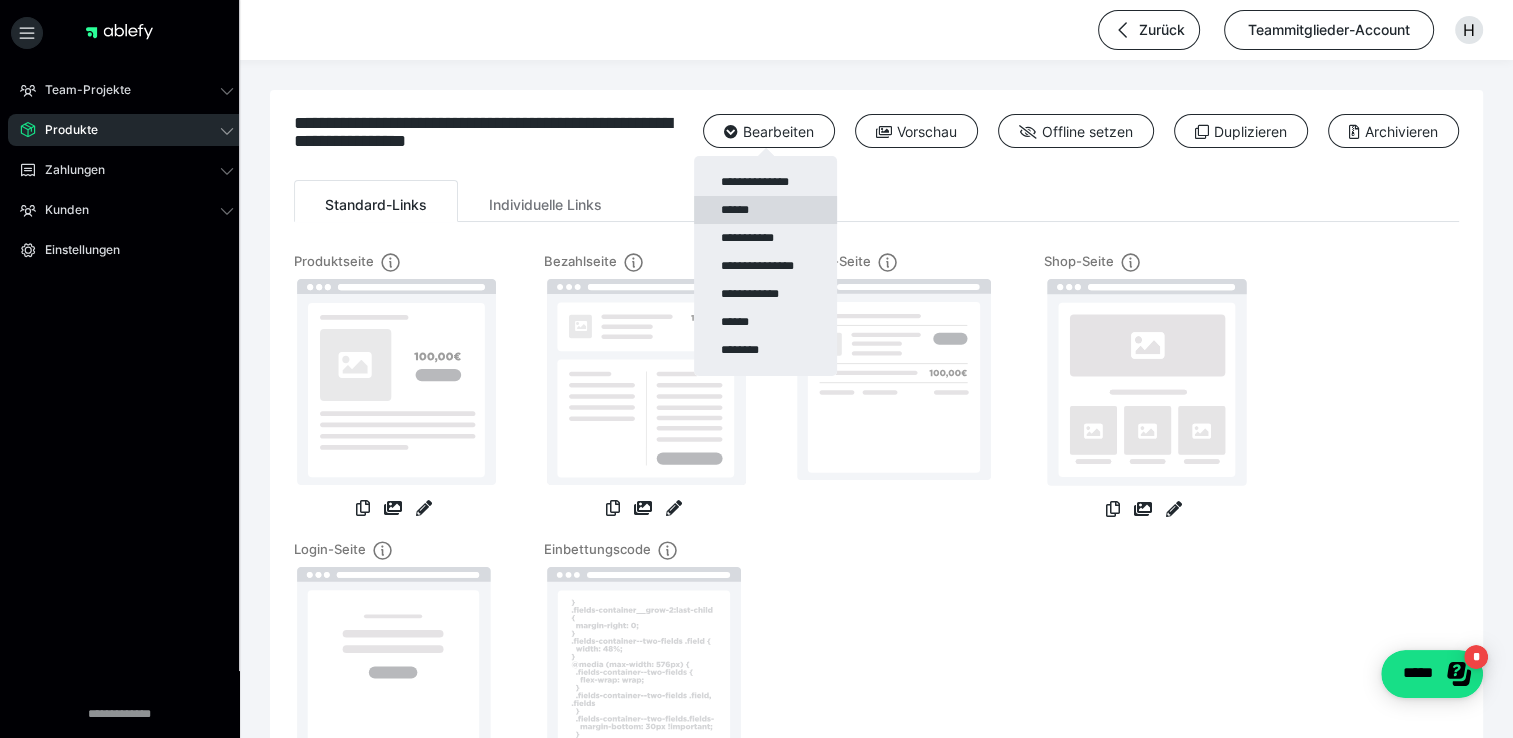 click on "******" at bounding box center [765, 210] 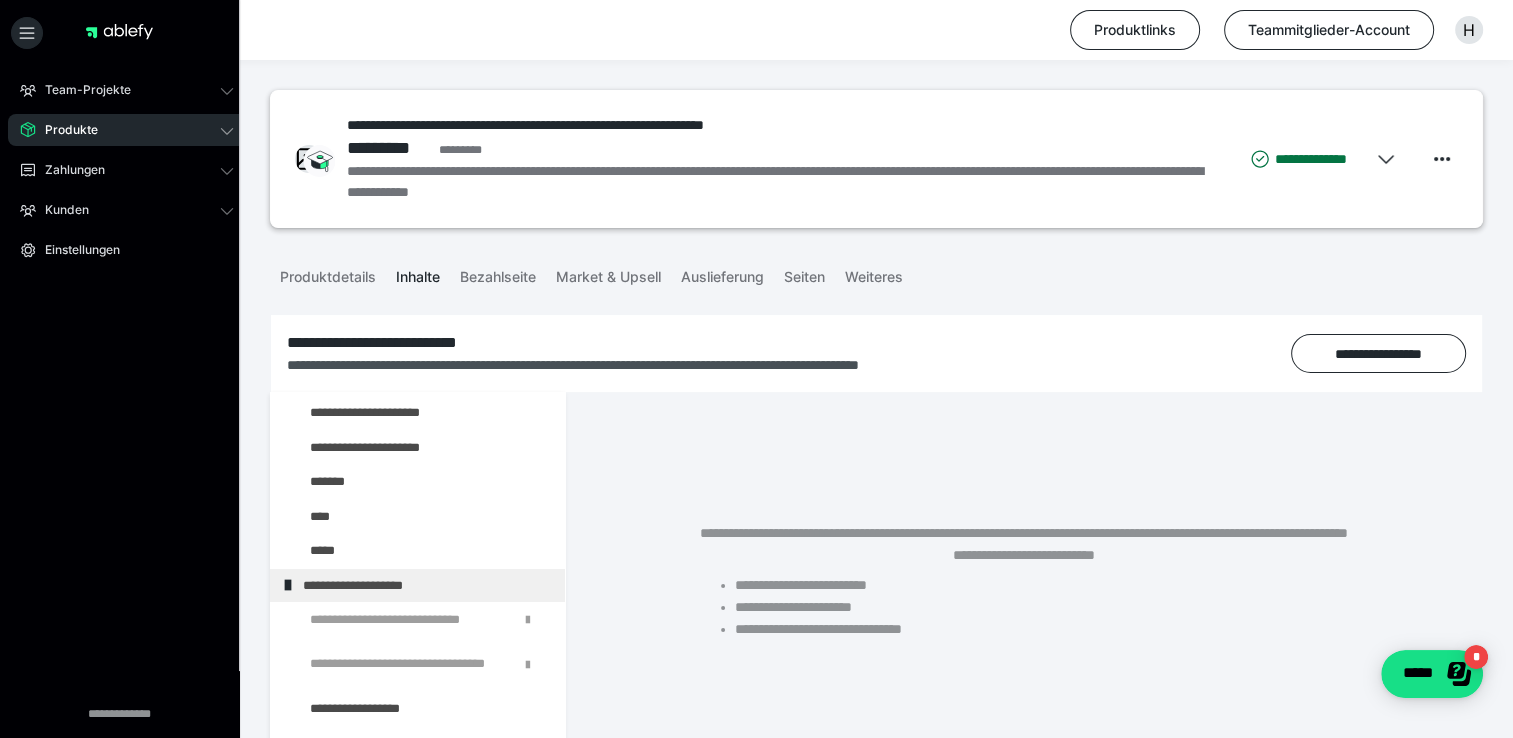 scroll, scrollTop: 2300, scrollLeft: 0, axis: vertical 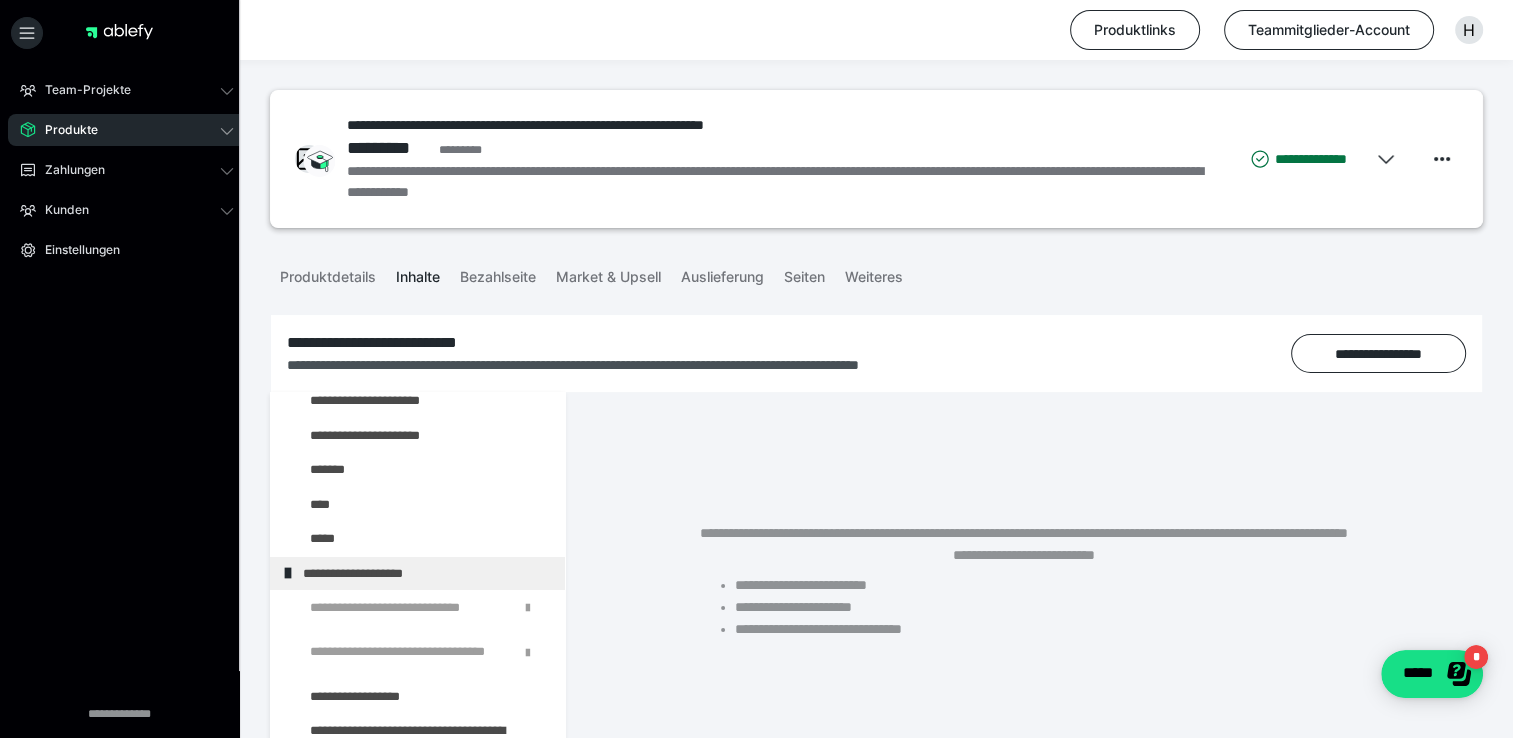 click at bounding box center (375, 608) 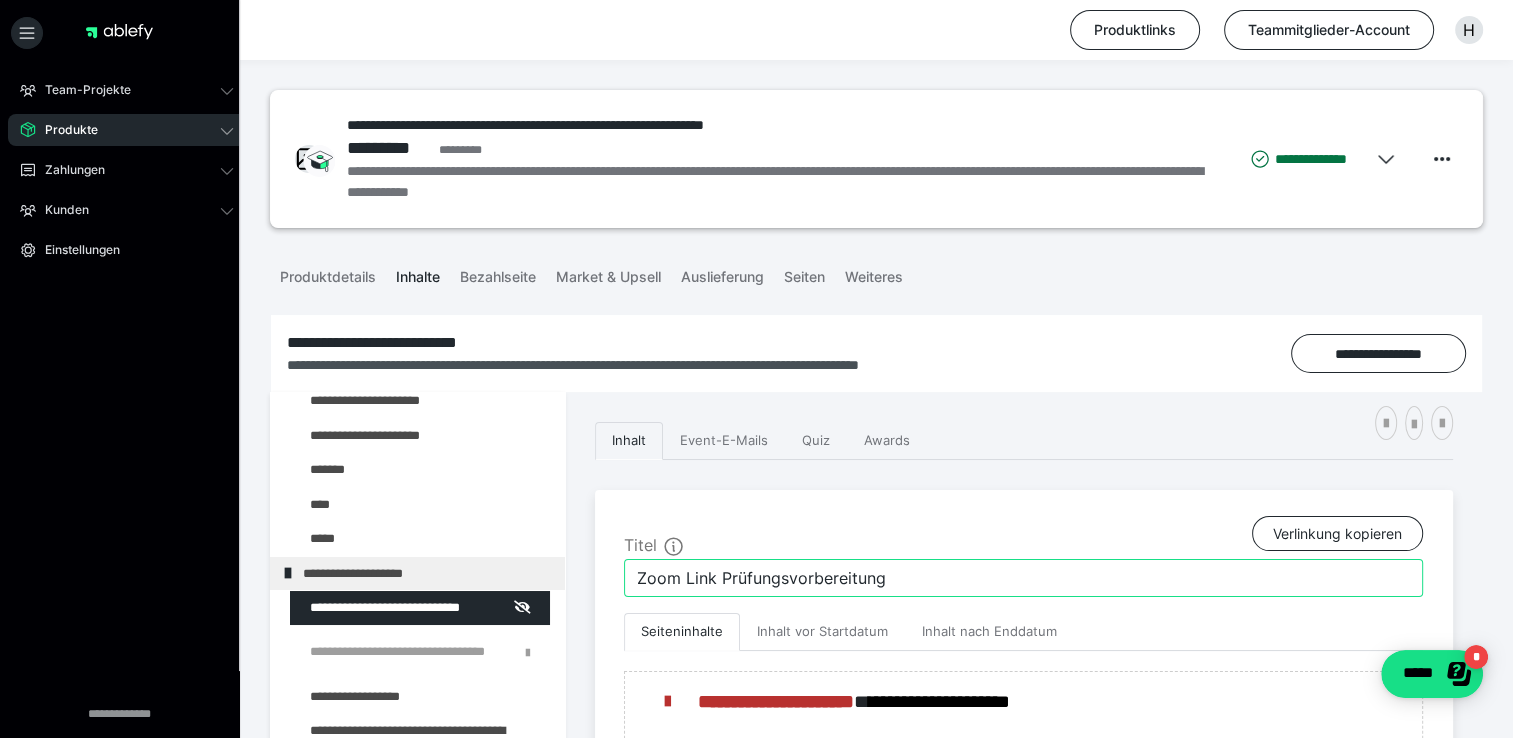 click on "Zoom Link Prüfungsvorbereitung" at bounding box center [1023, 578] 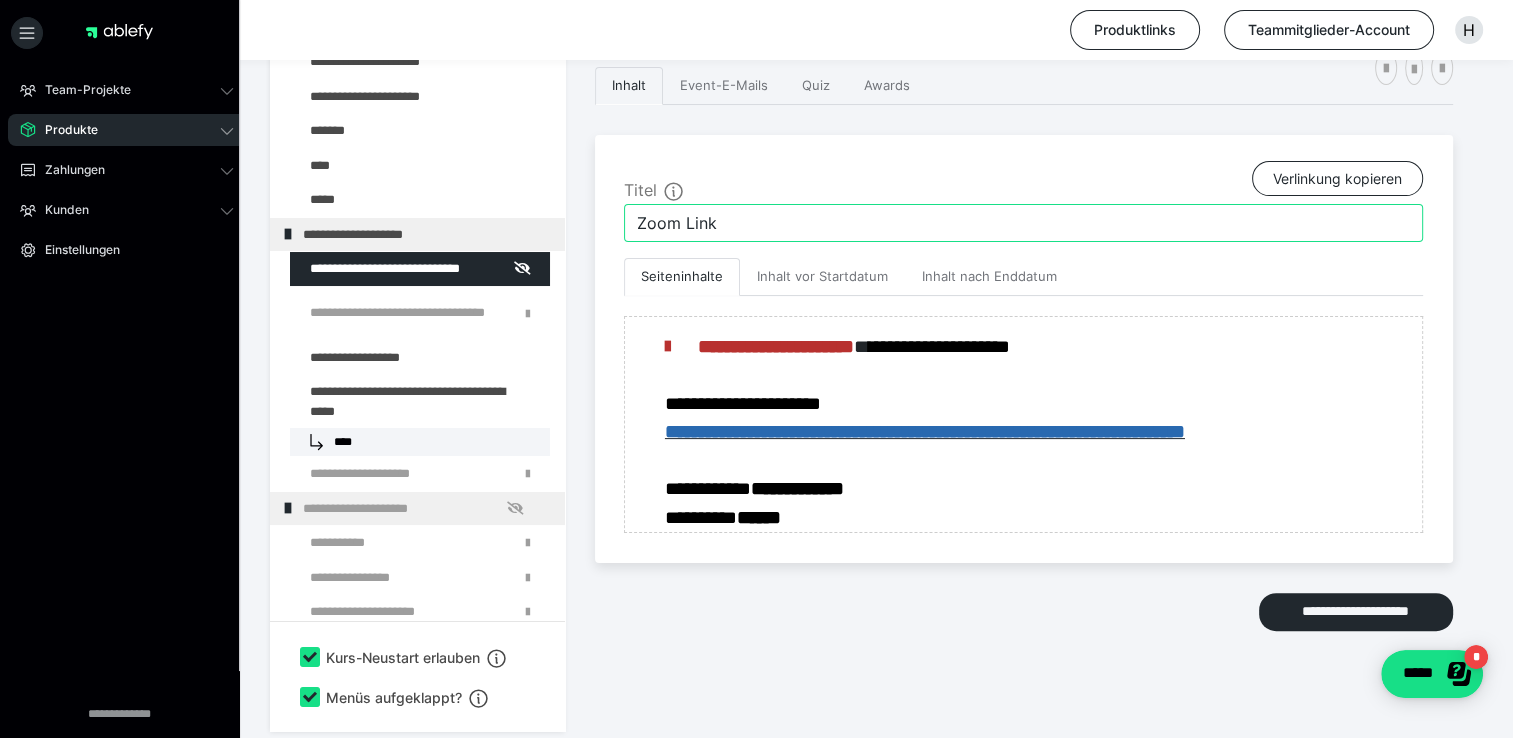 scroll, scrollTop: 373, scrollLeft: 0, axis: vertical 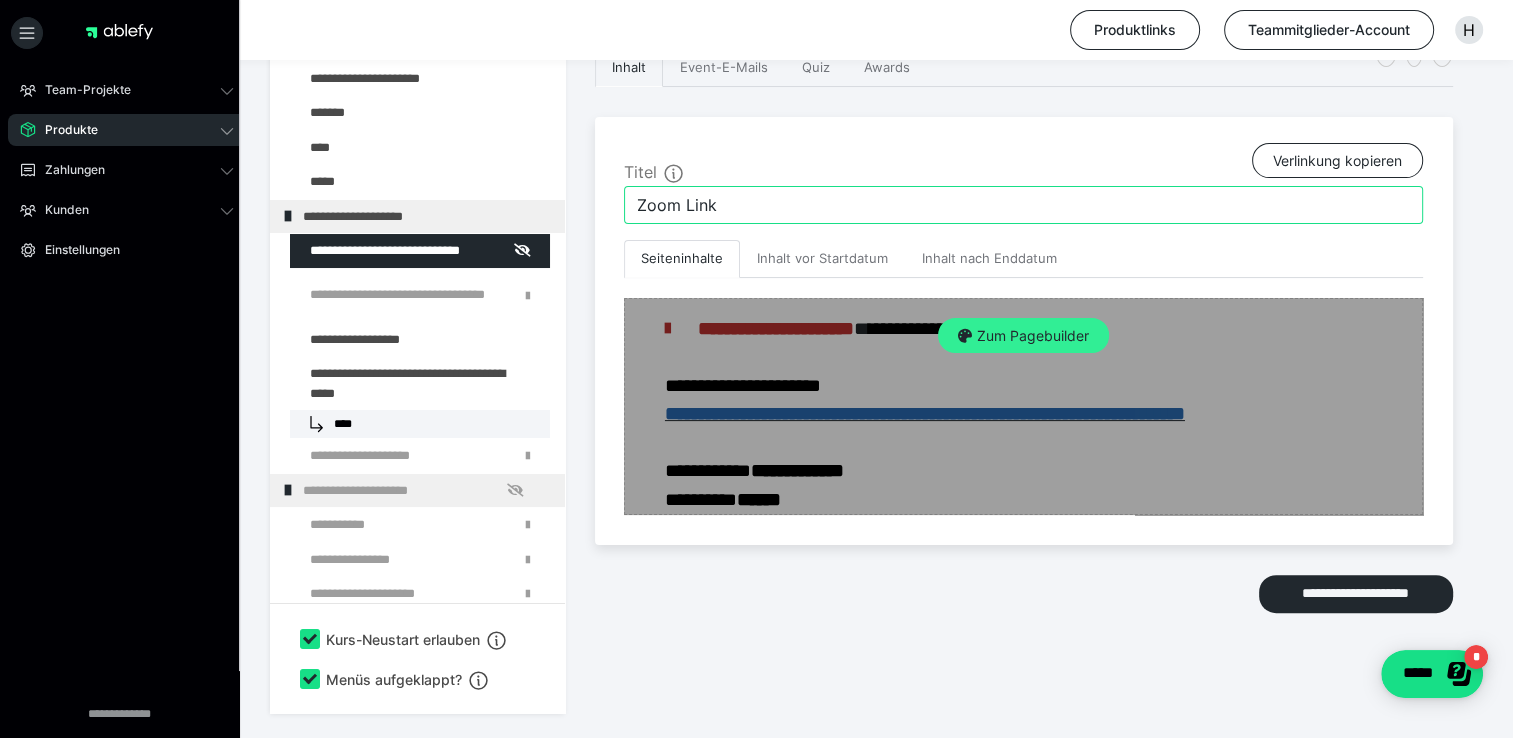 type on "Zoom Link" 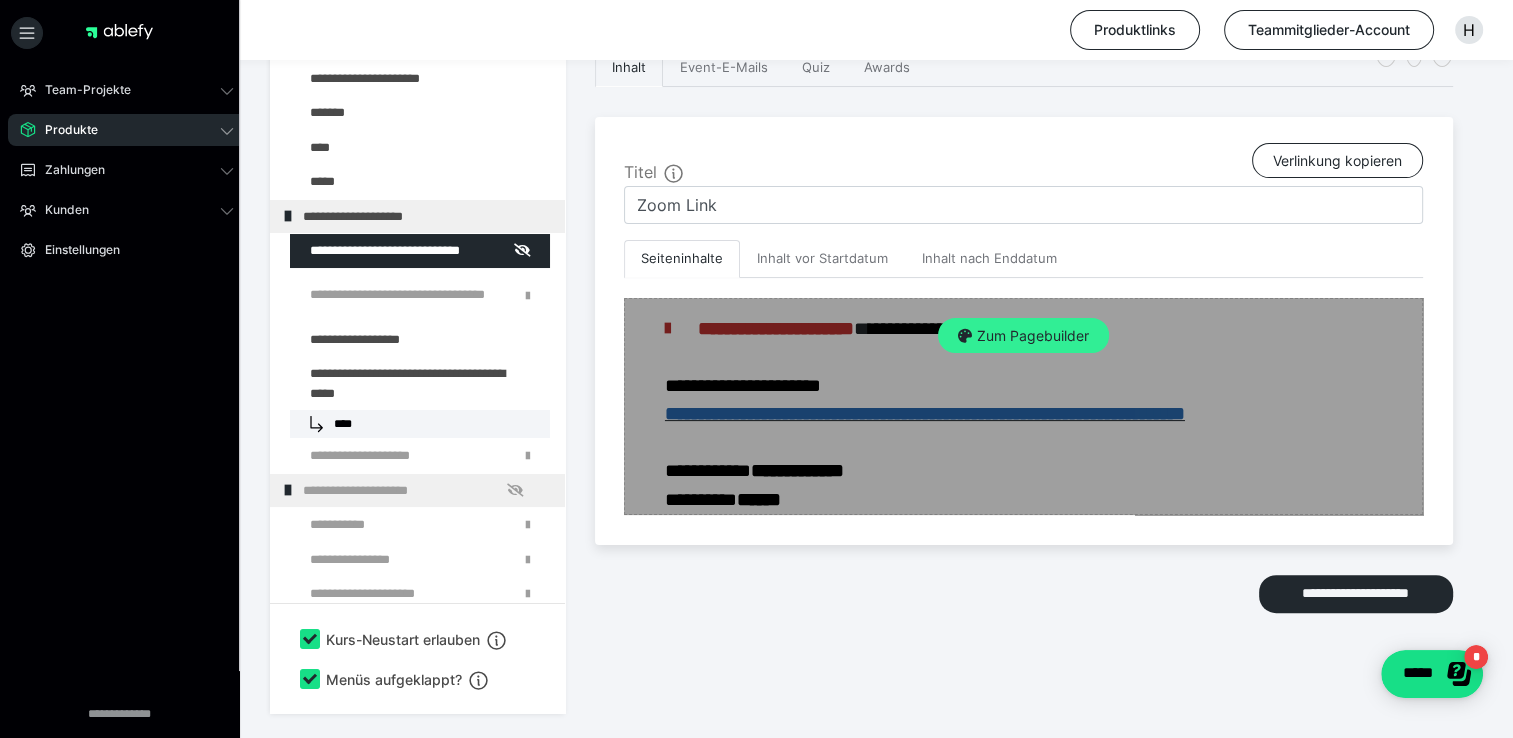 click on "Zum Pagebuilder" at bounding box center [1023, 336] 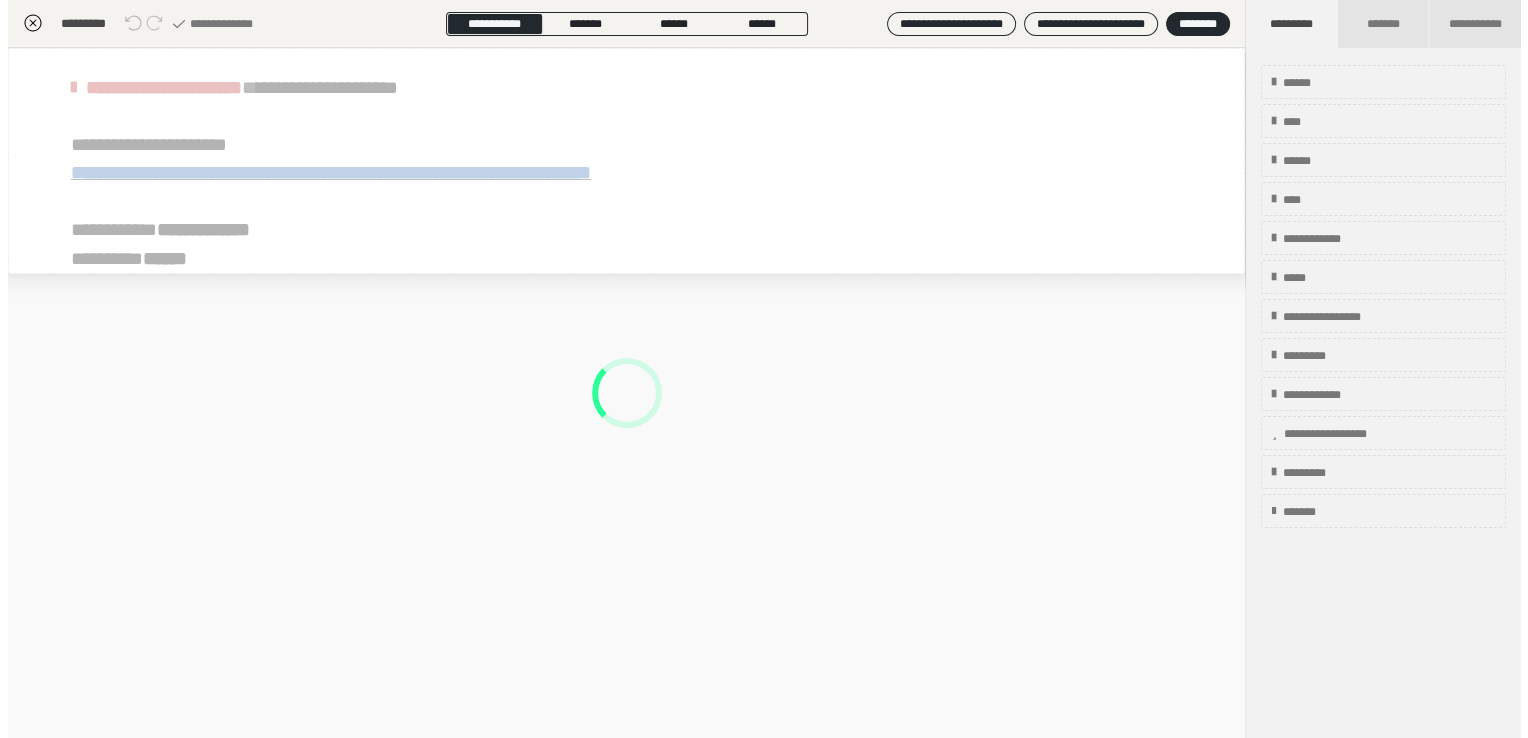 scroll, scrollTop: 332, scrollLeft: 0, axis: vertical 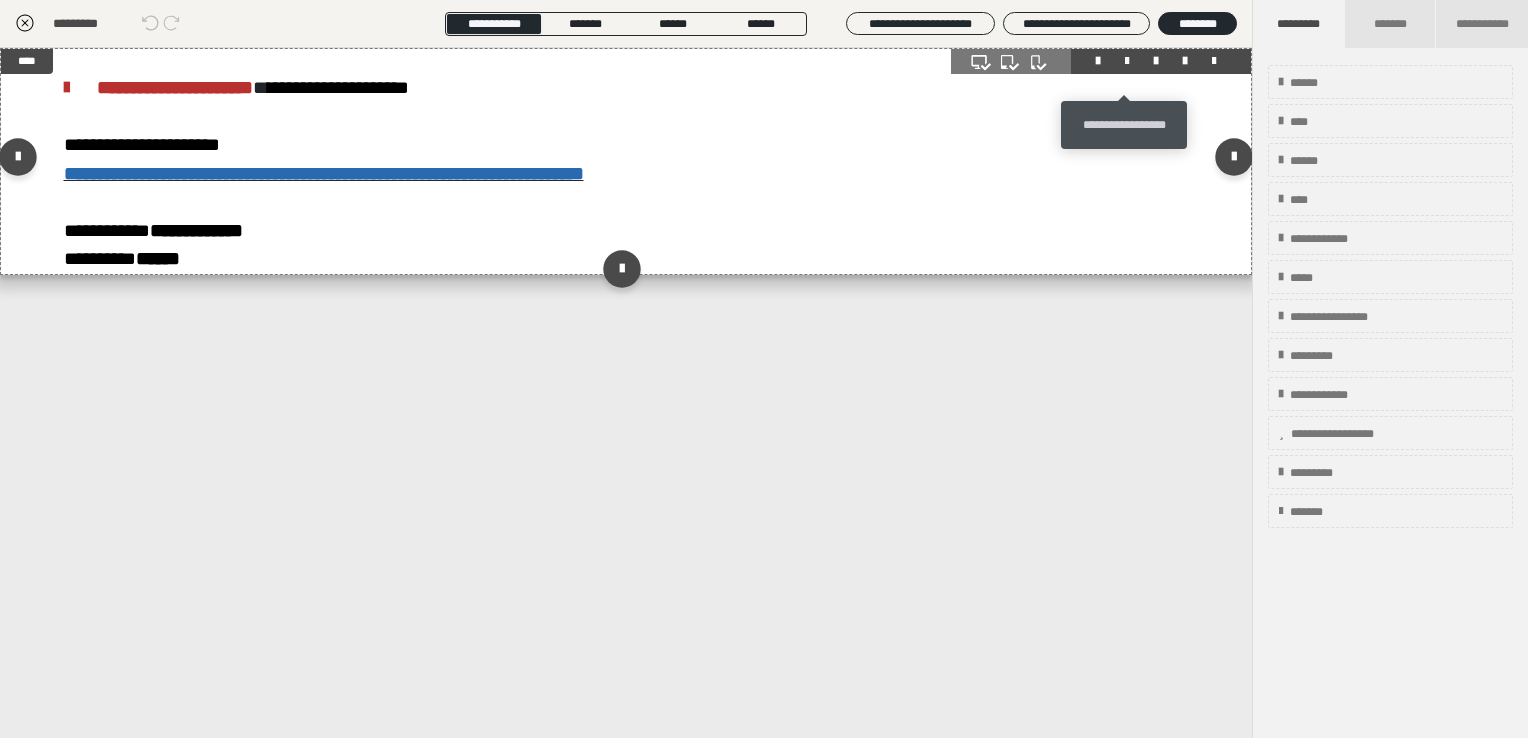 click at bounding box center [1127, 61] 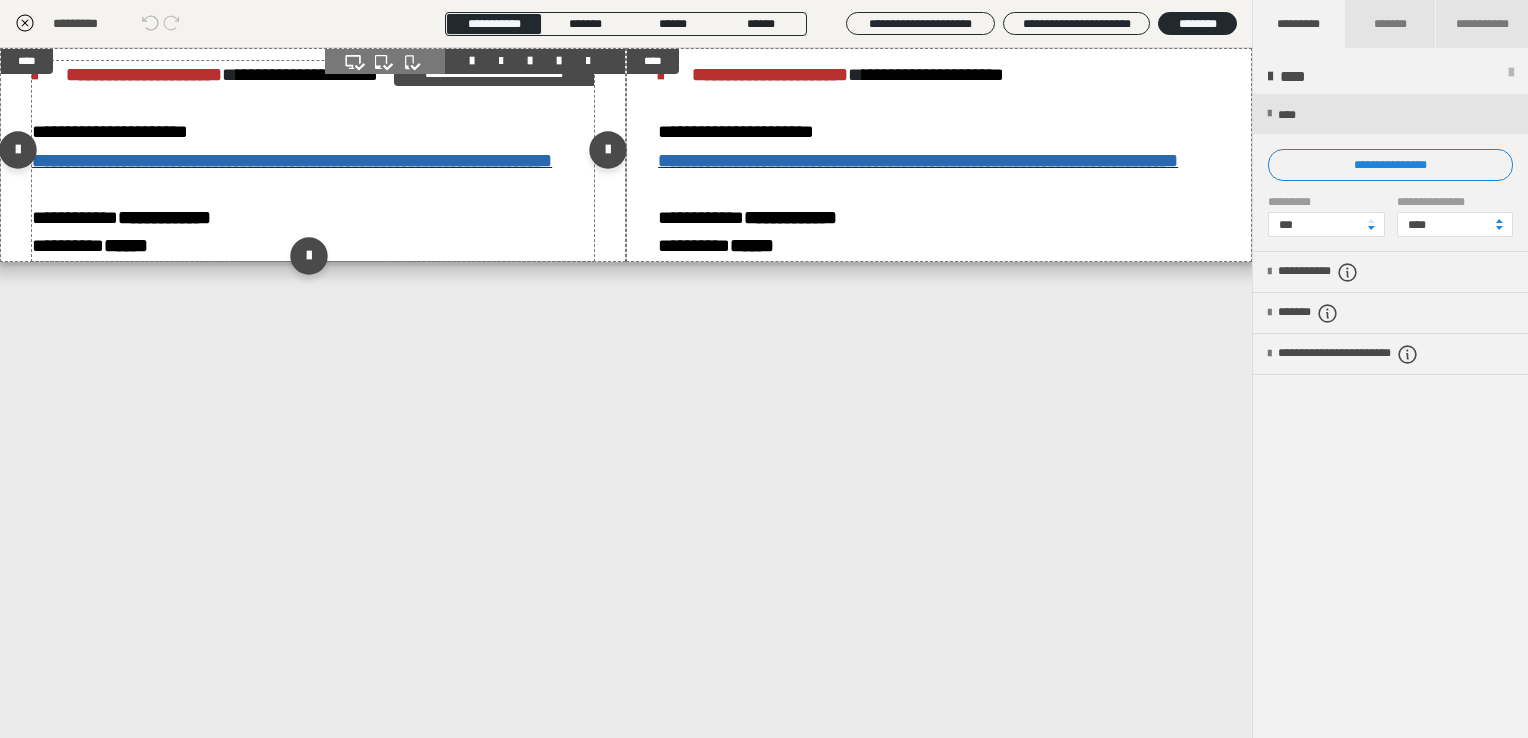 click on "**********" at bounding box center (164, 217) 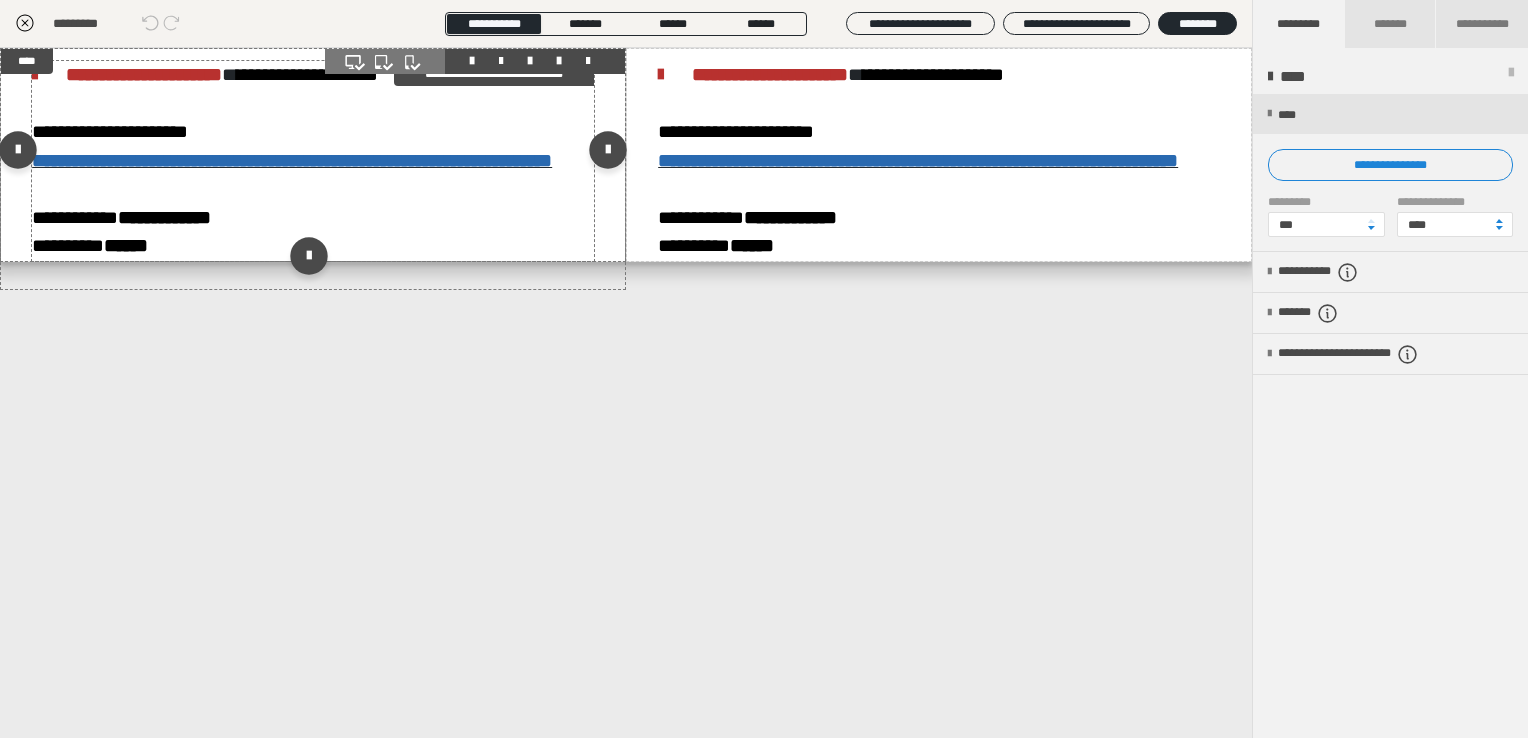 click on "**********" at bounding box center (313, 161) 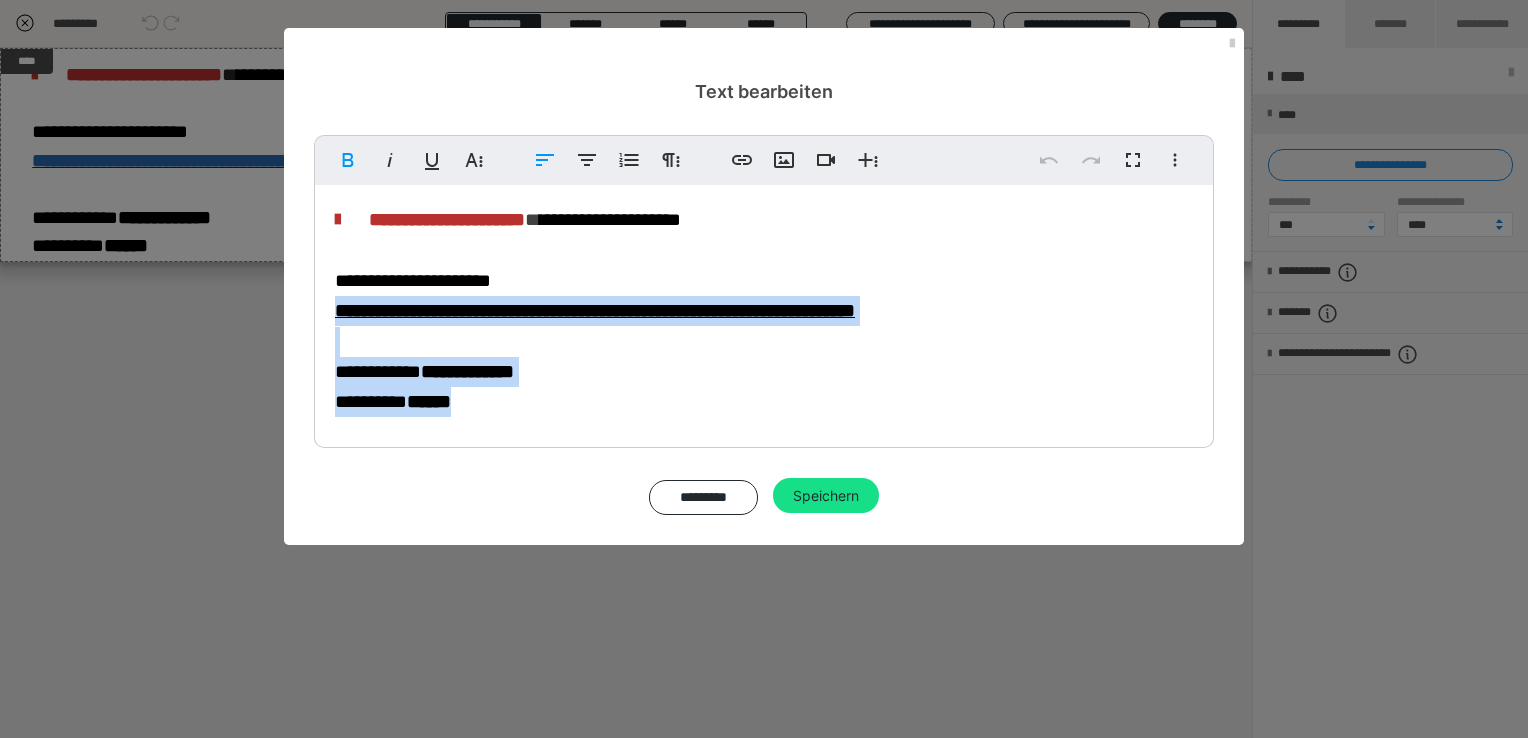 drag, startPoint x: 508, startPoint y: 409, endPoint x: 312, endPoint y: 310, distance: 219.5837 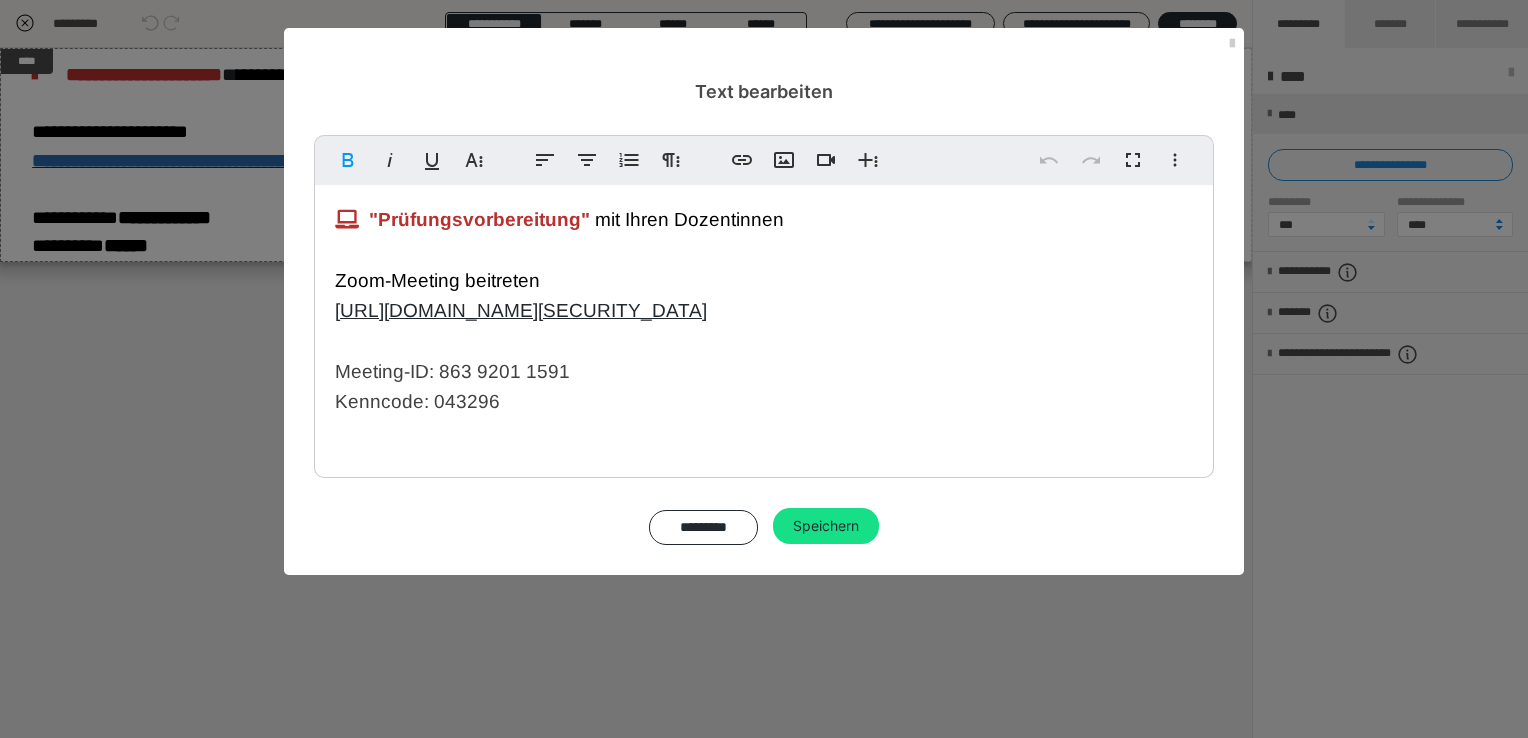 scroll, scrollTop: 1474, scrollLeft: 0, axis: vertical 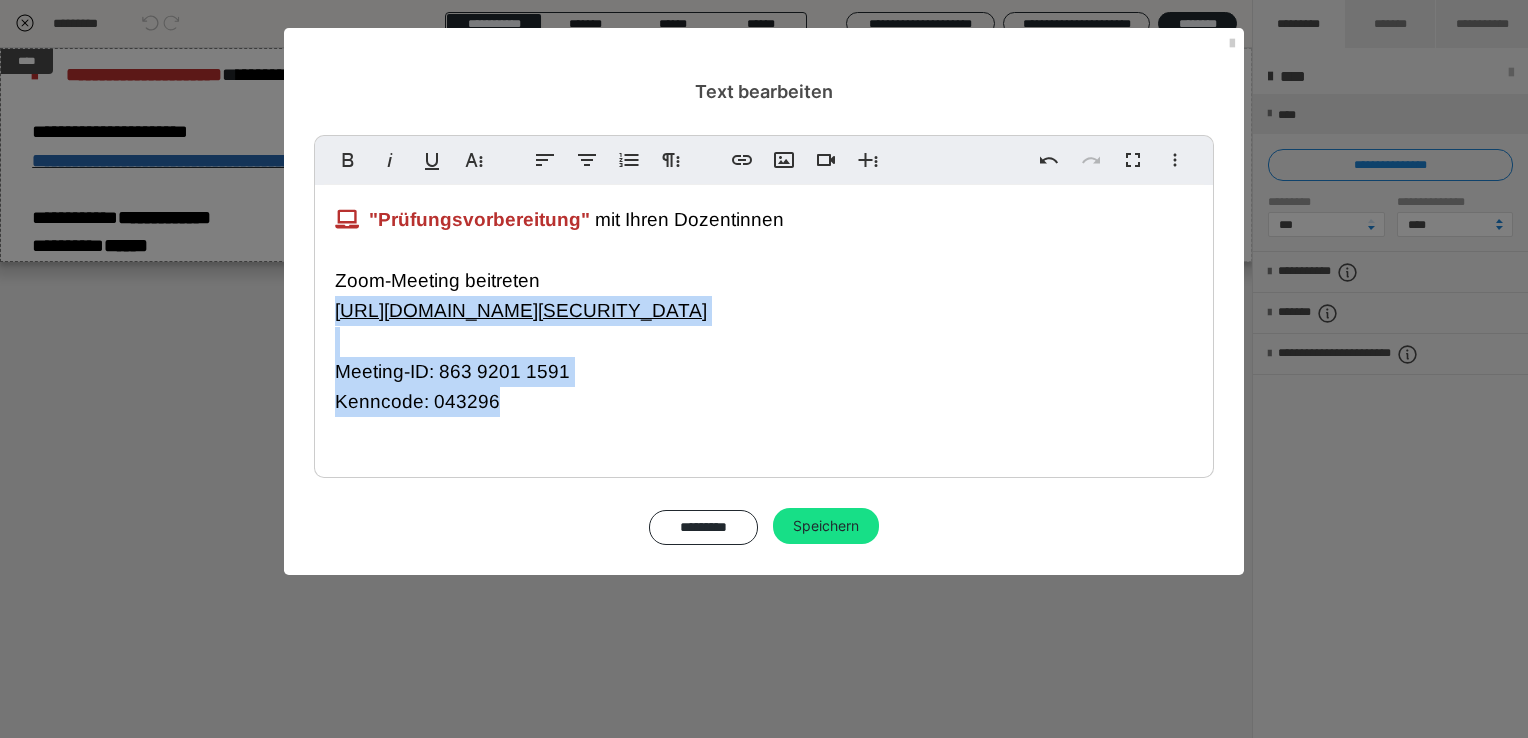 drag, startPoint x: 513, startPoint y: 406, endPoint x: 324, endPoint y: 318, distance: 208.48262 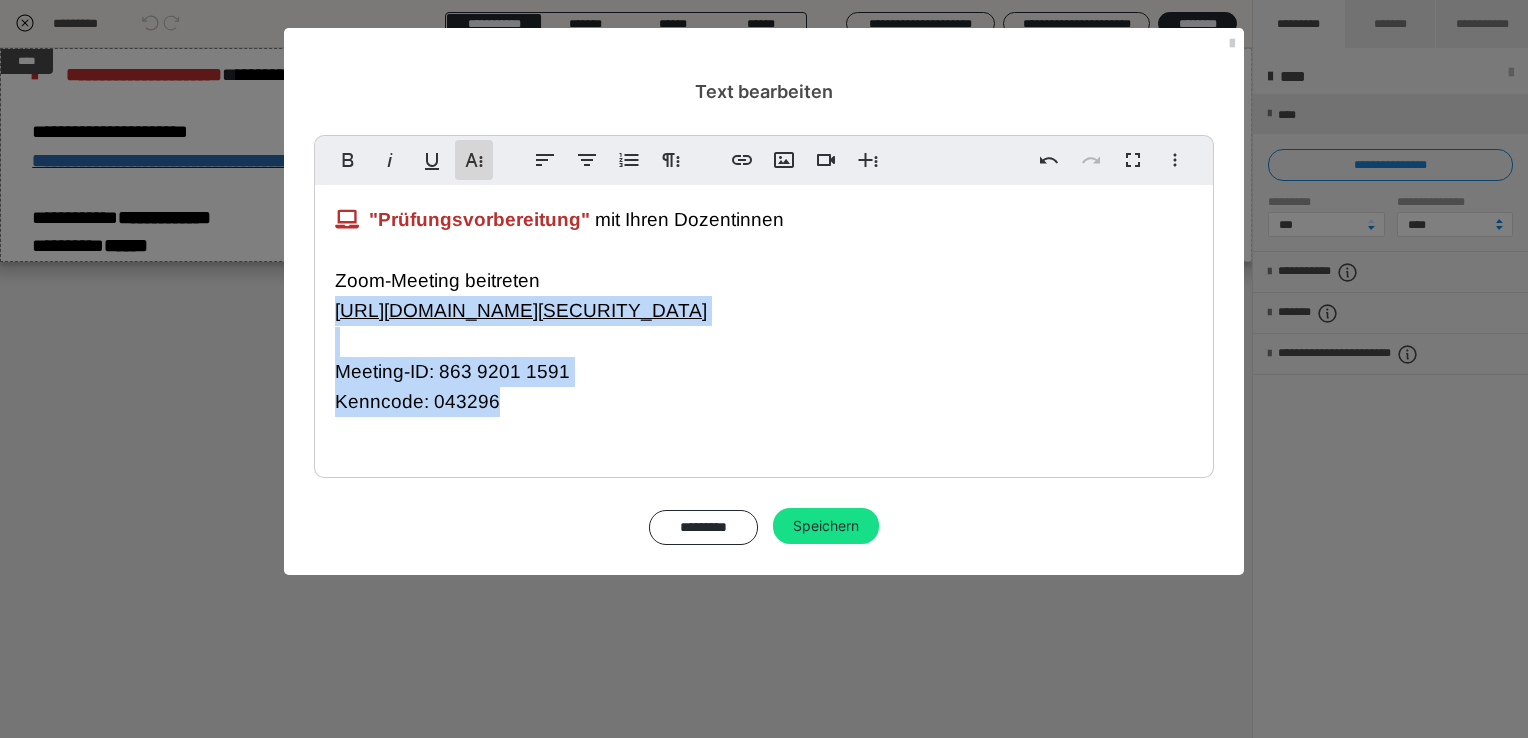 click 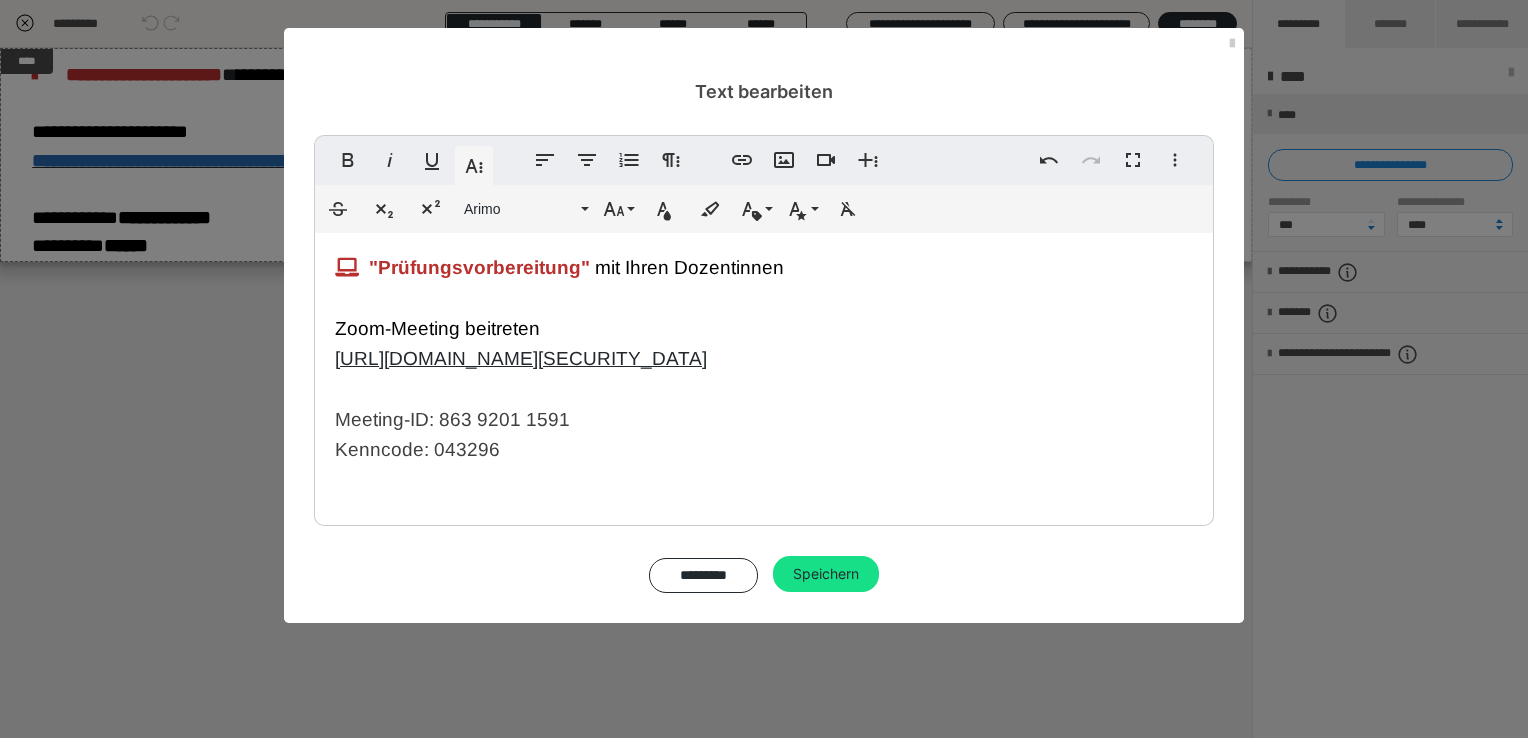 scroll, scrollTop: 1474, scrollLeft: 0, axis: vertical 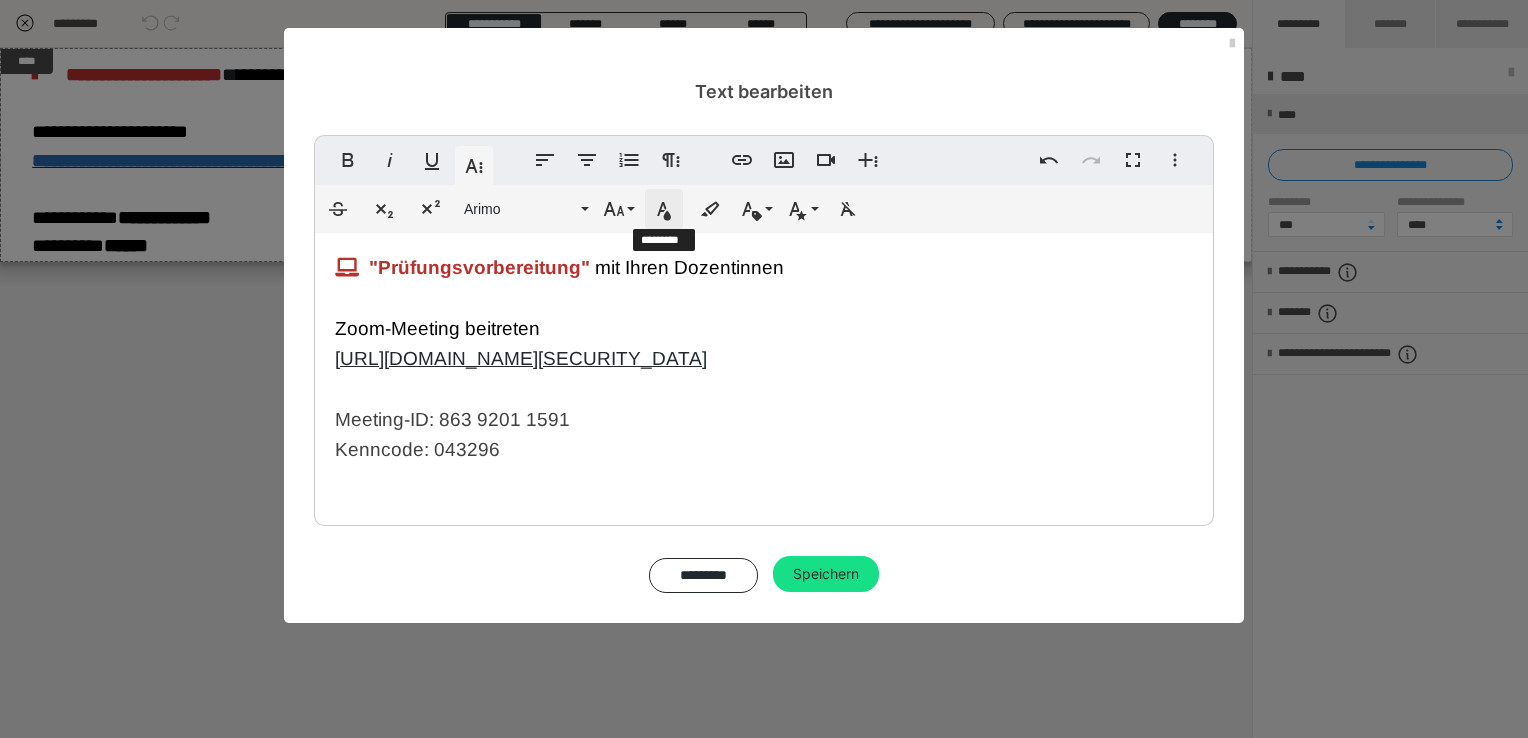 click 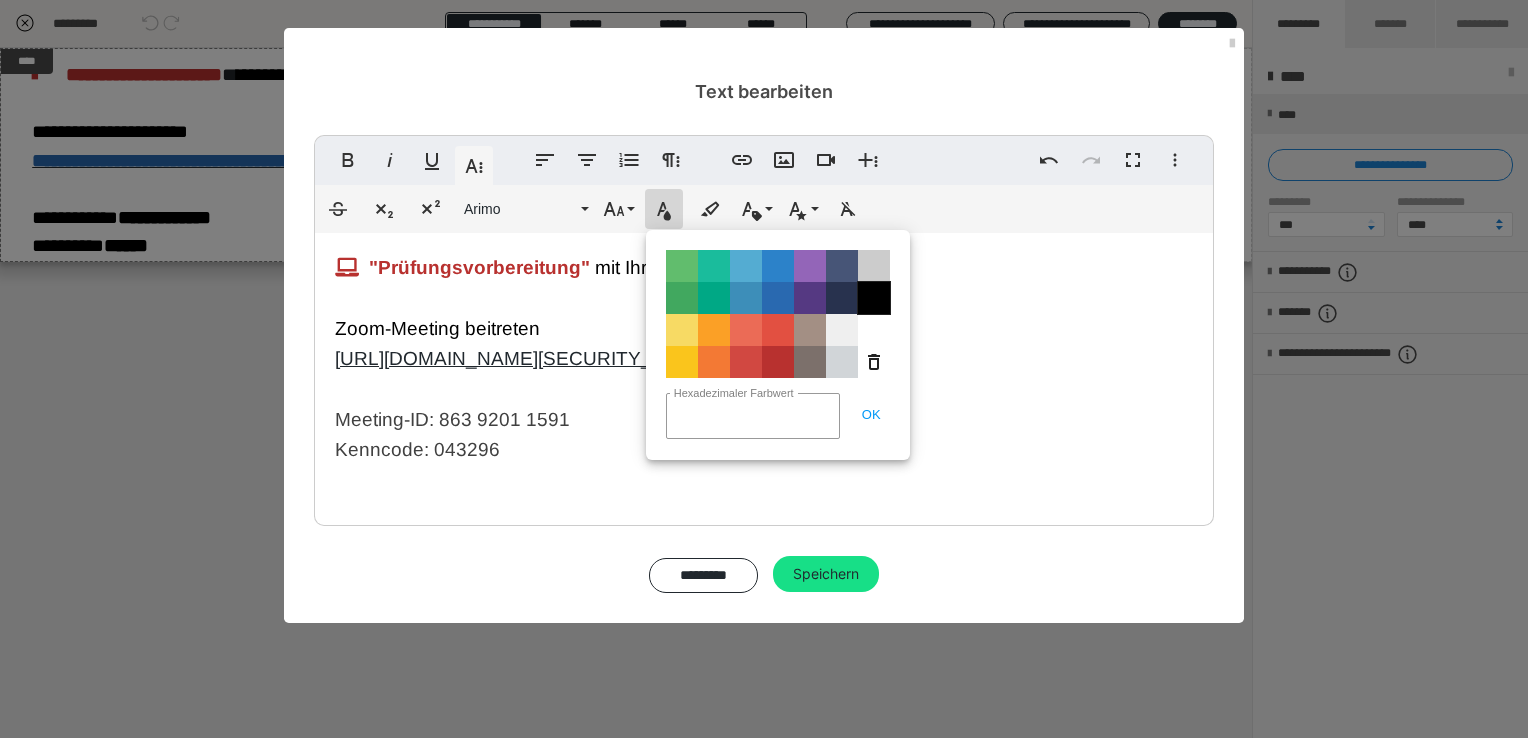 click on "Color#000000" at bounding box center [874, 298] 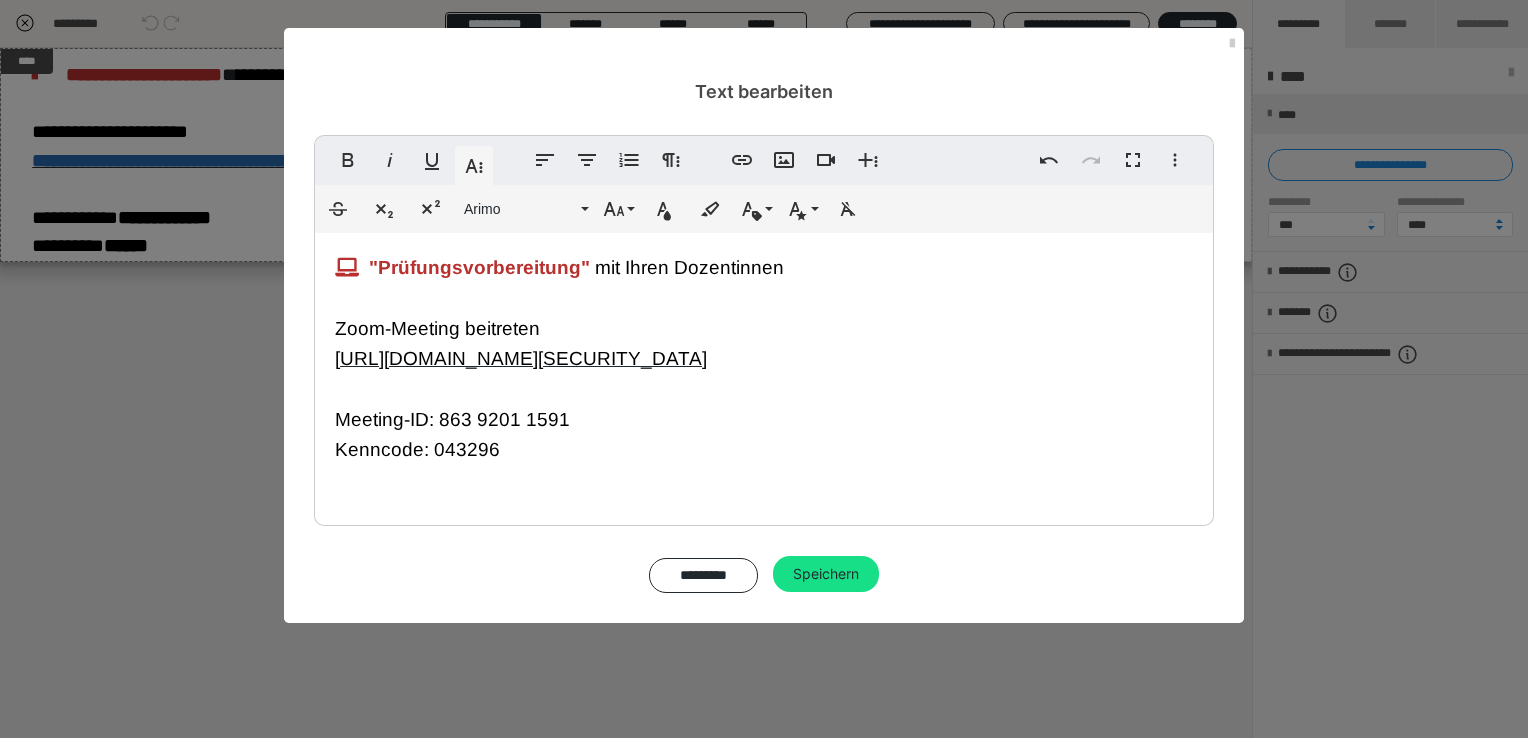 click on ""Prüfungsvorbereitung"   mit Ihren Dozentinnen  Zoom-Meeting beitreten [URL][DOMAIN_NAME][SECURITY_DATA] Meeting-ID: 863 9201 1591 Kenncode: 043296" at bounding box center (764, 374) 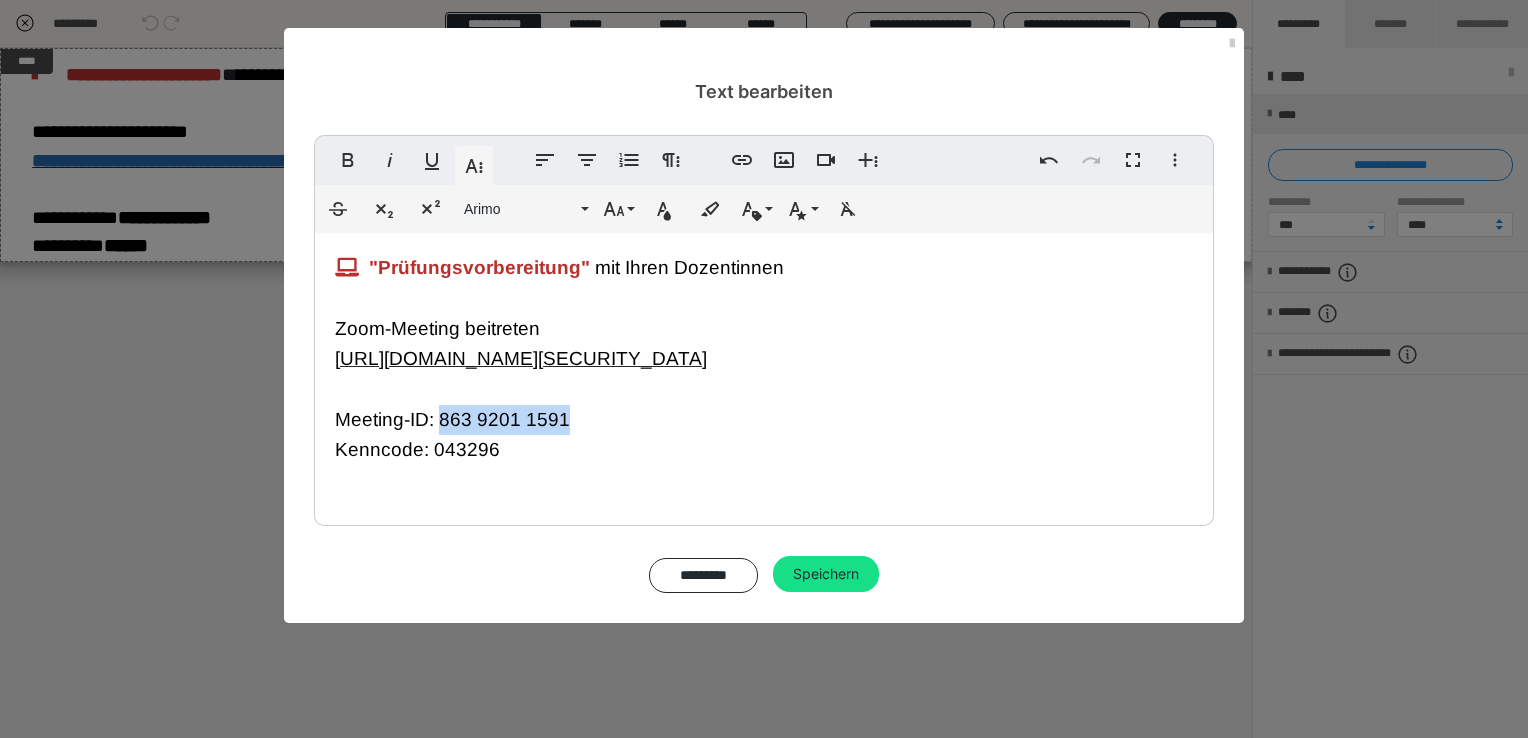 drag, startPoint x: 599, startPoint y: 418, endPoint x: 440, endPoint y: 419, distance: 159.00314 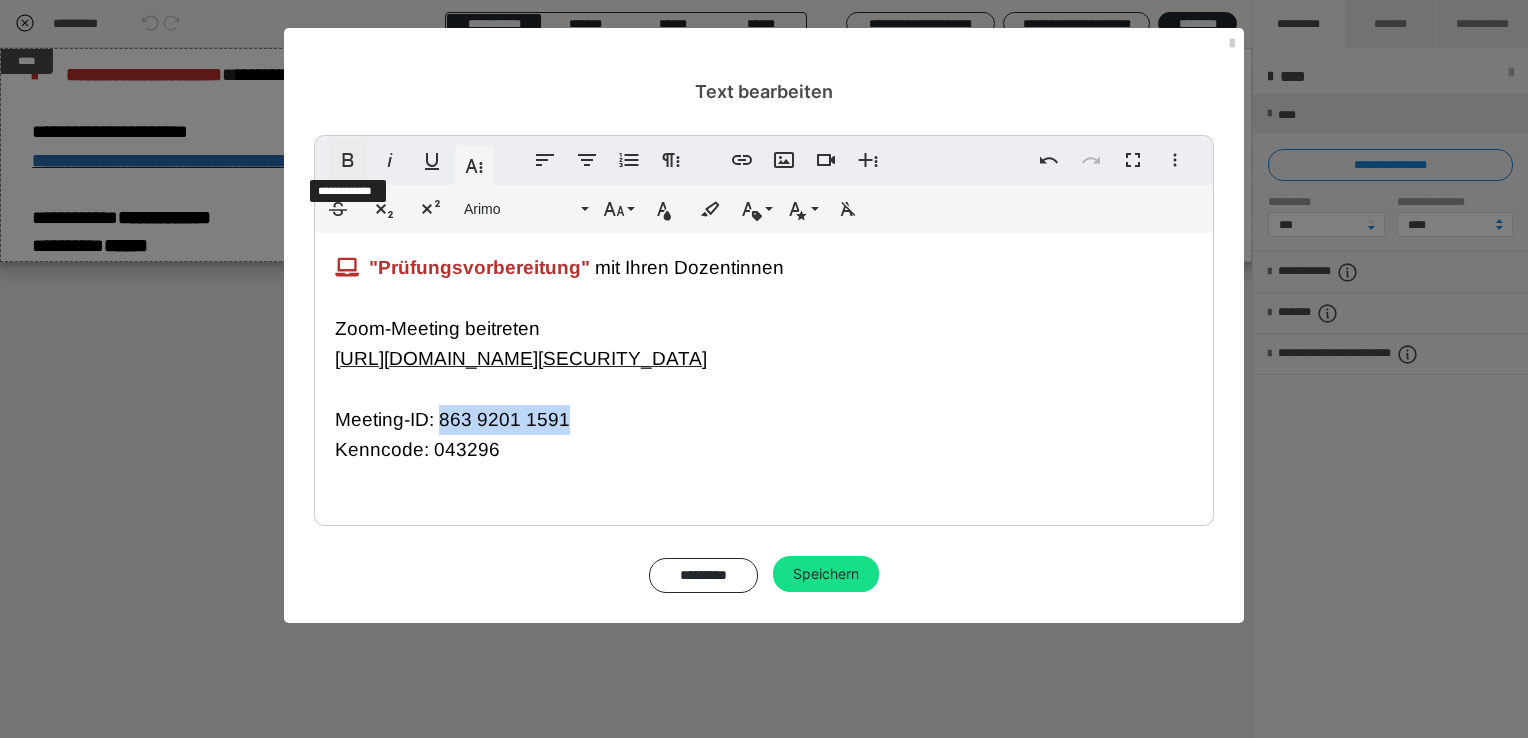 click 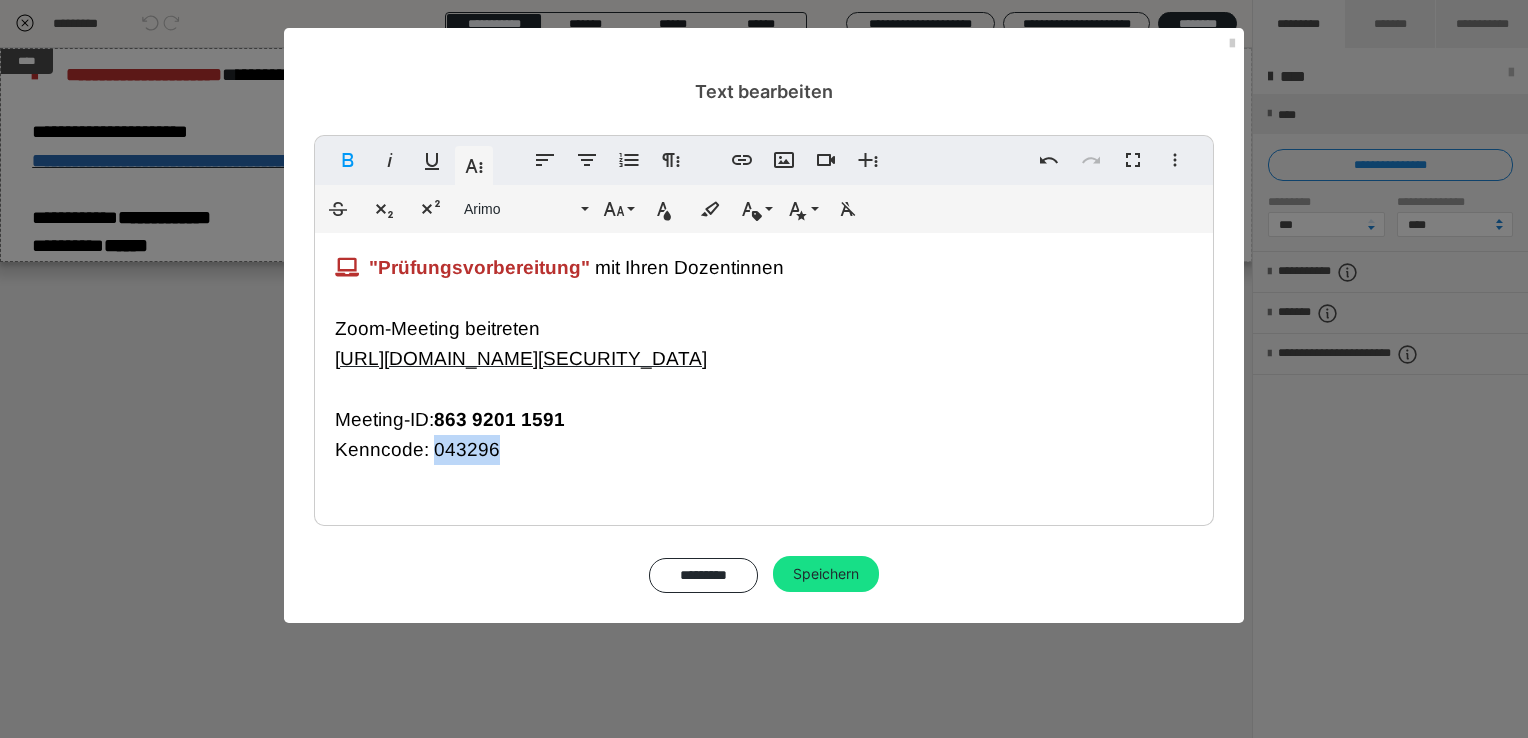 drag, startPoint x: 522, startPoint y: 460, endPoint x: 428, endPoint y: 450, distance: 94.53042 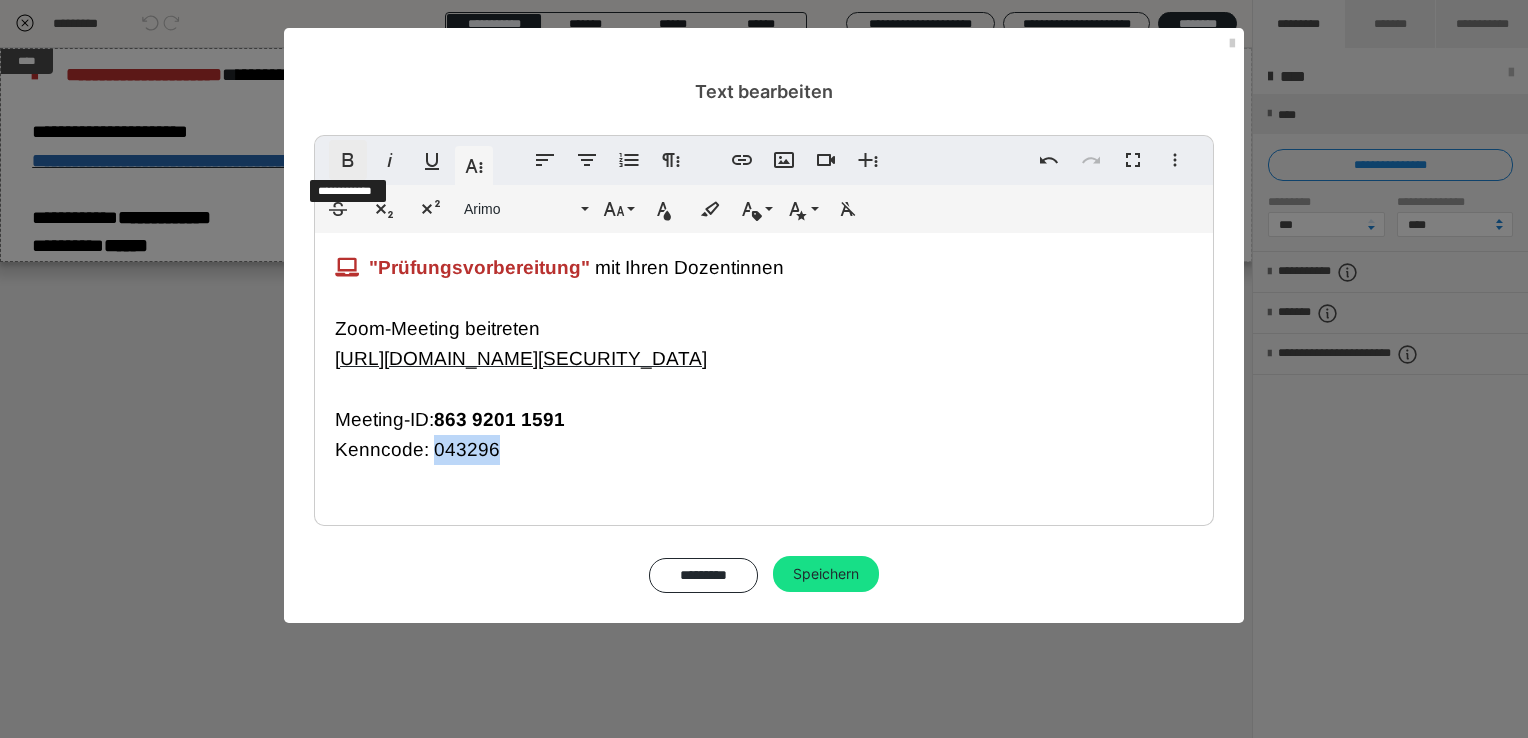 click 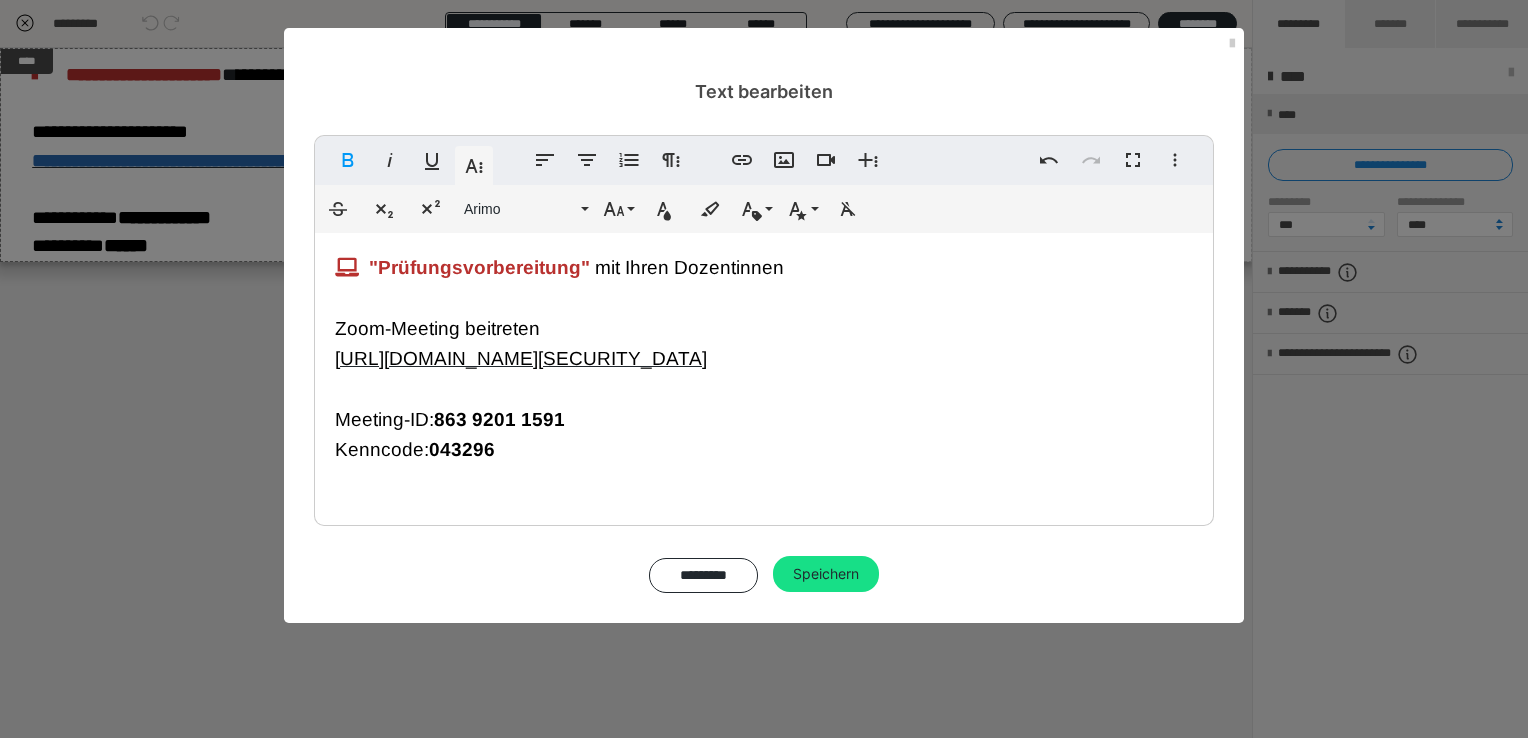 drag, startPoint x: 1132, startPoint y: 366, endPoint x: 288, endPoint y: 346, distance: 844.23694 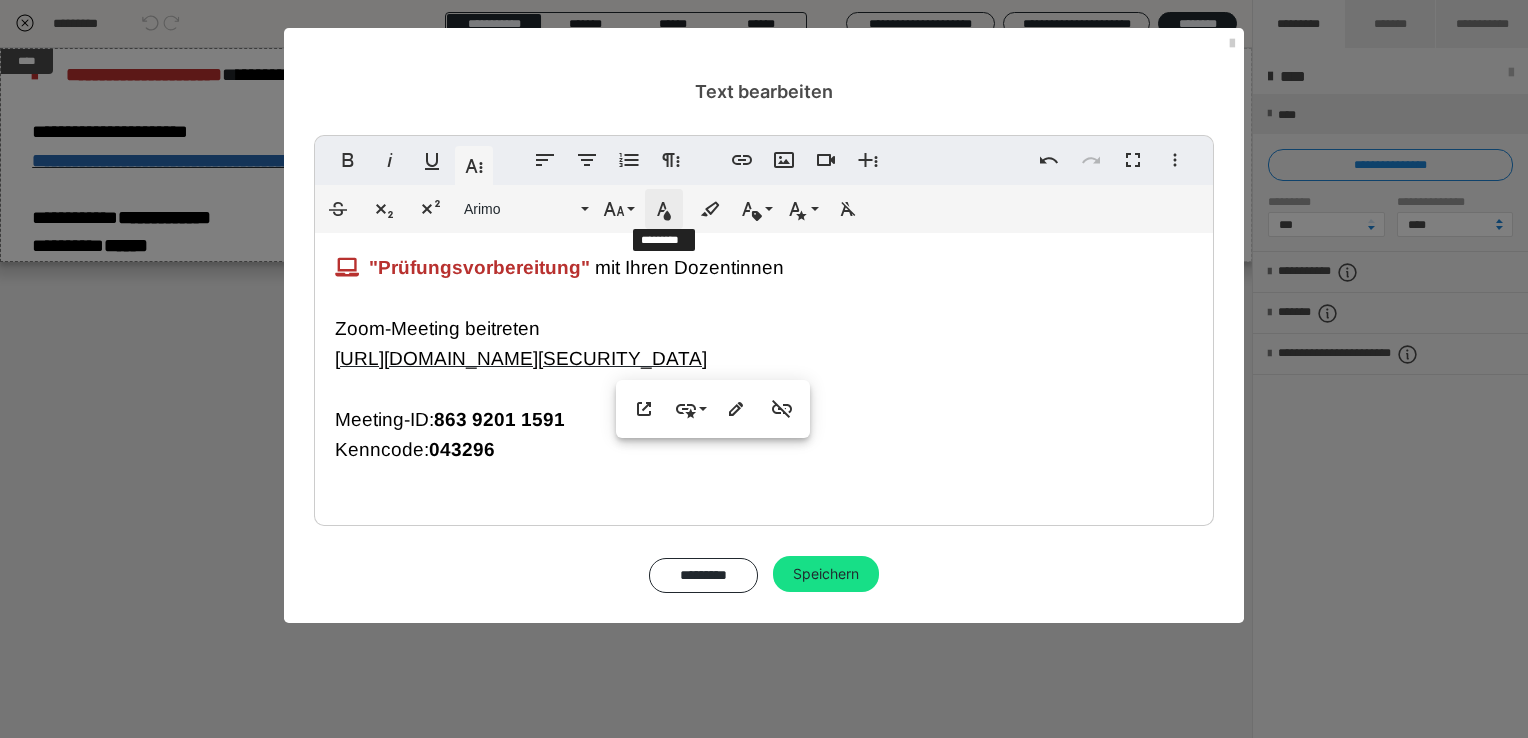 click 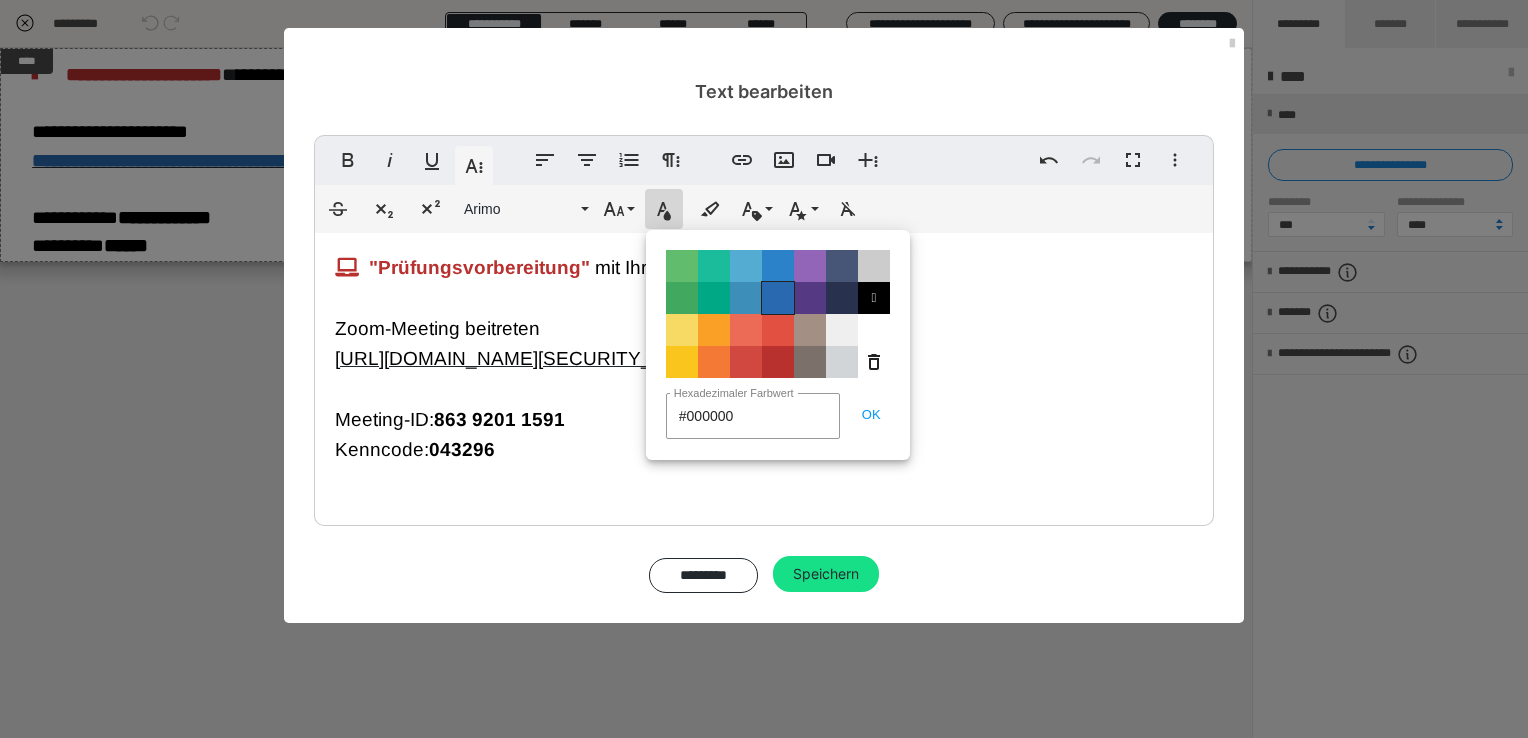 click on "Color#2969B0" at bounding box center (778, 298) 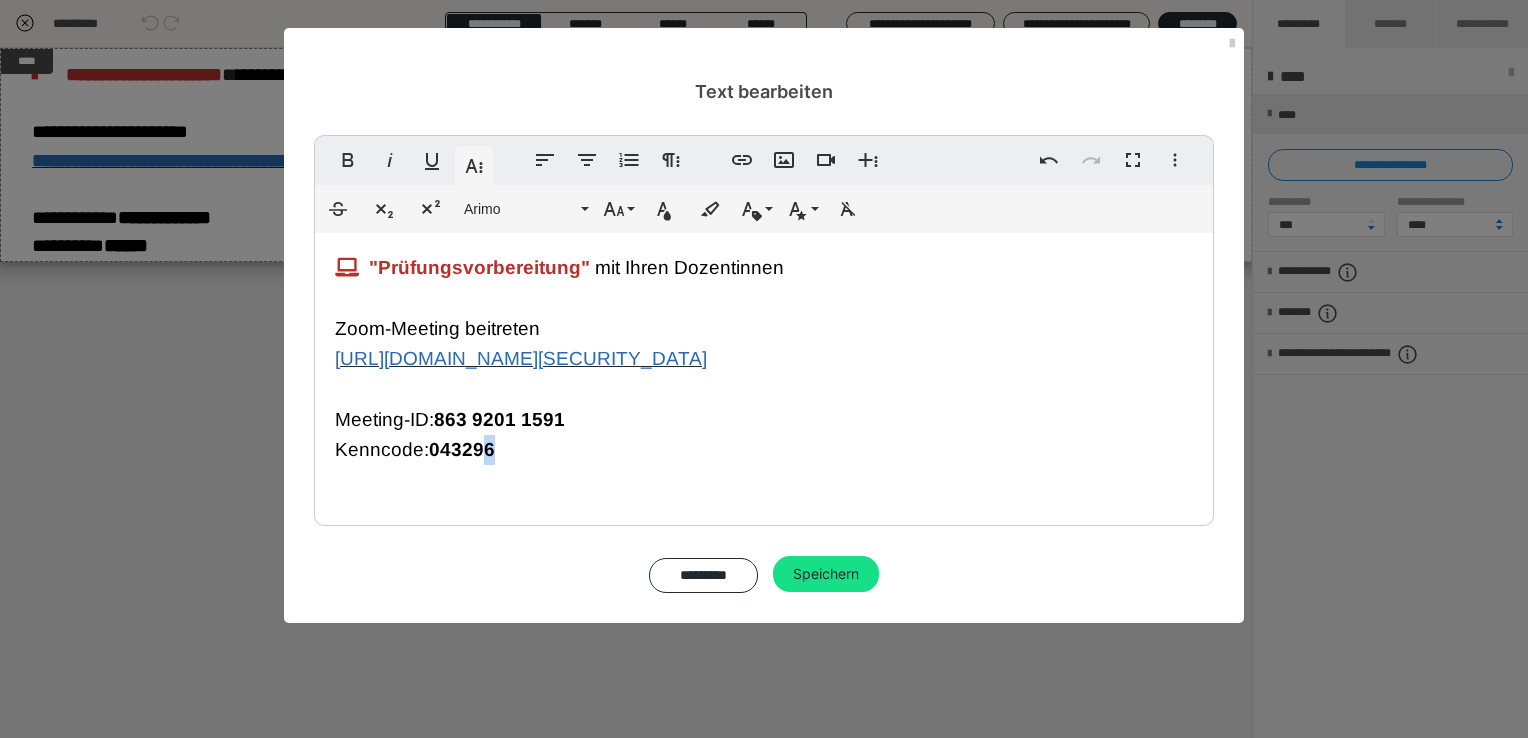 drag, startPoint x: 546, startPoint y: 464, endPoint x: 483, endPoint y: 458, distance: 63.28507 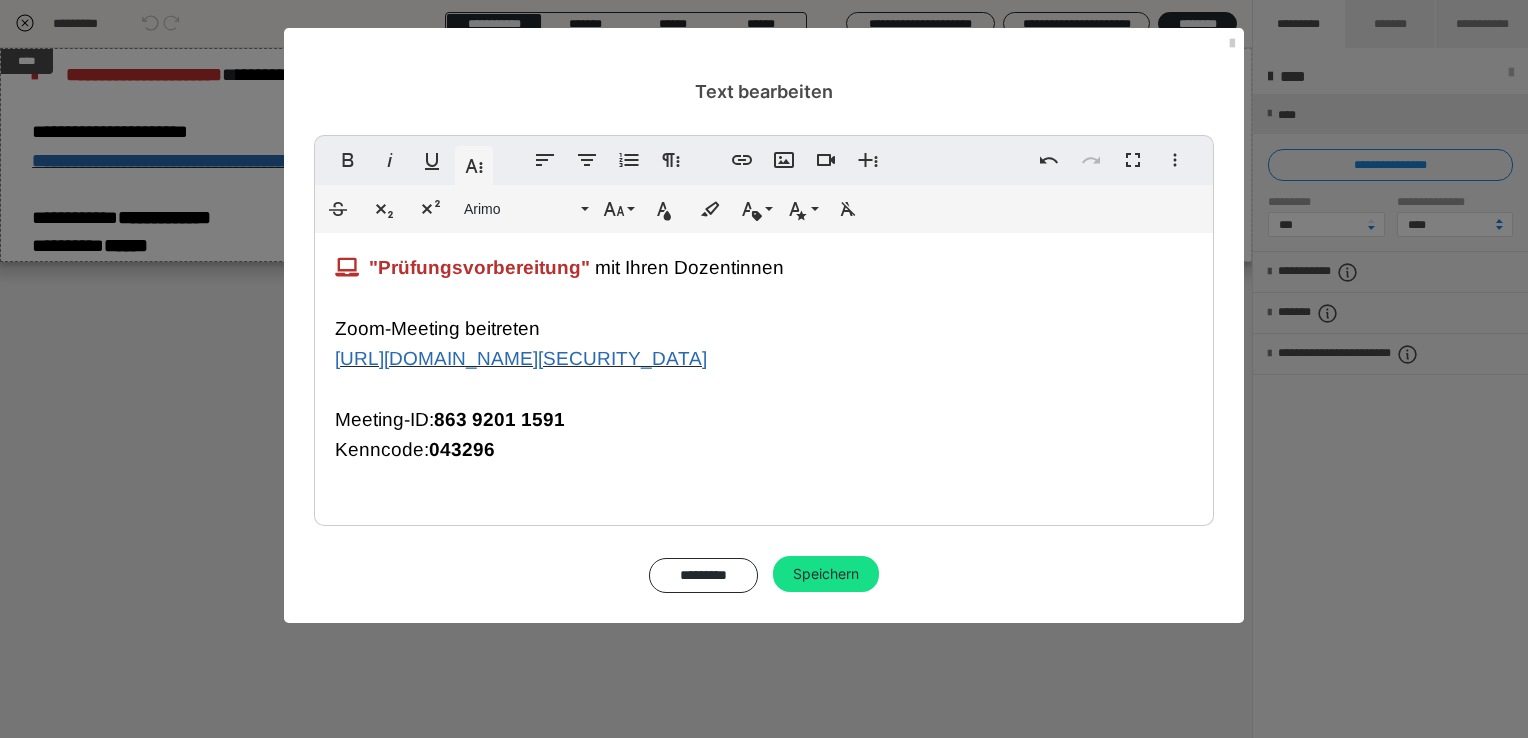 click on ""Prüfungsvorbereitung"" at bounding box center (479, 267) 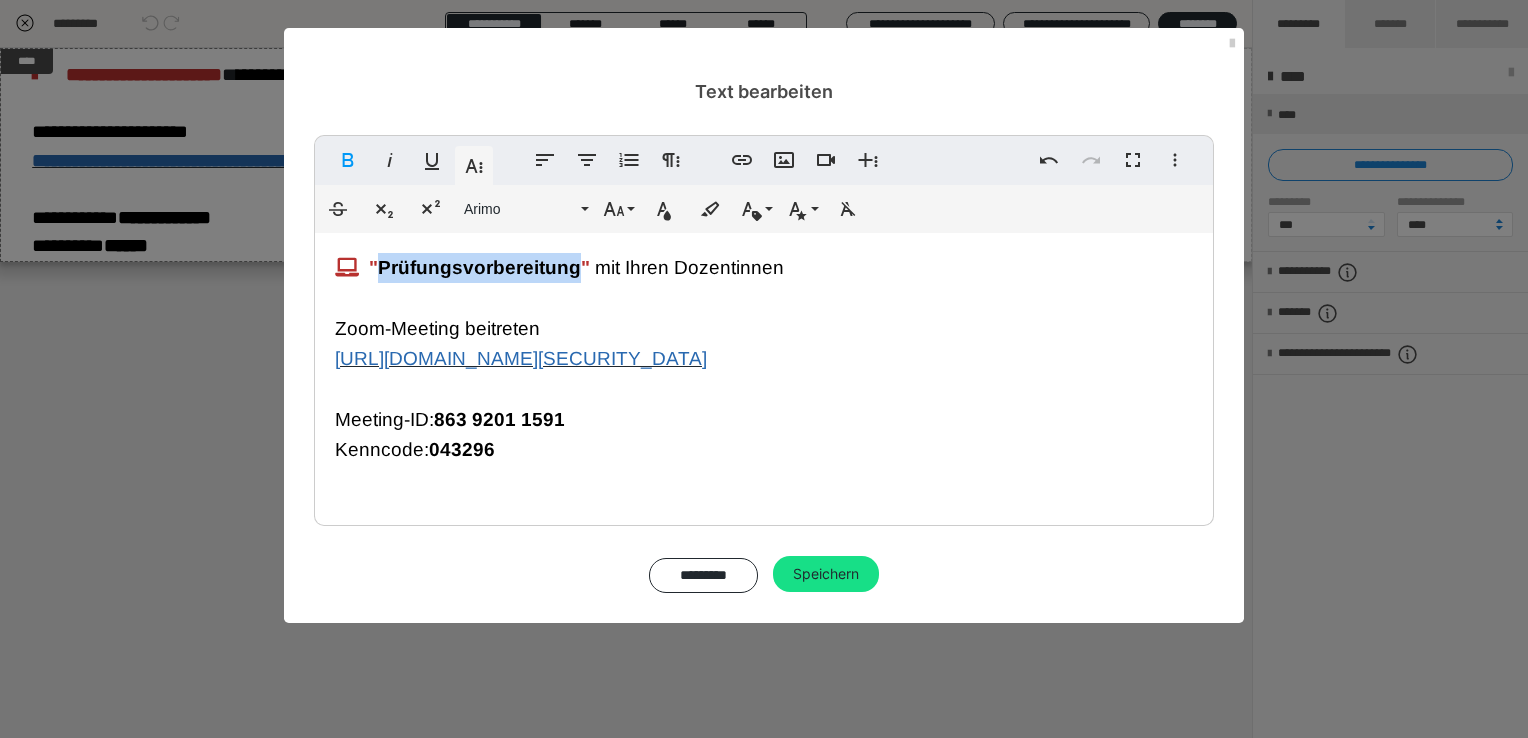 drag, startPoint x: 580, startPoint y: 272, endPoint x: 379, endPoint y: 268, distance: 201.0398 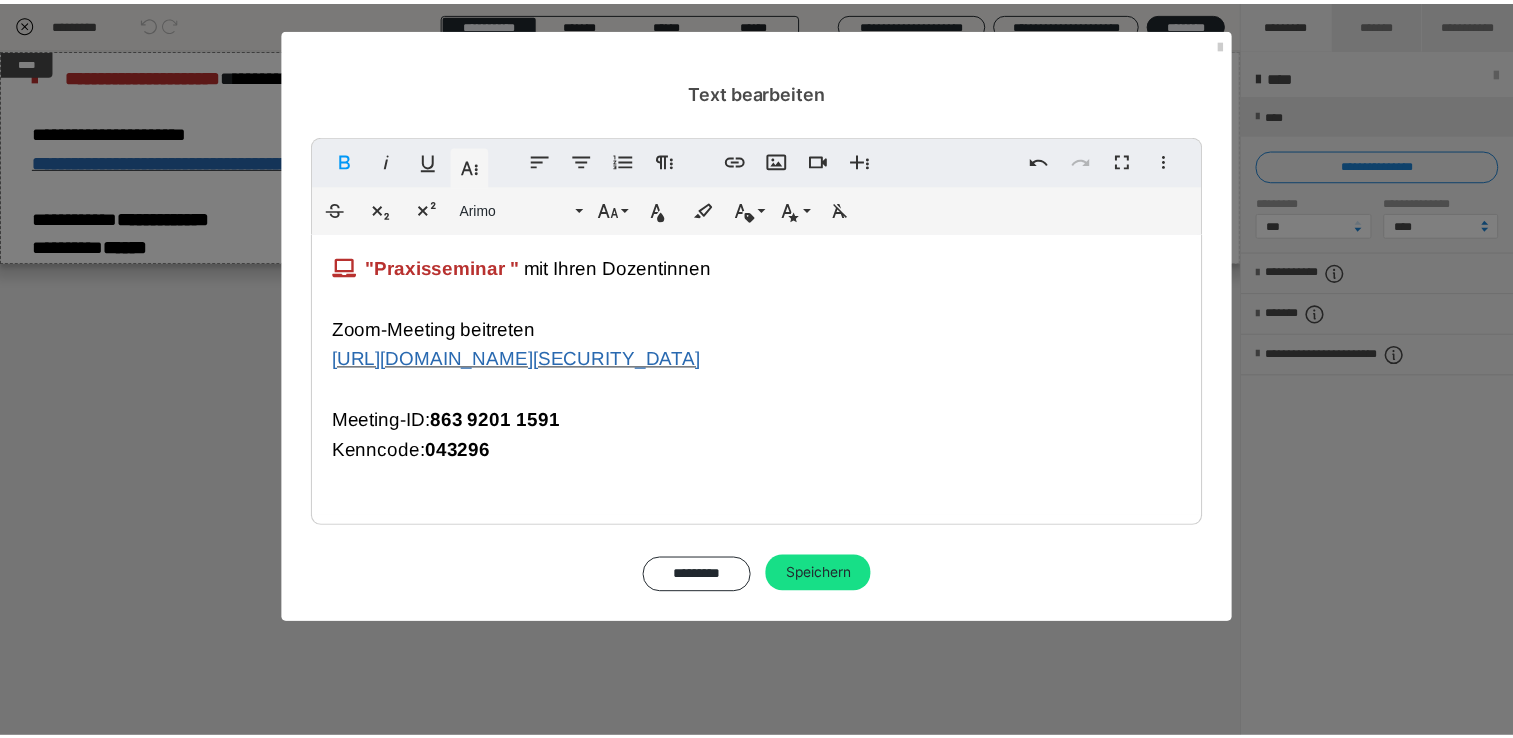 scroll, scrollTop: 0, scrollLeft: 2, axis: horizontal 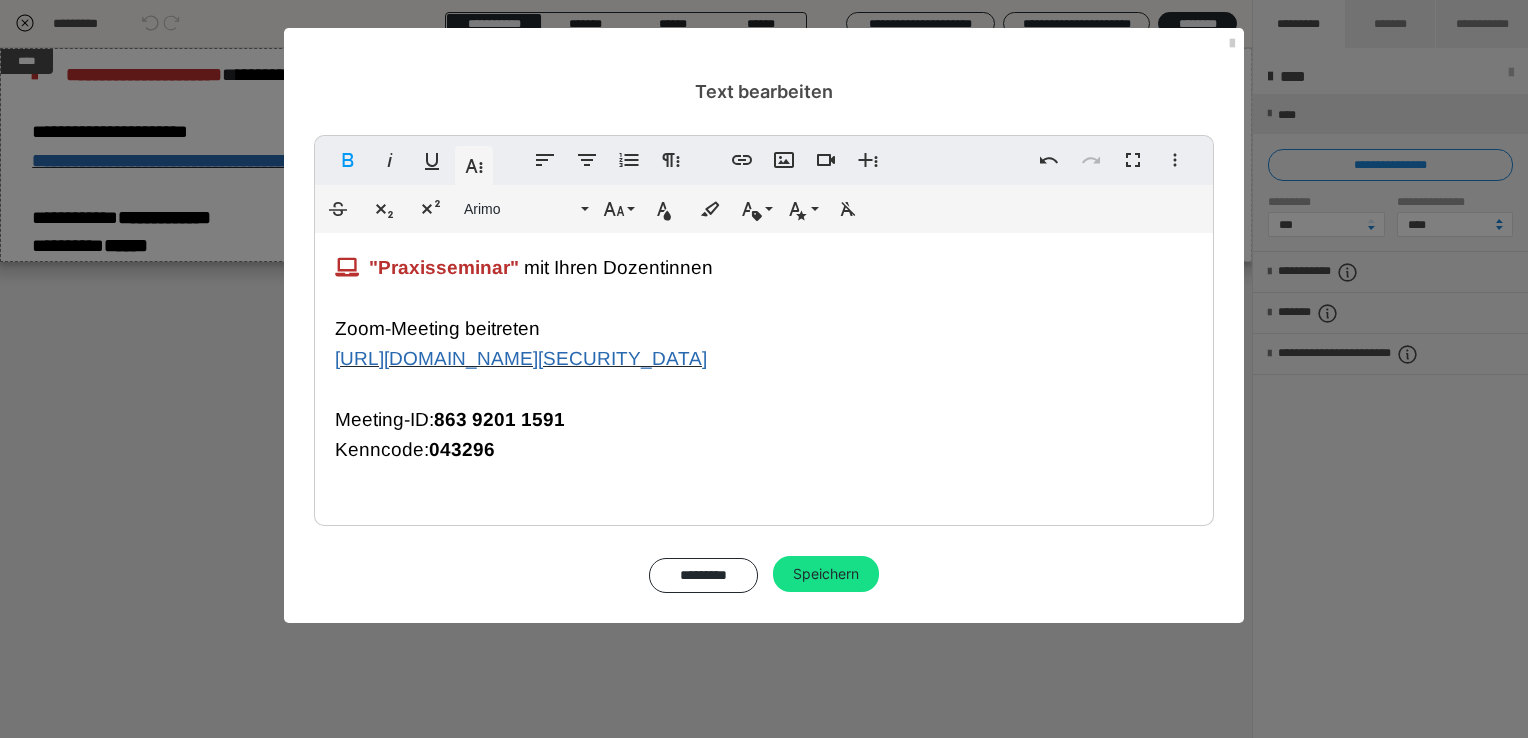 click on ""Praxisseminar"   mit Ihren Dozentinnen  Zoom-Meeting beitreten [URL][DOMAIN_NAME][SECURITY_DATA] Meeting-ID:  863 9201 1591 Kenncode:  043296" at bounding box center (764, 374) 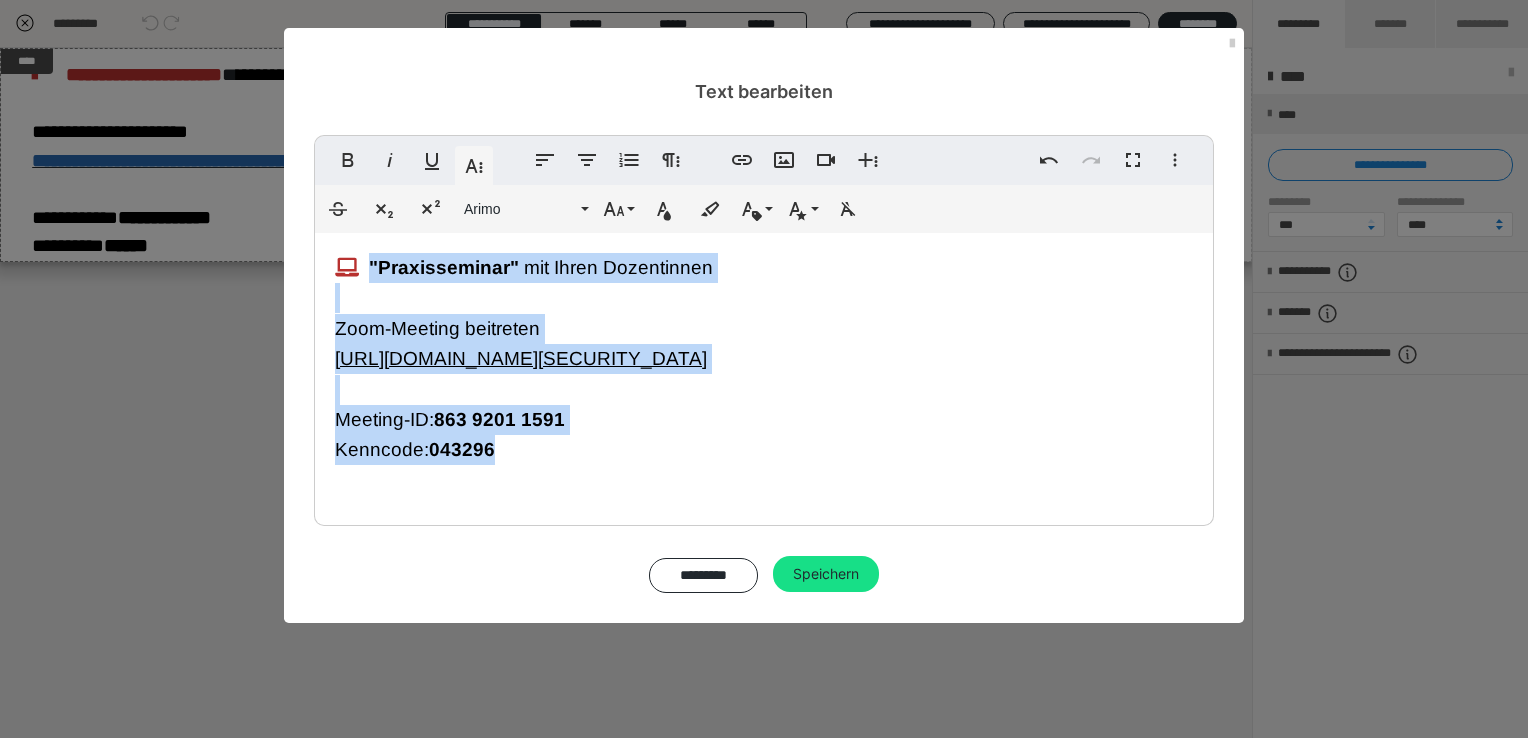 drag, startPoint x: 554, startPoint y: 461, endPoint x: 366, endPoint y: 263, distance: 273.0348 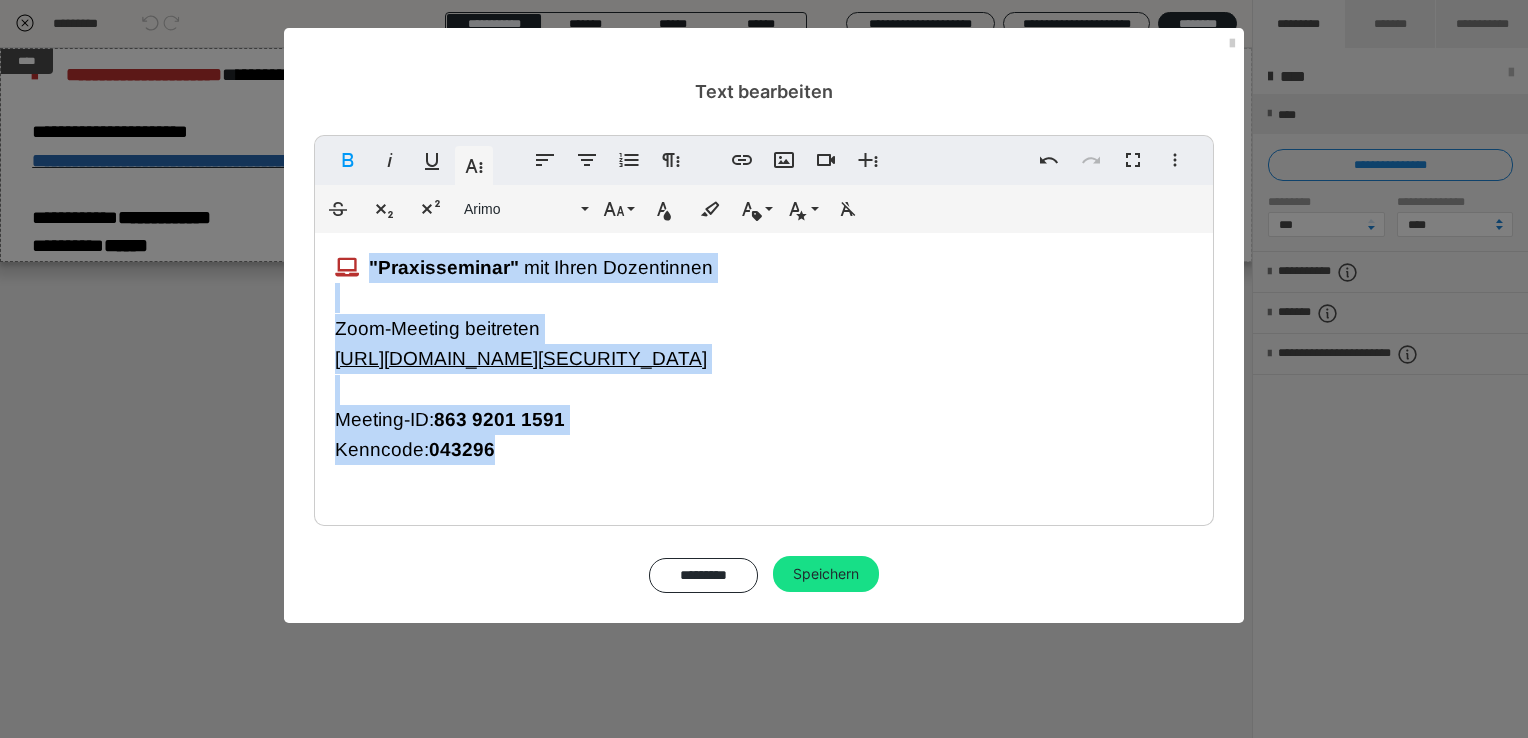 copy on ""Praxisseminar"   mit Ihren Dozentinnen  Zoom-Meeting beitreten [URL][DOMAIN_NAME][SECURITY_DATA] Meeting-ID:  863 9201 1591 Kenncode:  043296" 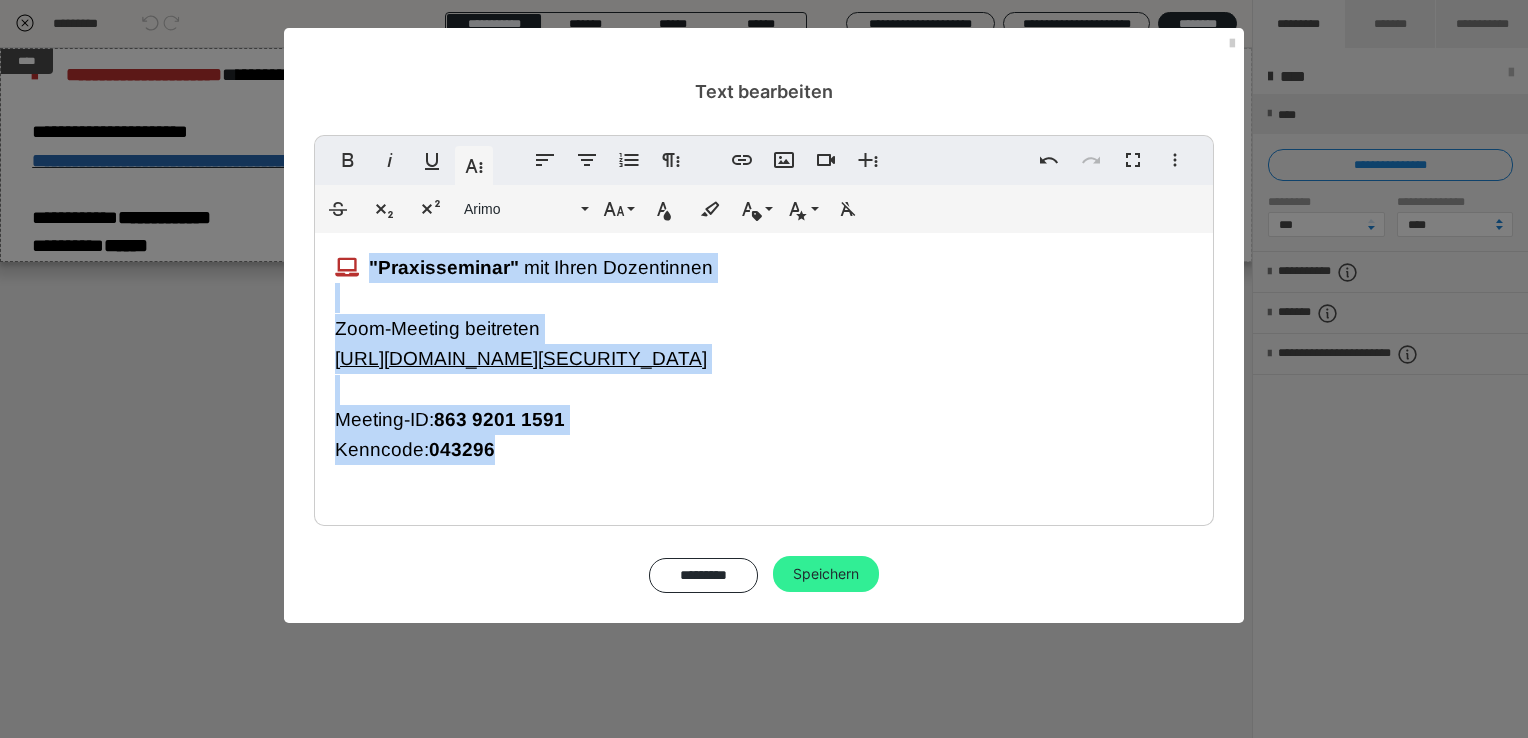 click on "Speichern" at bounding box center (826, 574) 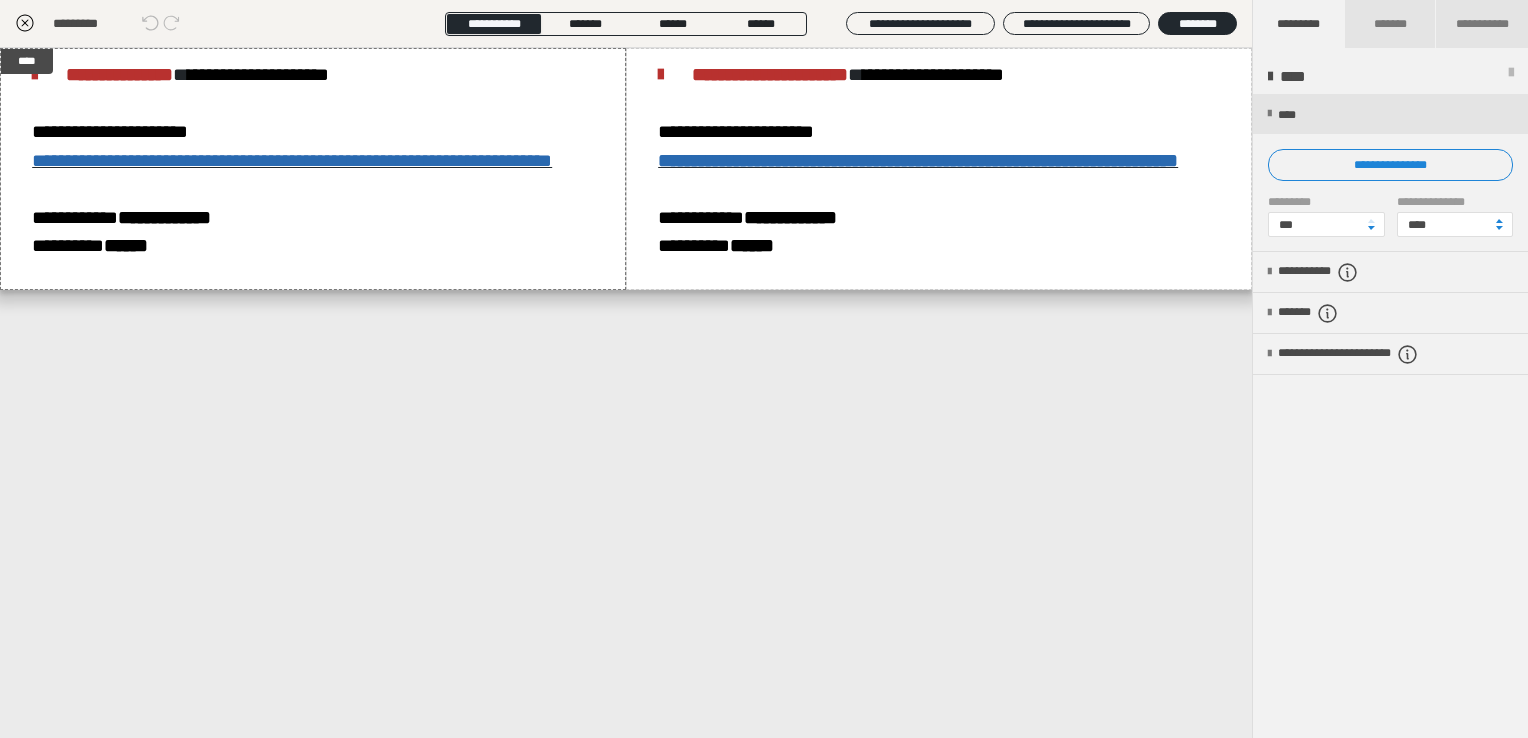 click 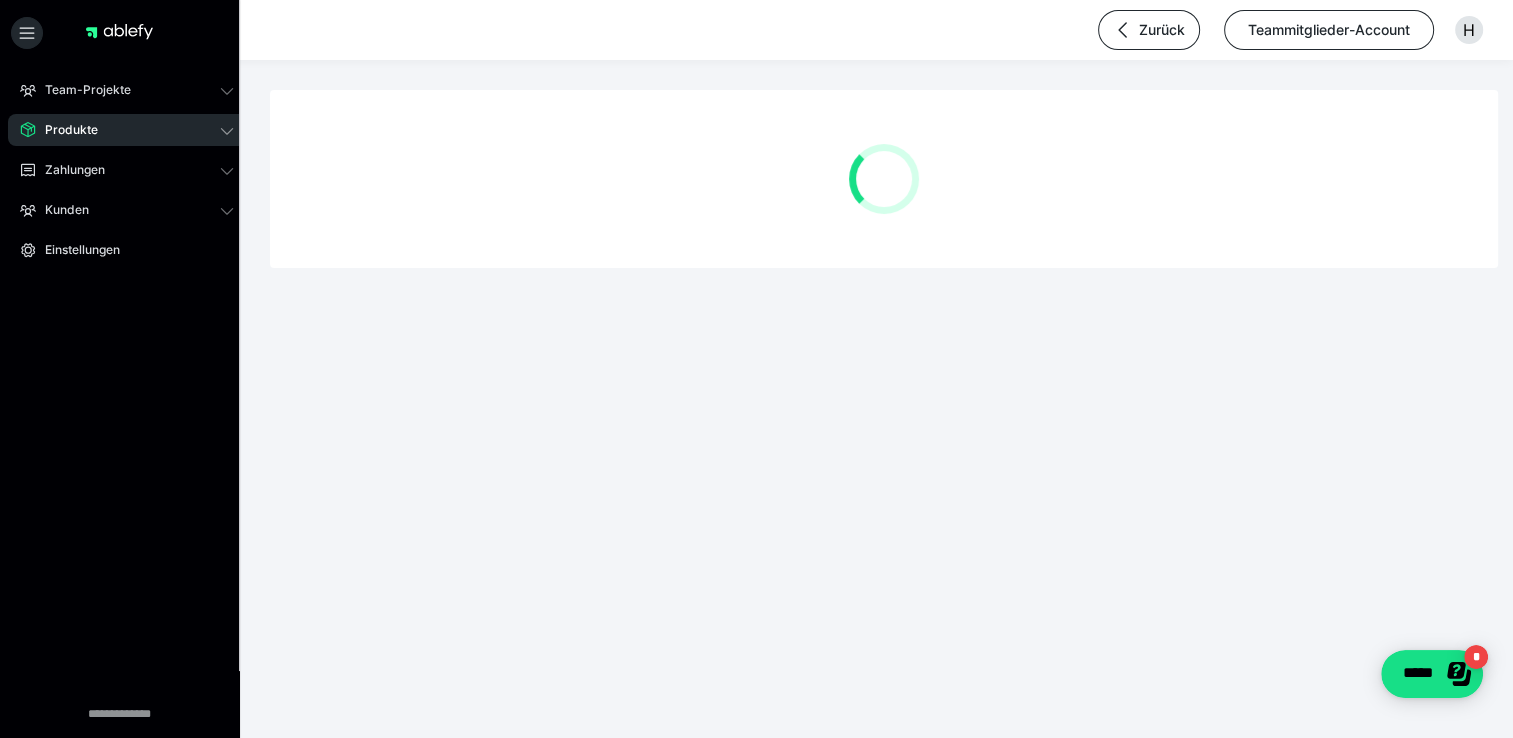 scroll, scrollTop: 0, scrollLeft: 0, axis: both 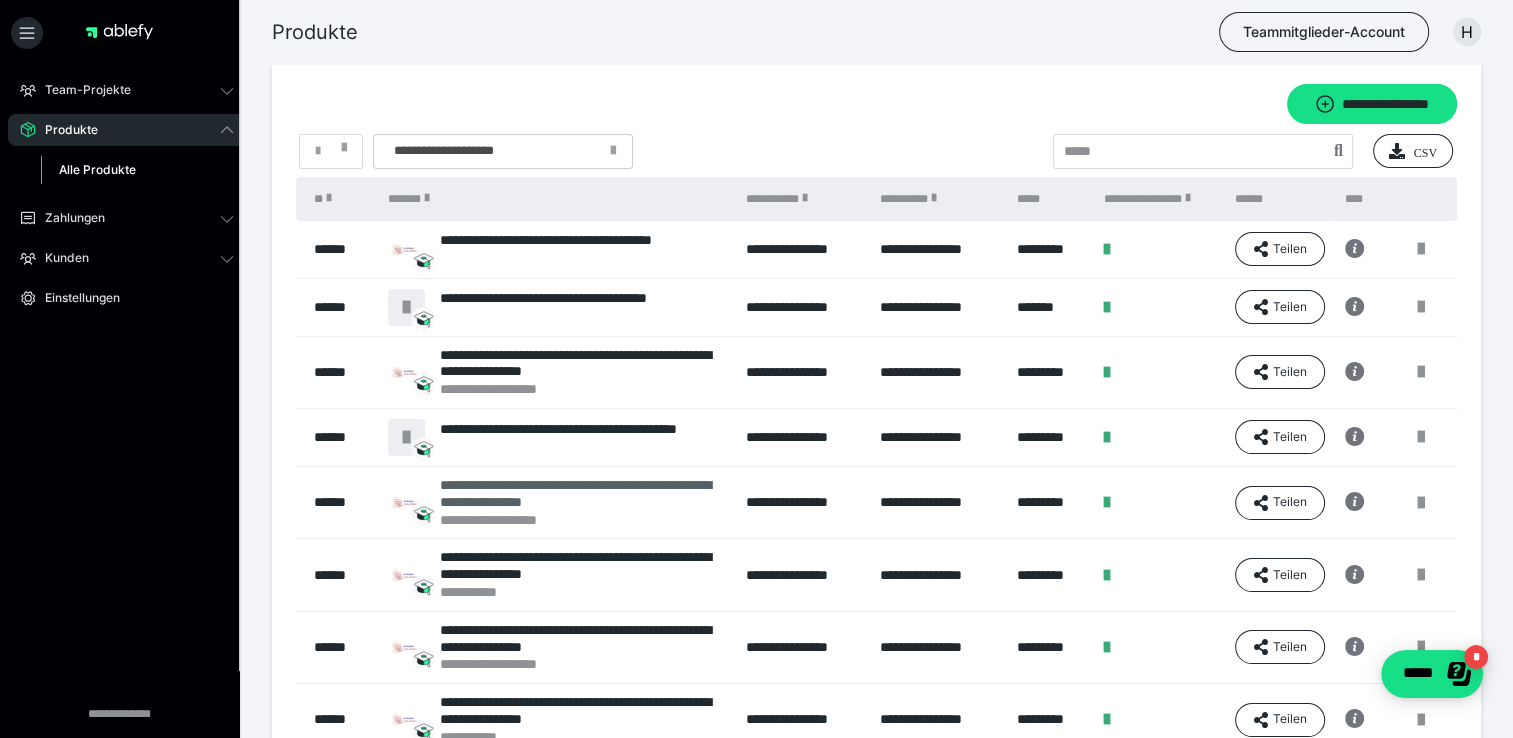 click on "**********" at bounding box center (583, 494) 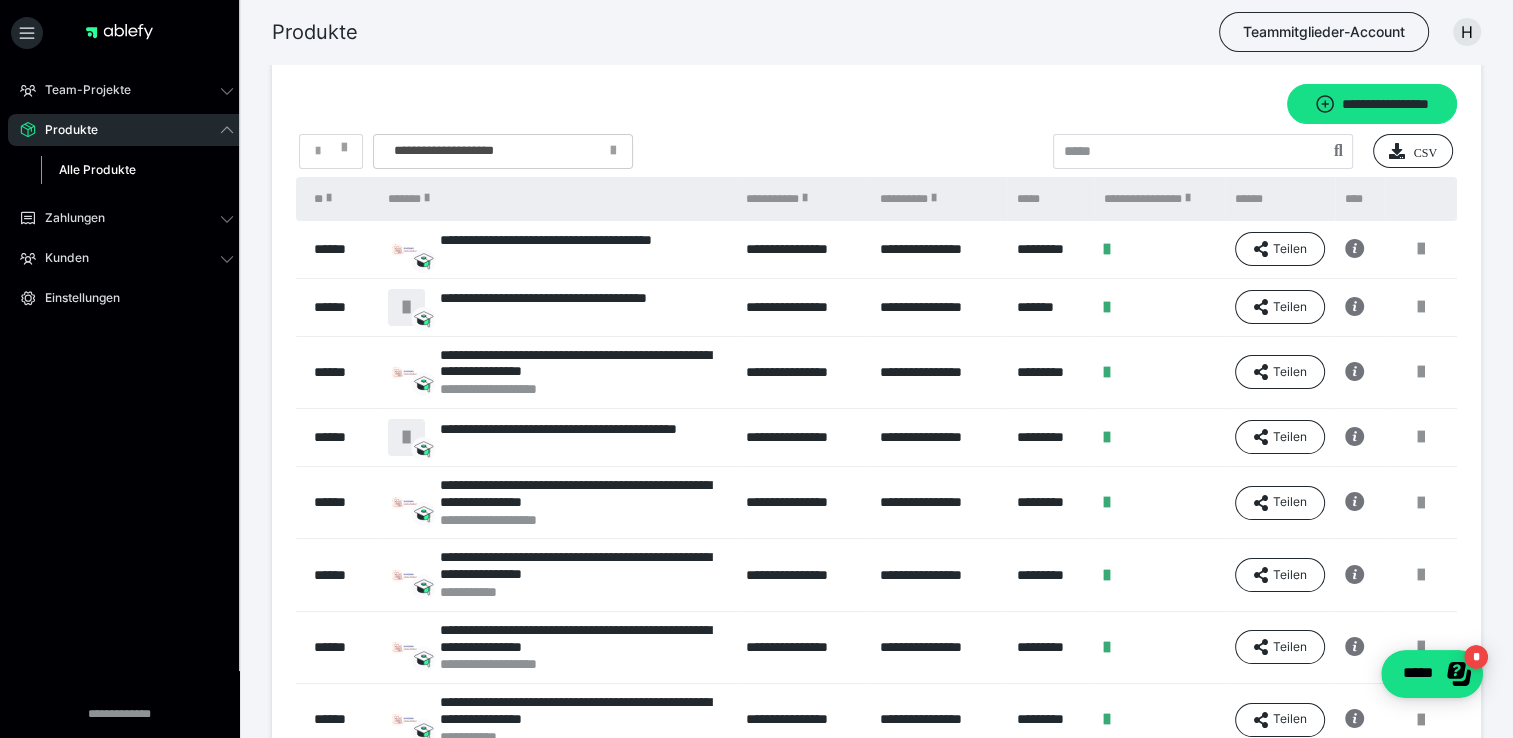 scroll, scrollTop: 0, scrollLeft: 0, axis: both 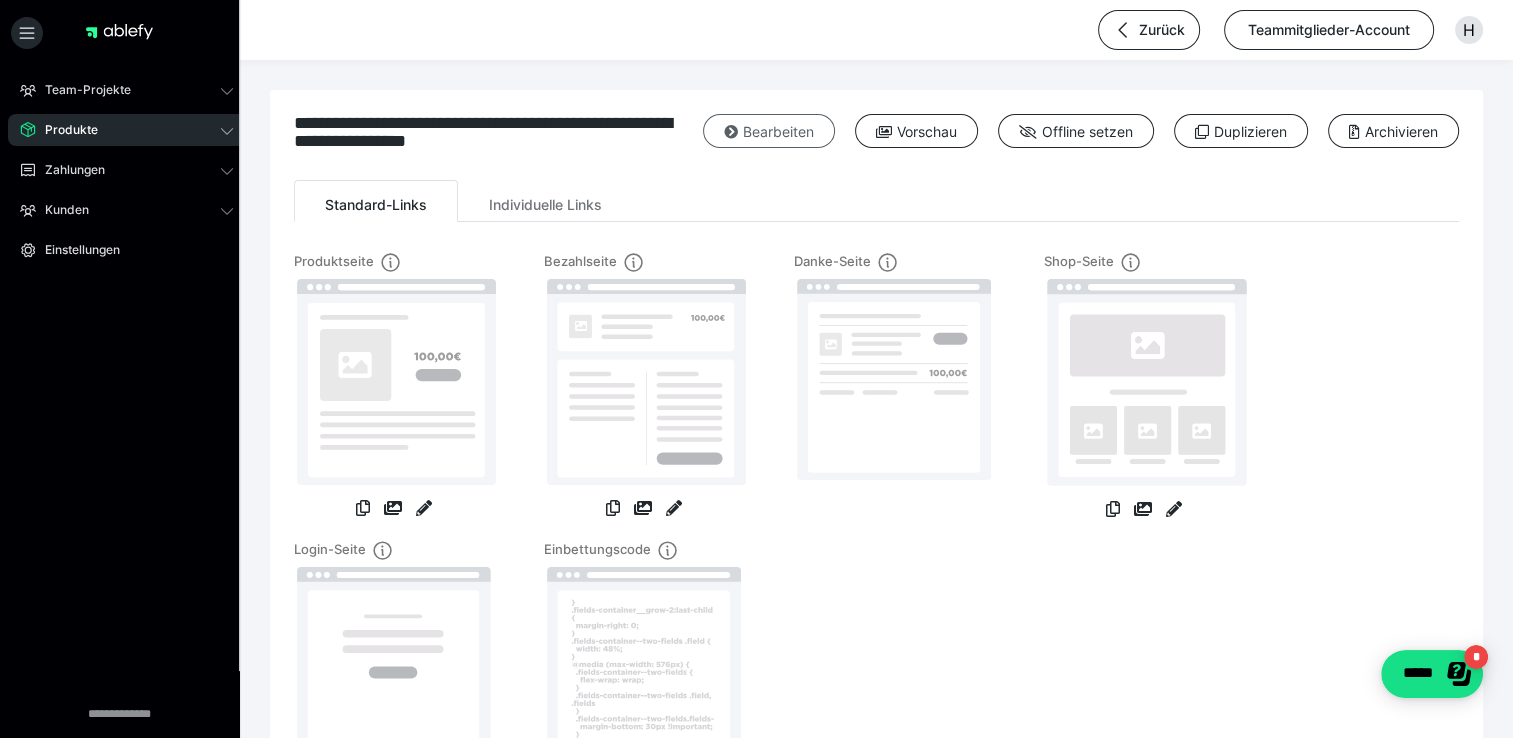 click on "Bearbeiten" at bounding box center [769, 131] 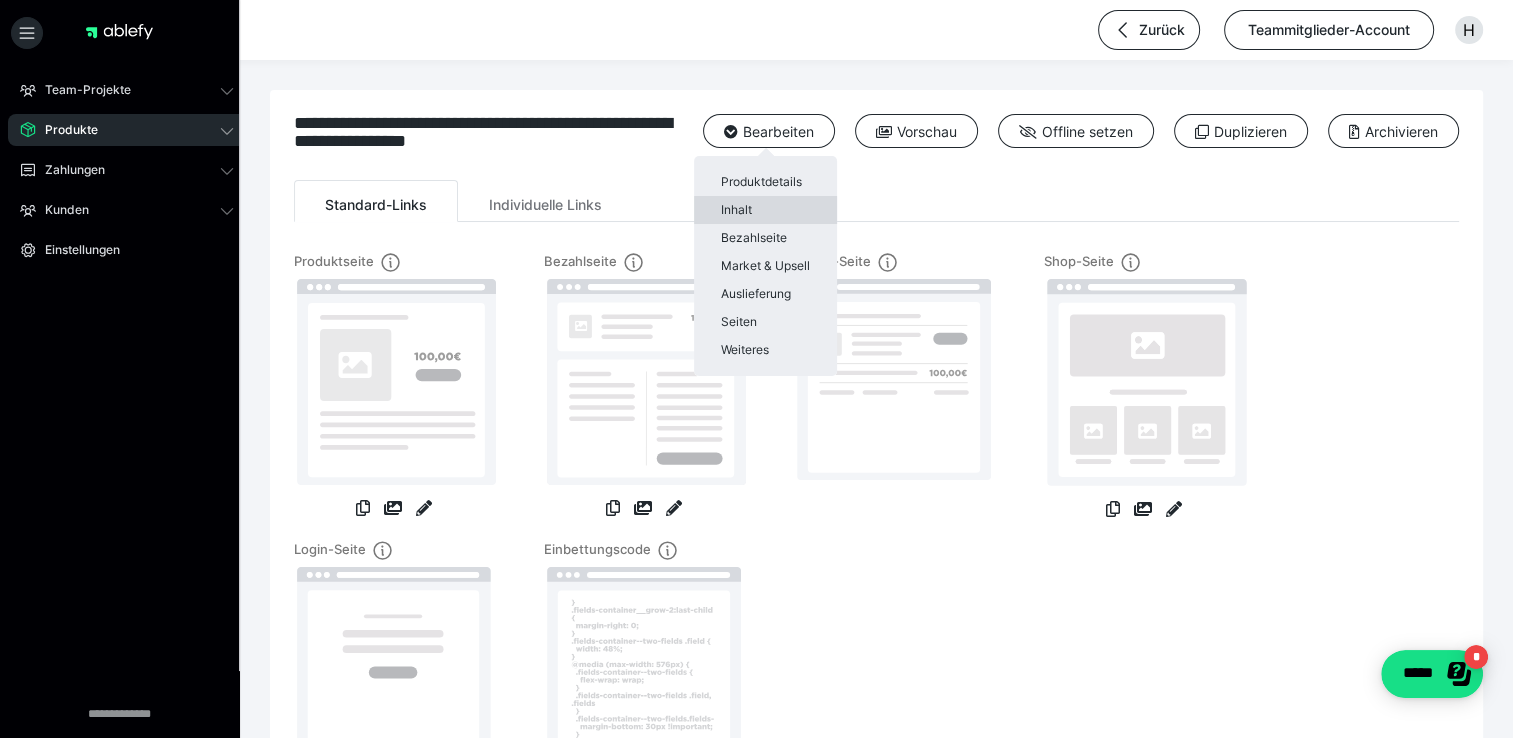 click on "Inhalt" at bounding box center [765, 210] 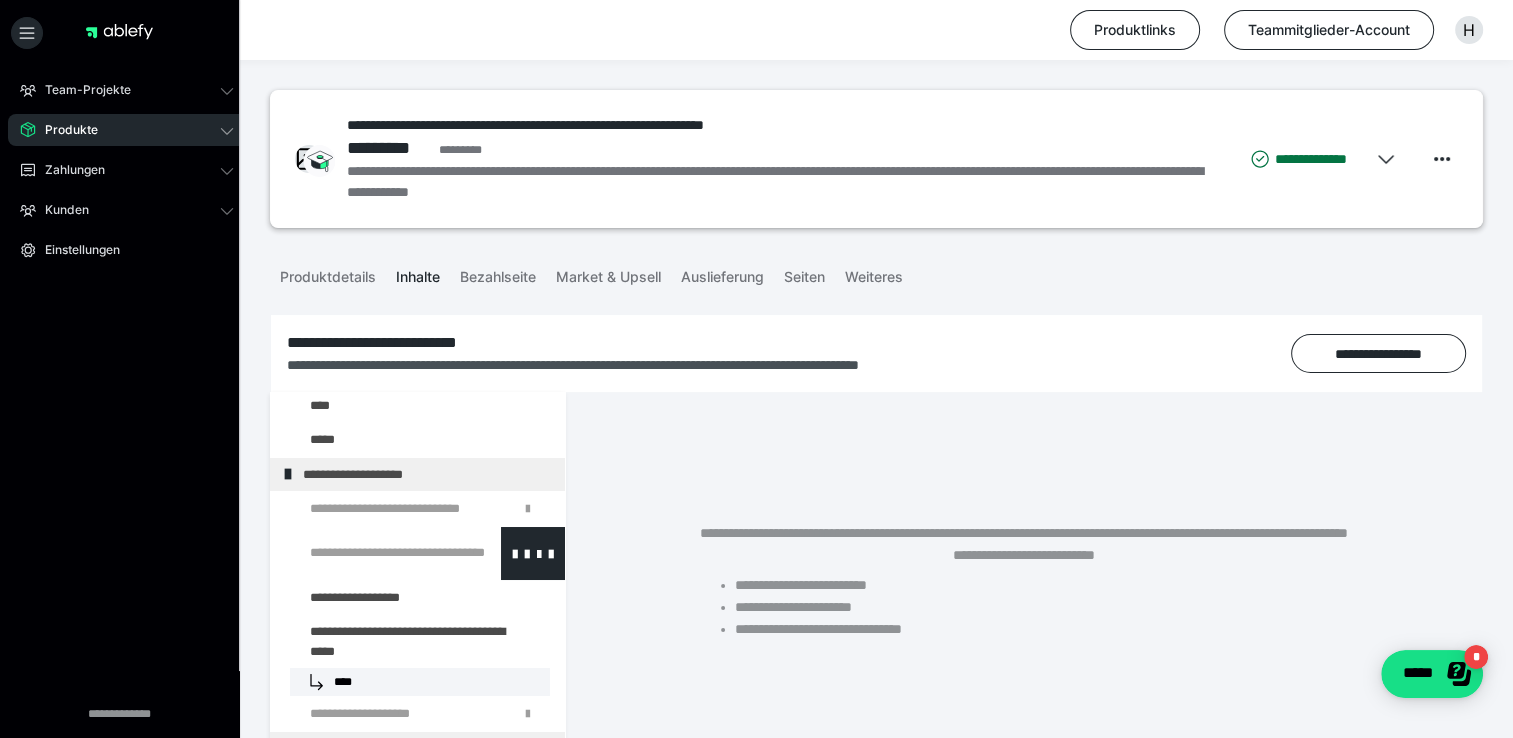 scroll, scrollTop: 2400, scrollLeft: 0, axis: vertical 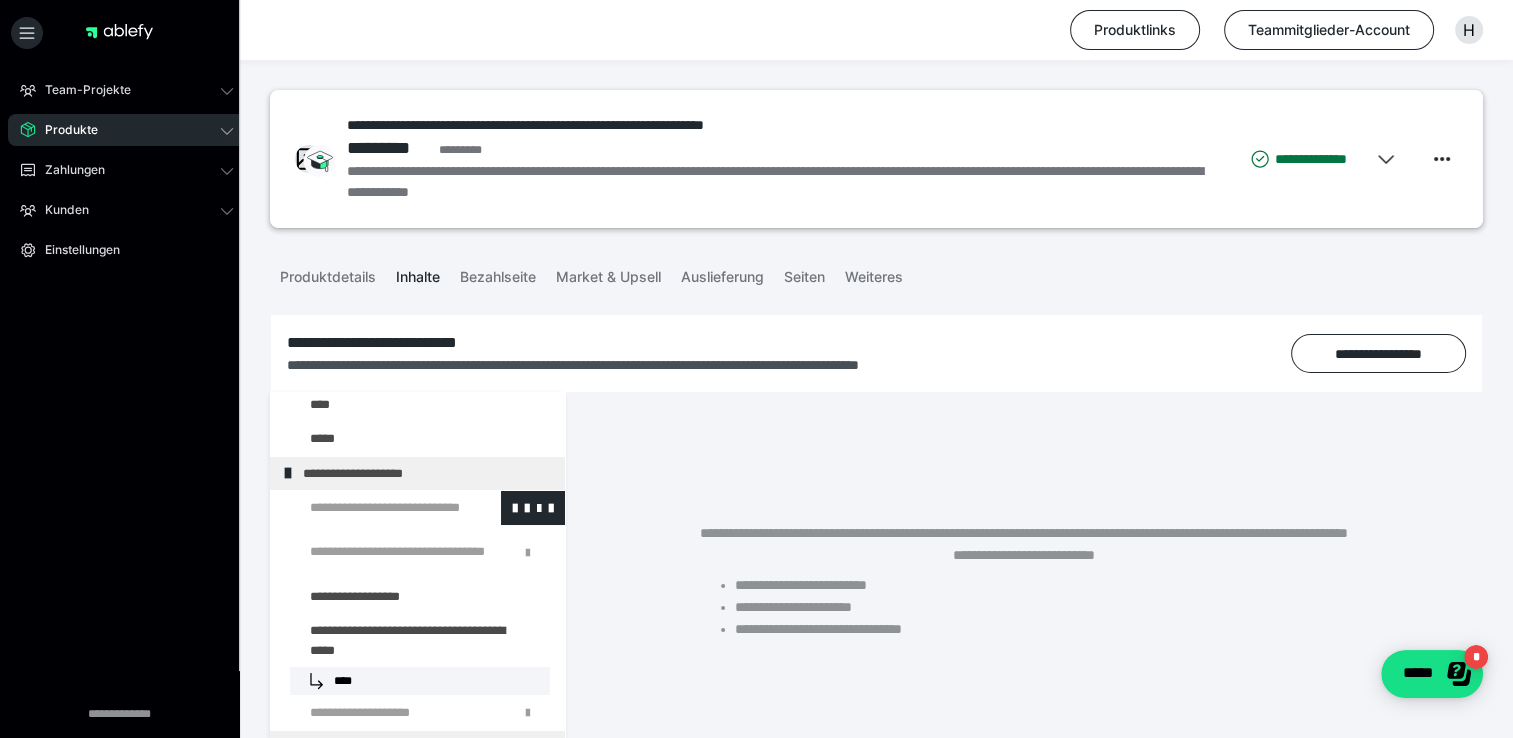 click at bounding box center [375, 508] 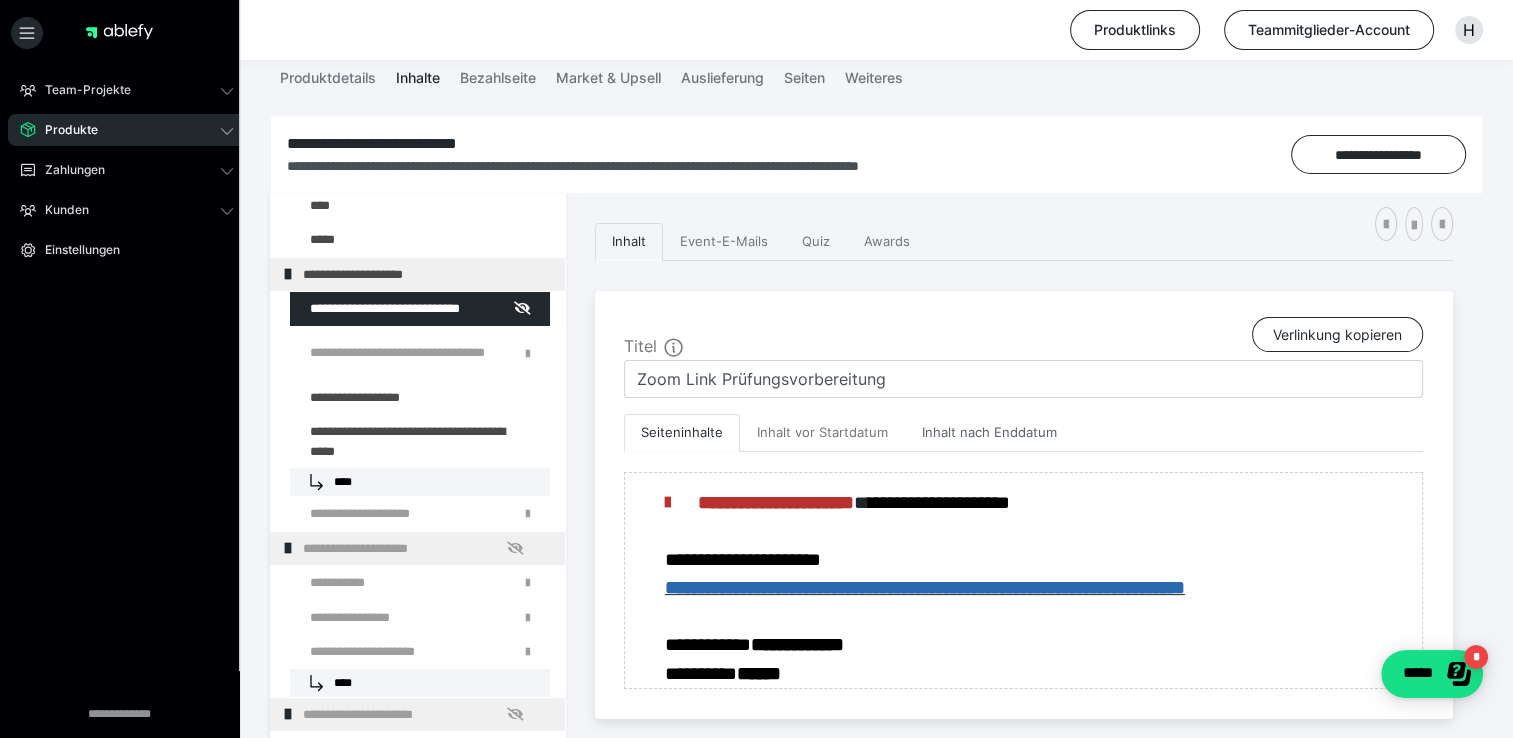 scroll, scrollTop: 200, scrollLeft: 0, axis: vertical 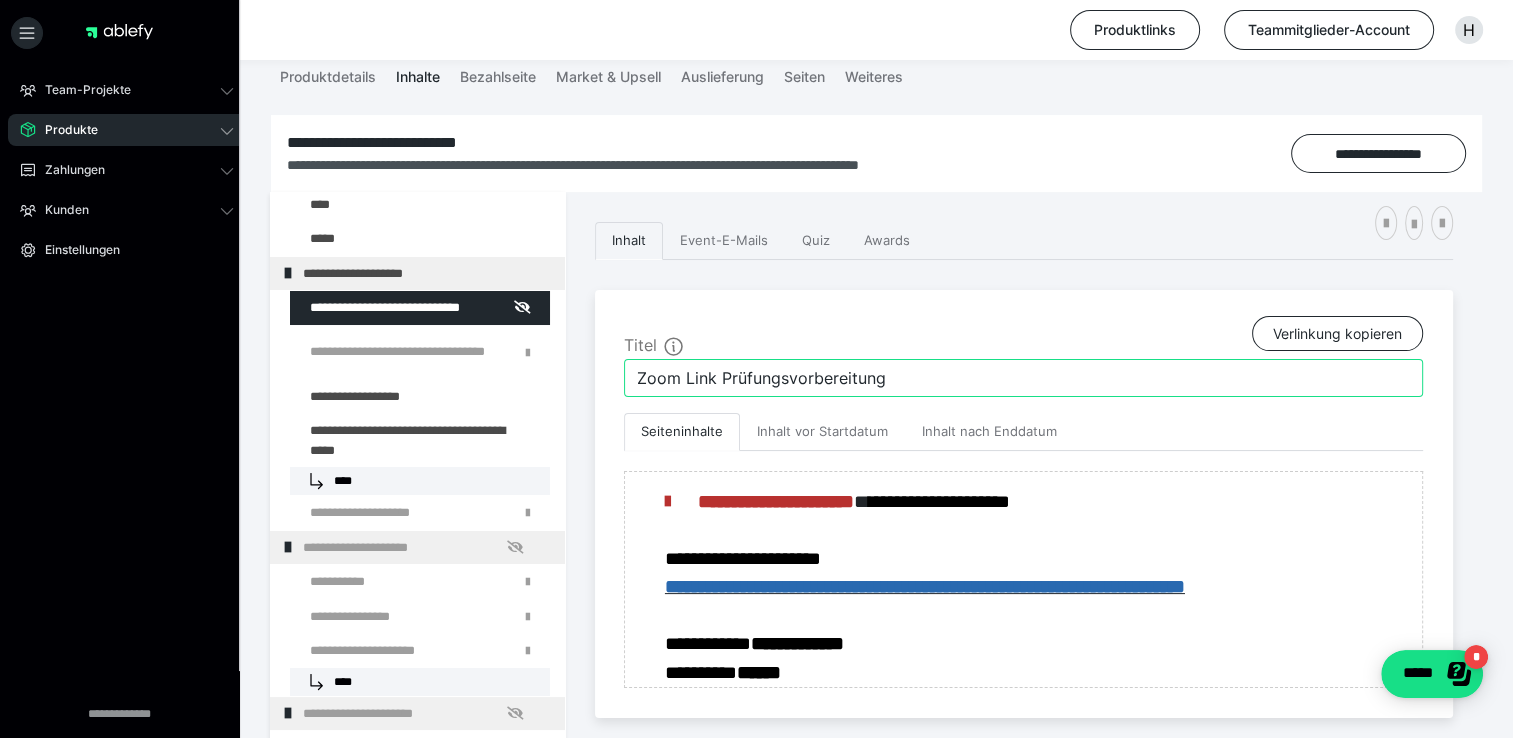 drag, startPoint x: 896, startPoint y: 375, endPoint x: 718, endPoint y: 378, distance: 178.02528 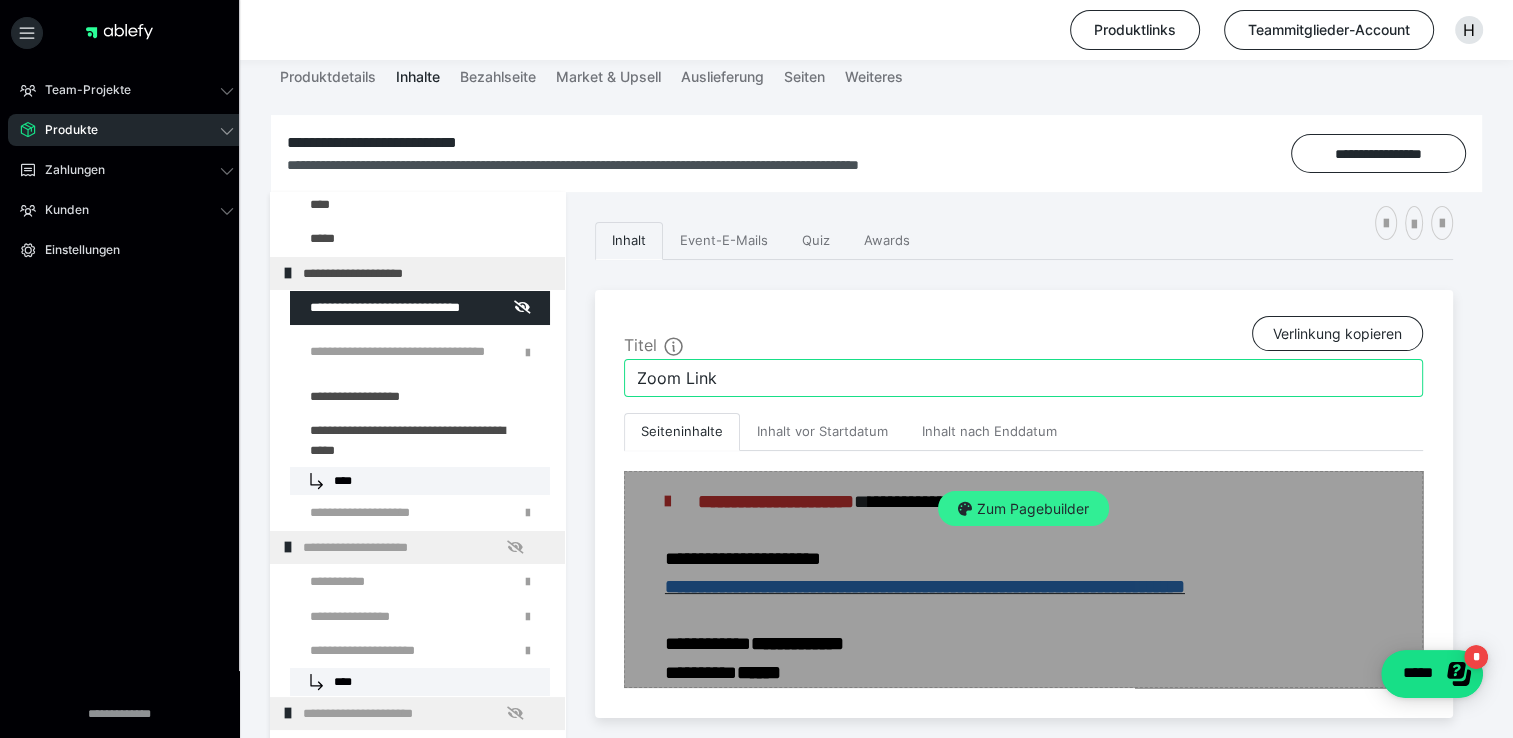 type on "Zoom Link" 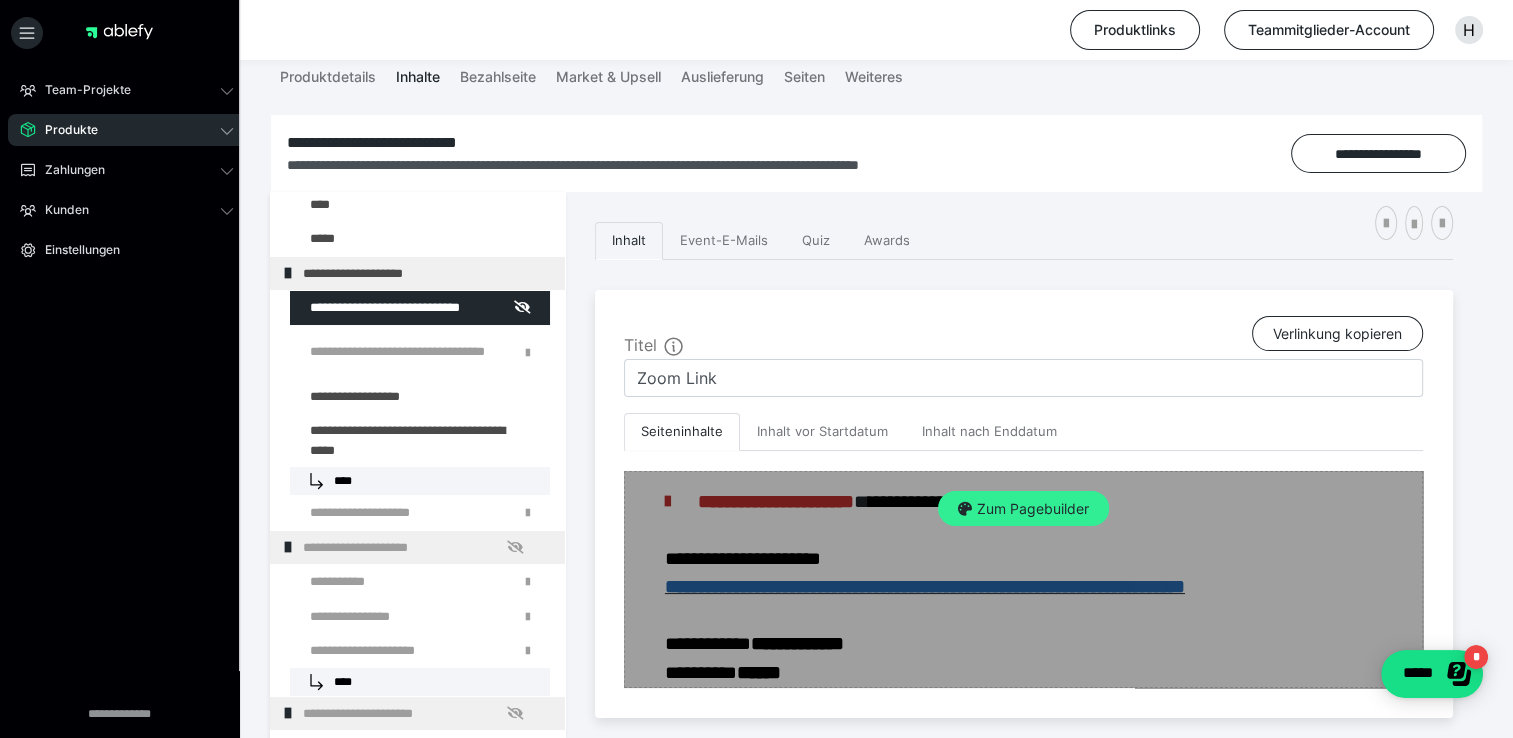 click on "Zum Pagebuilder" at bounding box center (1023, 509) 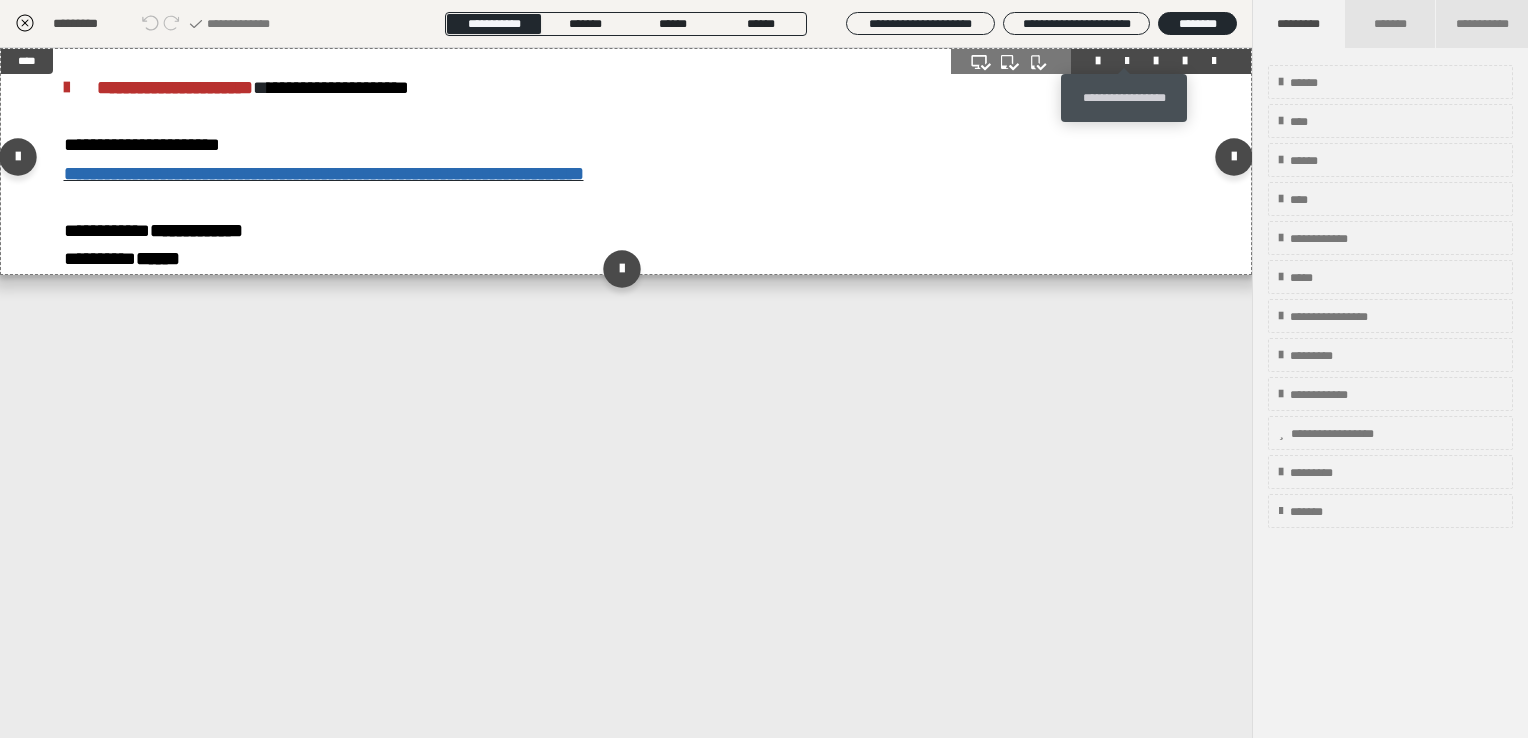 click at bounding box center (1127, 61) 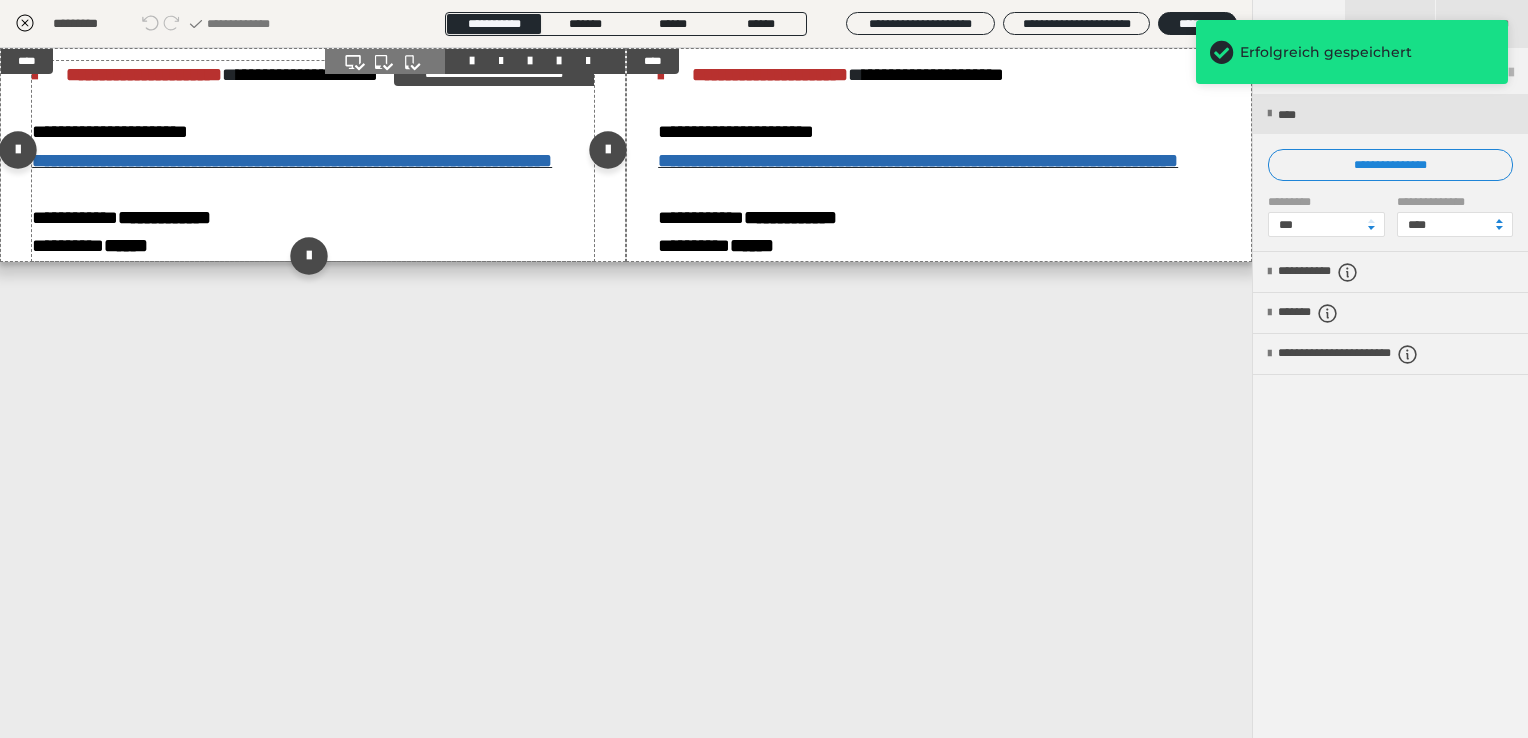 click on "**********" at bounding box center (313, 161) 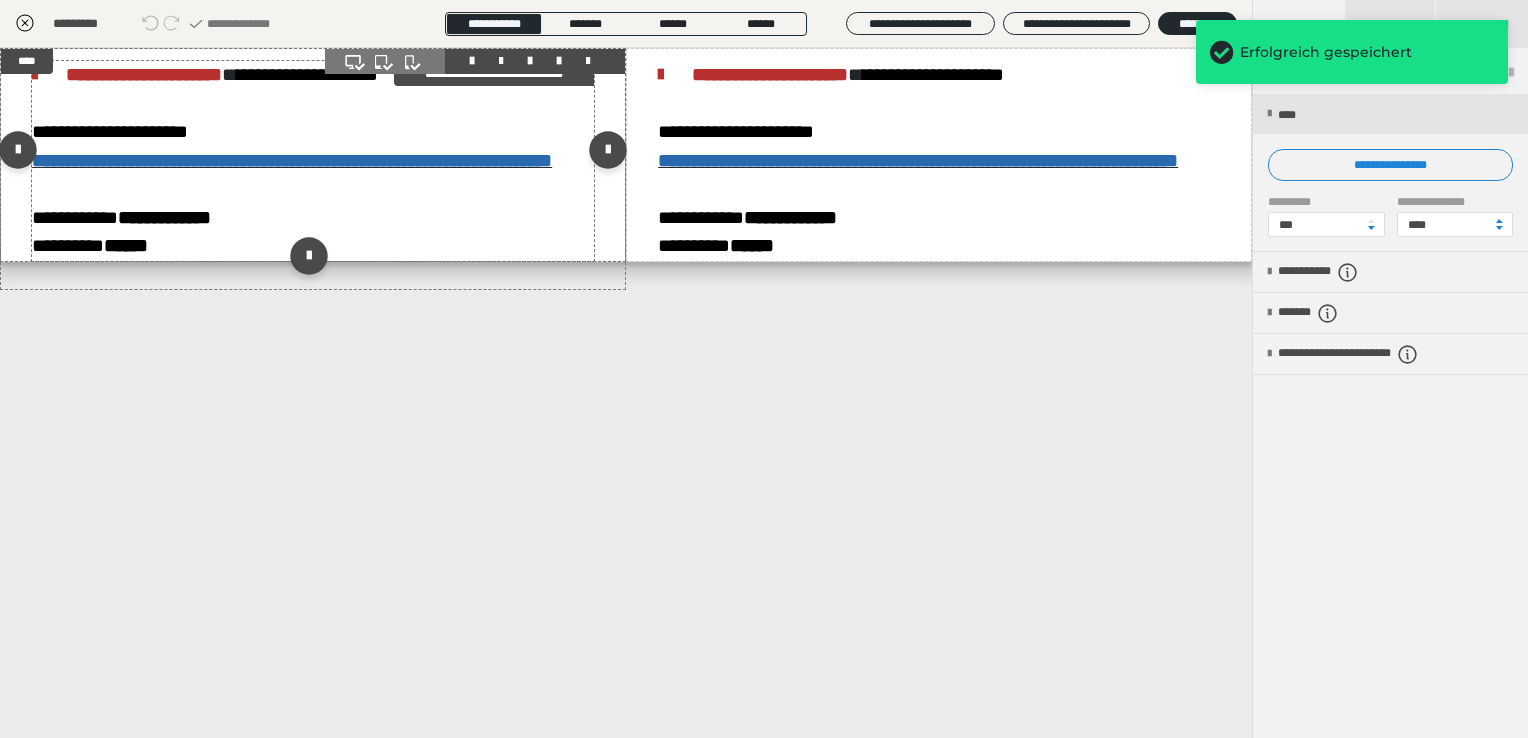 click on "**********" at bounding box center [313, 161] 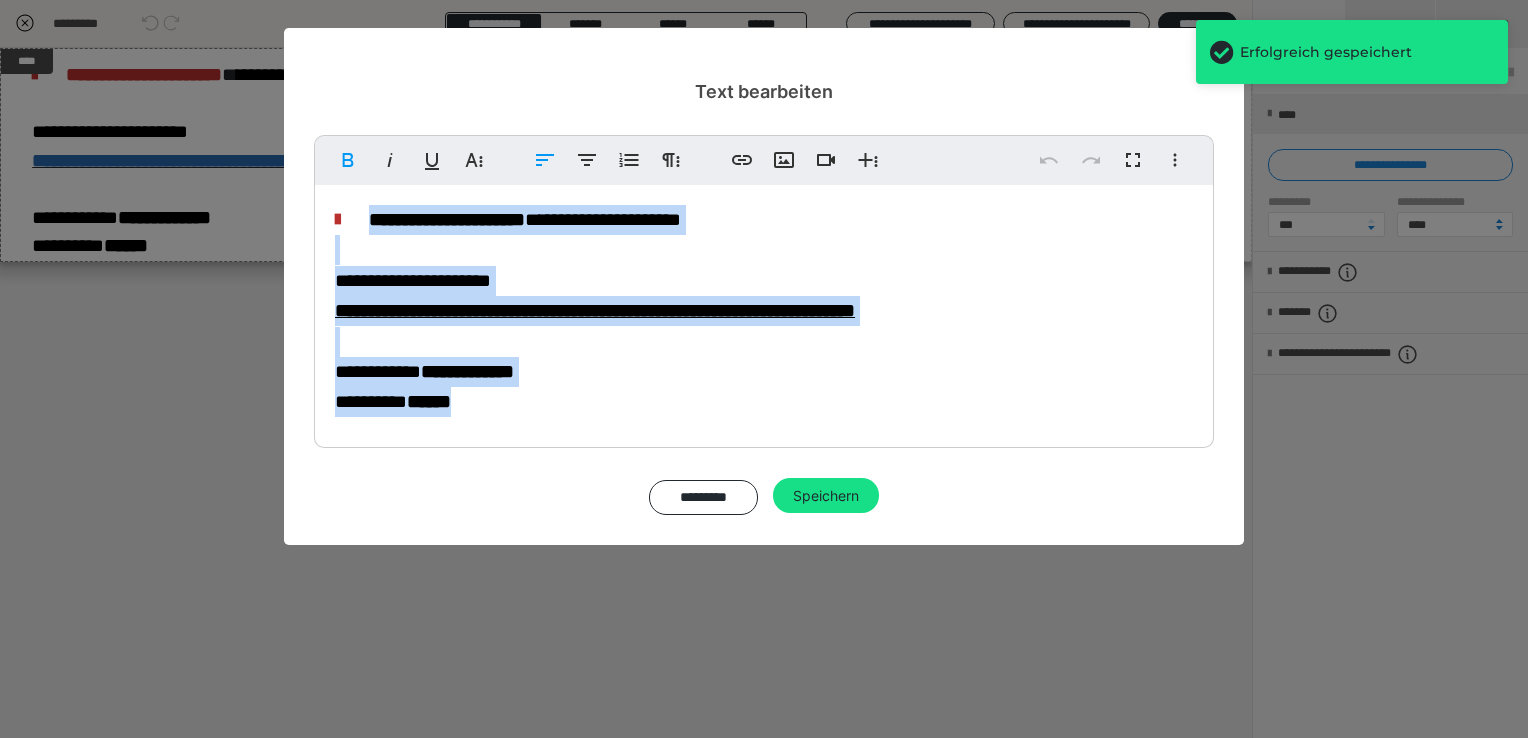 drag, startPoint x: 536, startPoint y: 412, endPoint x: 370, endPoint y: 217, distance: 256.0879 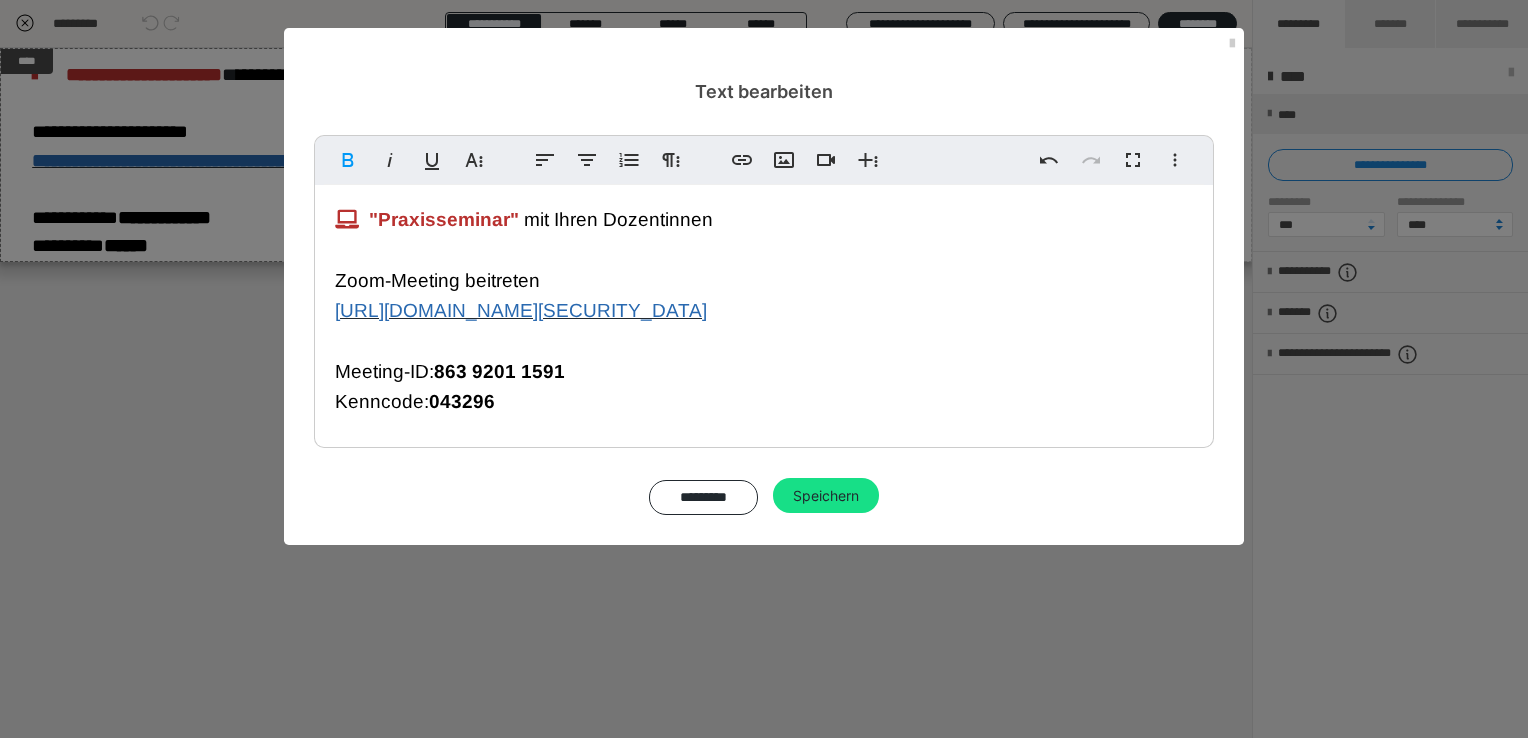 click on ""Praxisseminar"   mit Ihren Dozentinnen  Zoom-Meeting beitreten [URL][DOMAIN_NAME][SECURITY_DATA] Meeting-ID:  863 9201 1591 Kenncode:  043296" at bounding box center [764, 311] 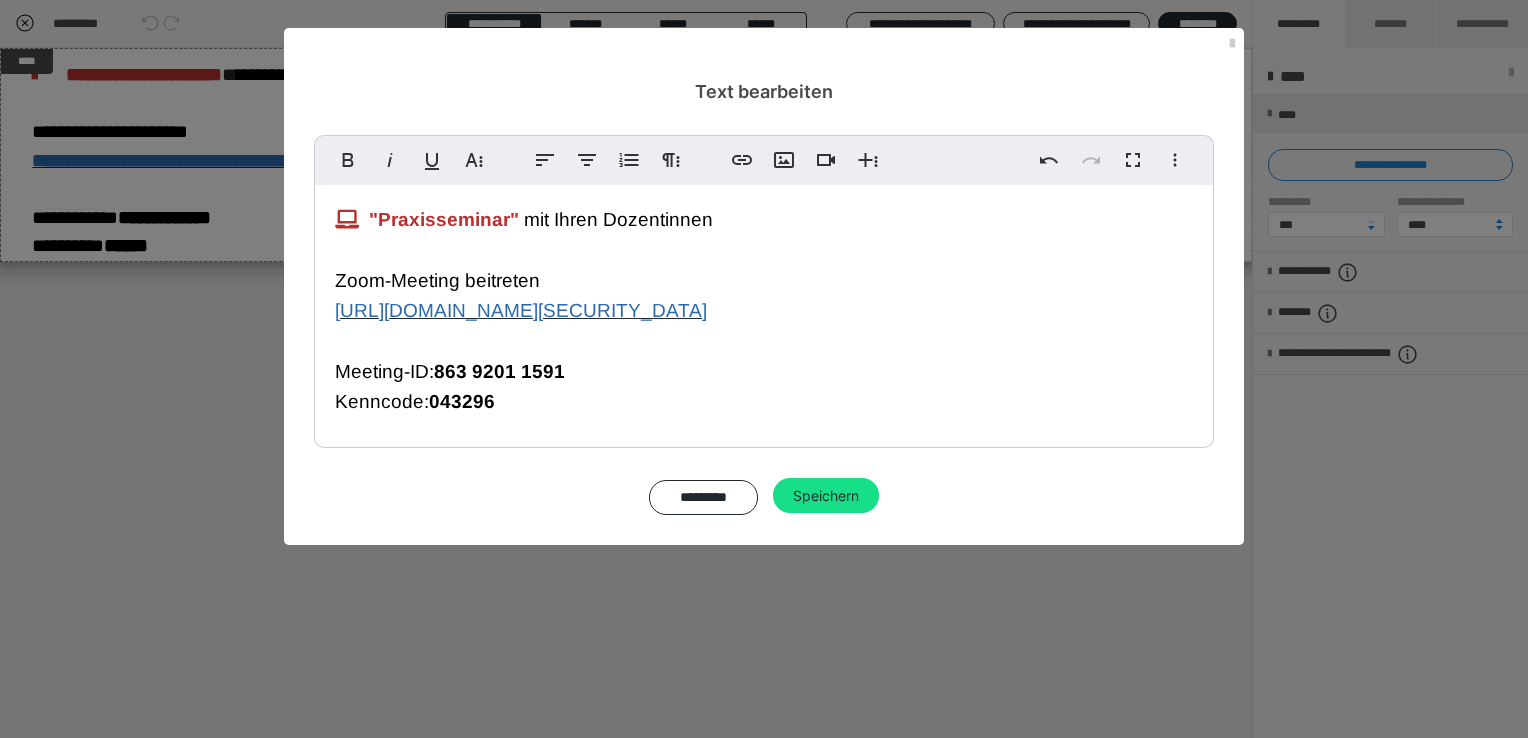 drag, startPoint x: 1116, startPoint y: 319, endPoint x: 308, endPoint y: 312, distance: 808.03033 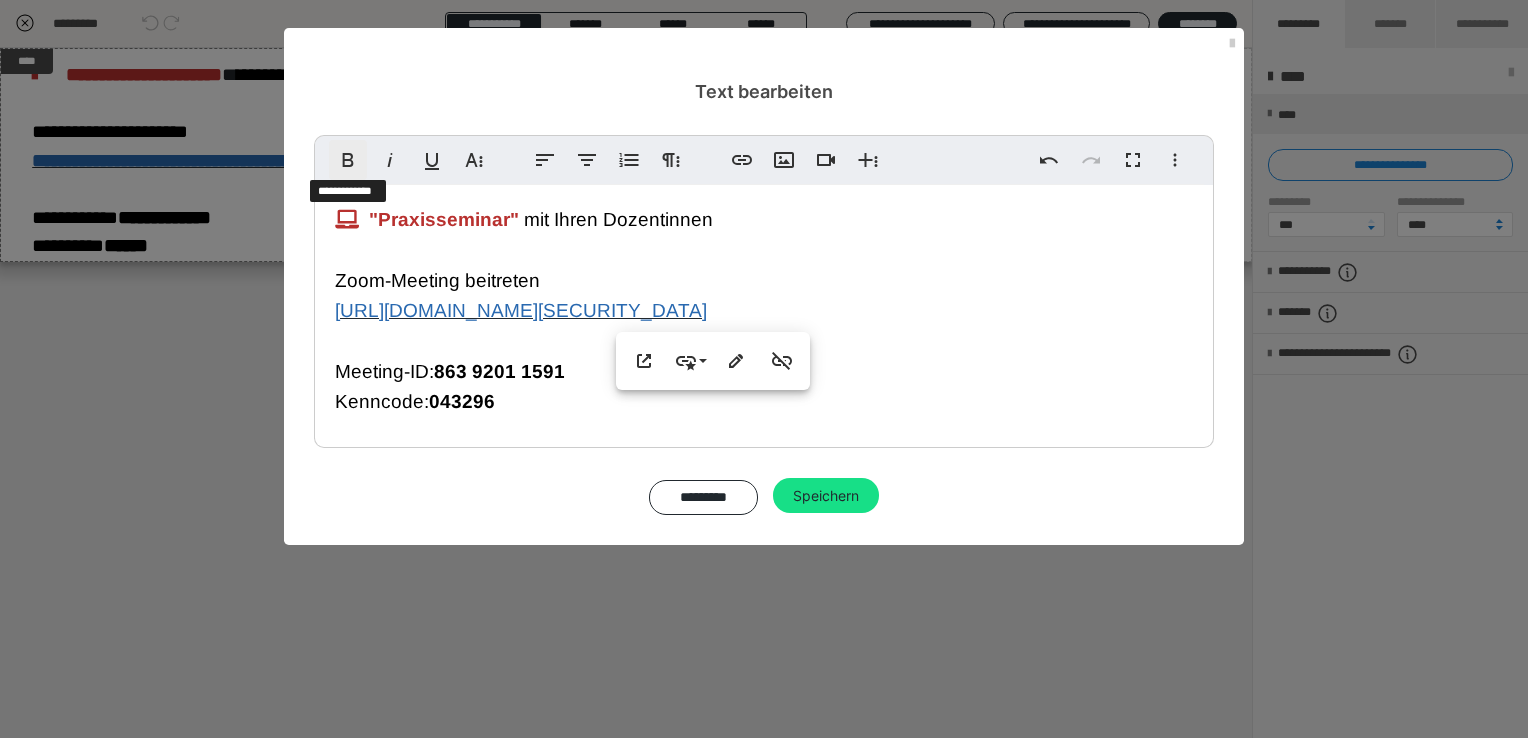 click 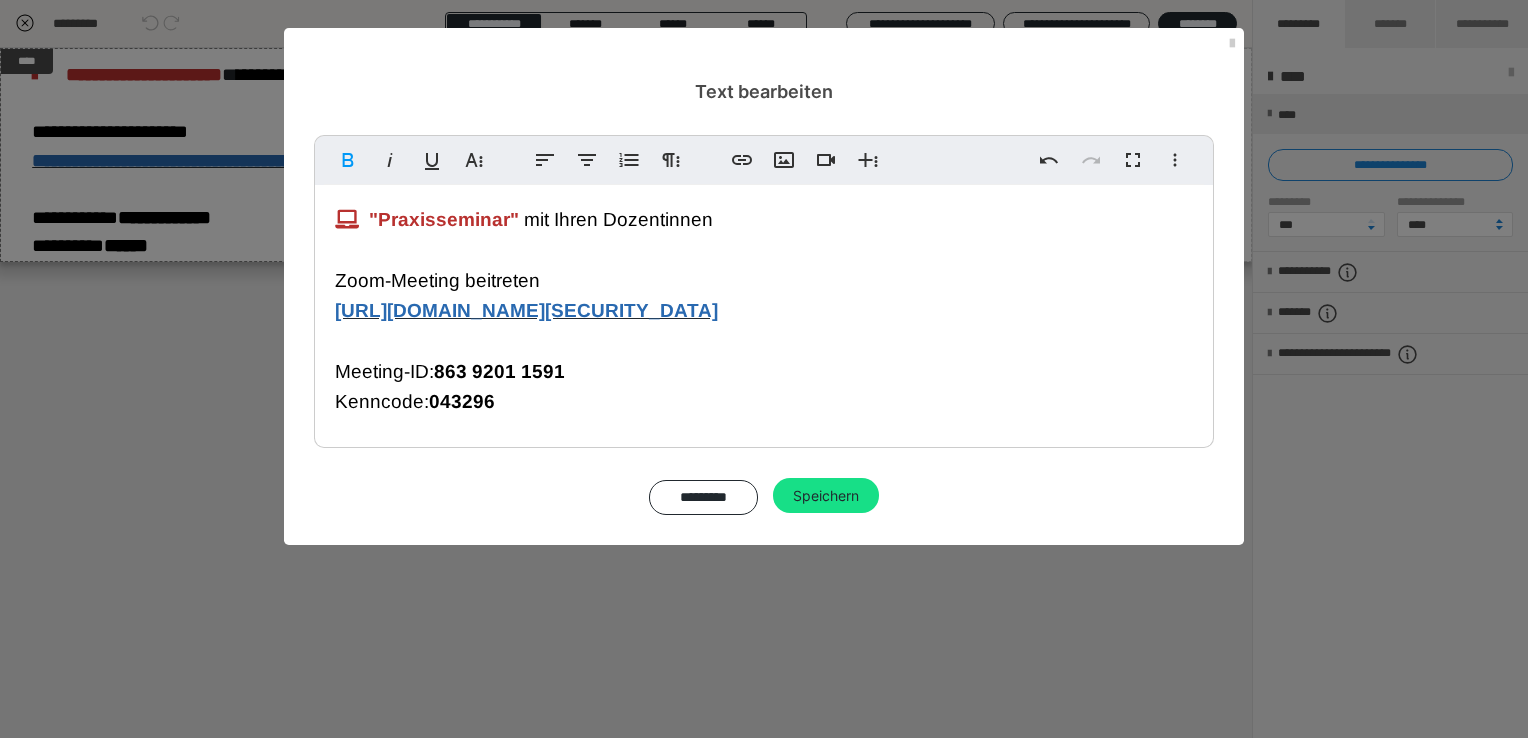 click on ""Praxisseminar"   mit Ihren Dozentinnen  Zoom-Meeting beitreten [URL][DOMAIN_NAME][SECURITY_DATA] Meeting-ID:  863 9201 1591 Kenncode:  043296" at bounding box center (764, 311) 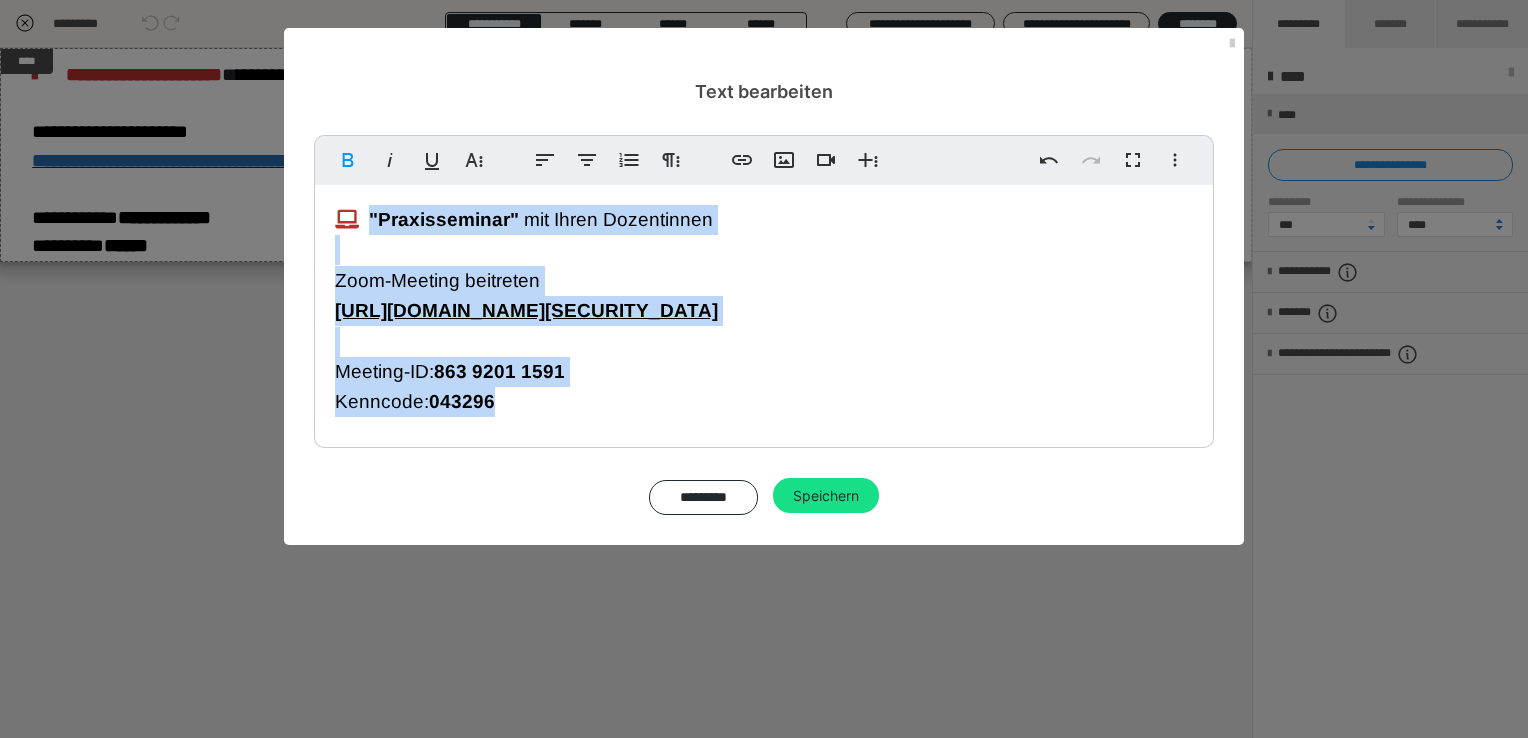 drag, startPoint x: 513, startPoint y: 419, endPoint x: 372, endPoint y: 214, distance: 248.80916 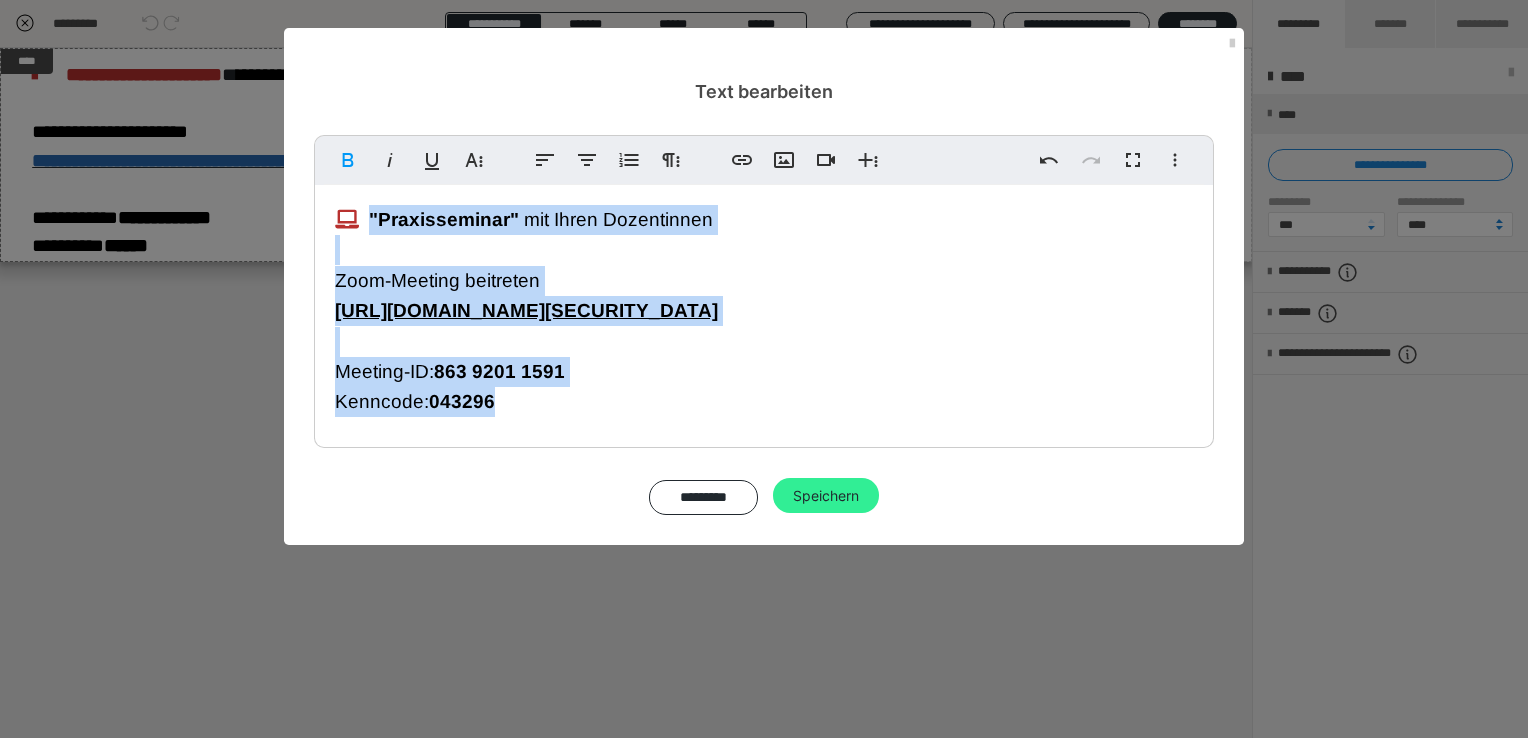 click on "Speichern" at bounding box center [826, 496] 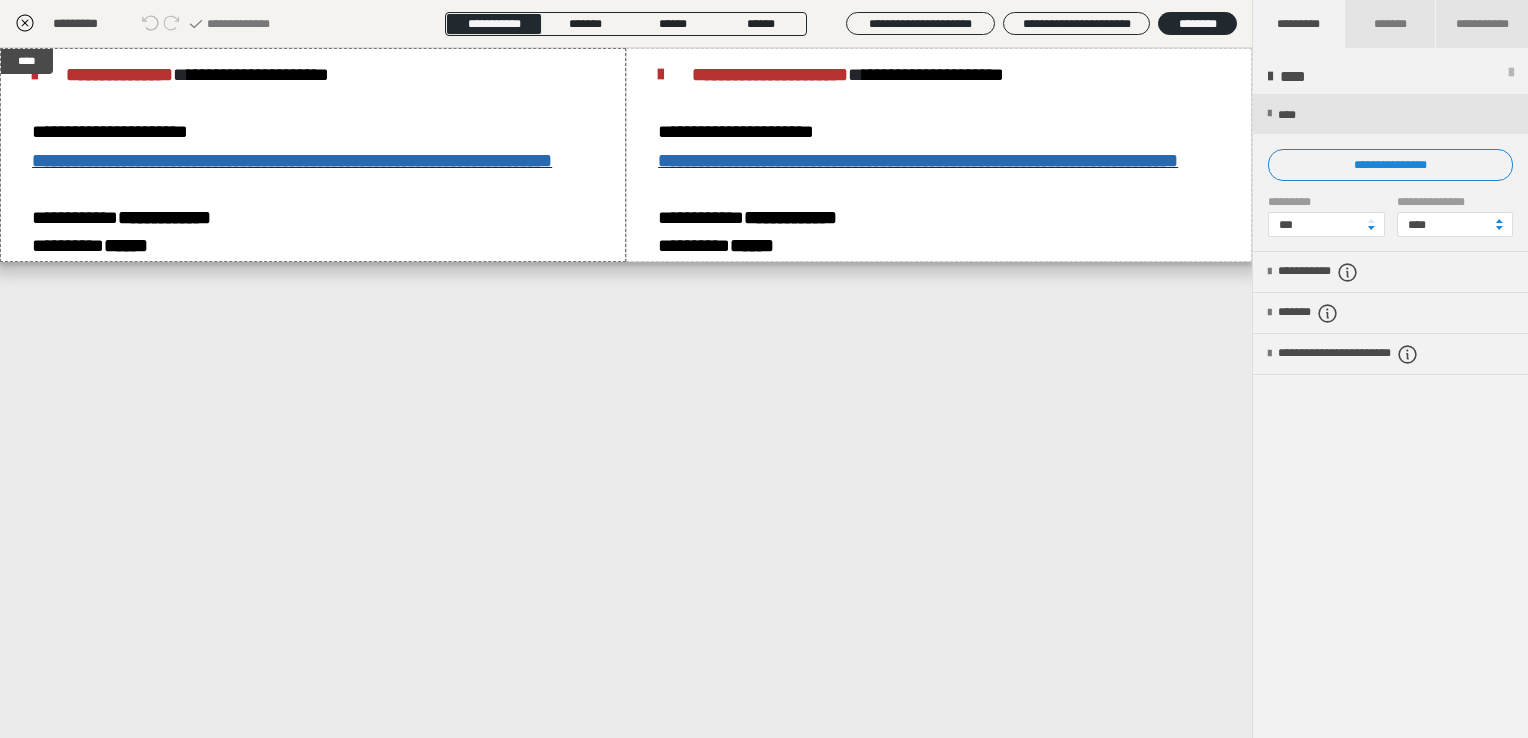 click at bounding box center (25, 24) 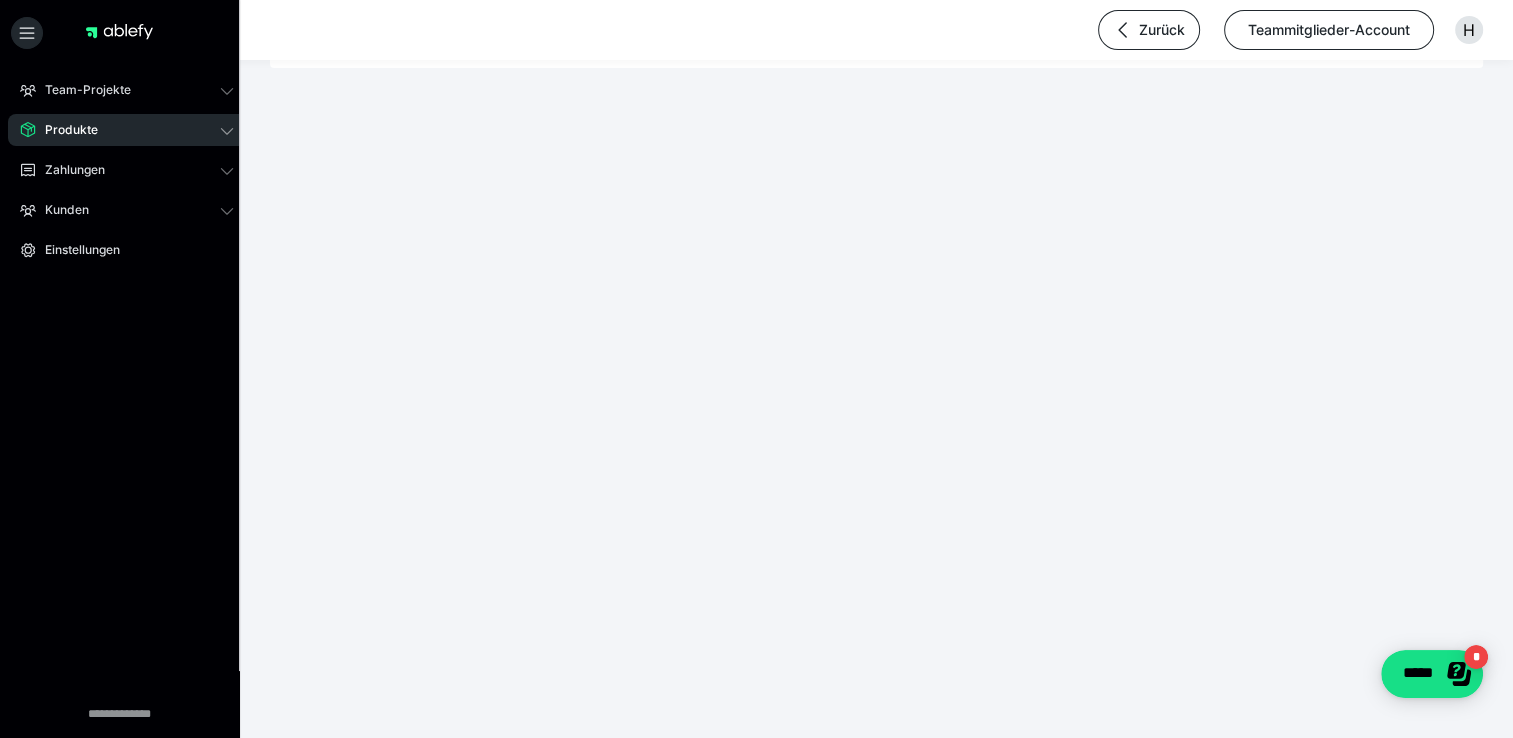 scroll, scrollTop: 0, scrollLeft: 0, axis: both 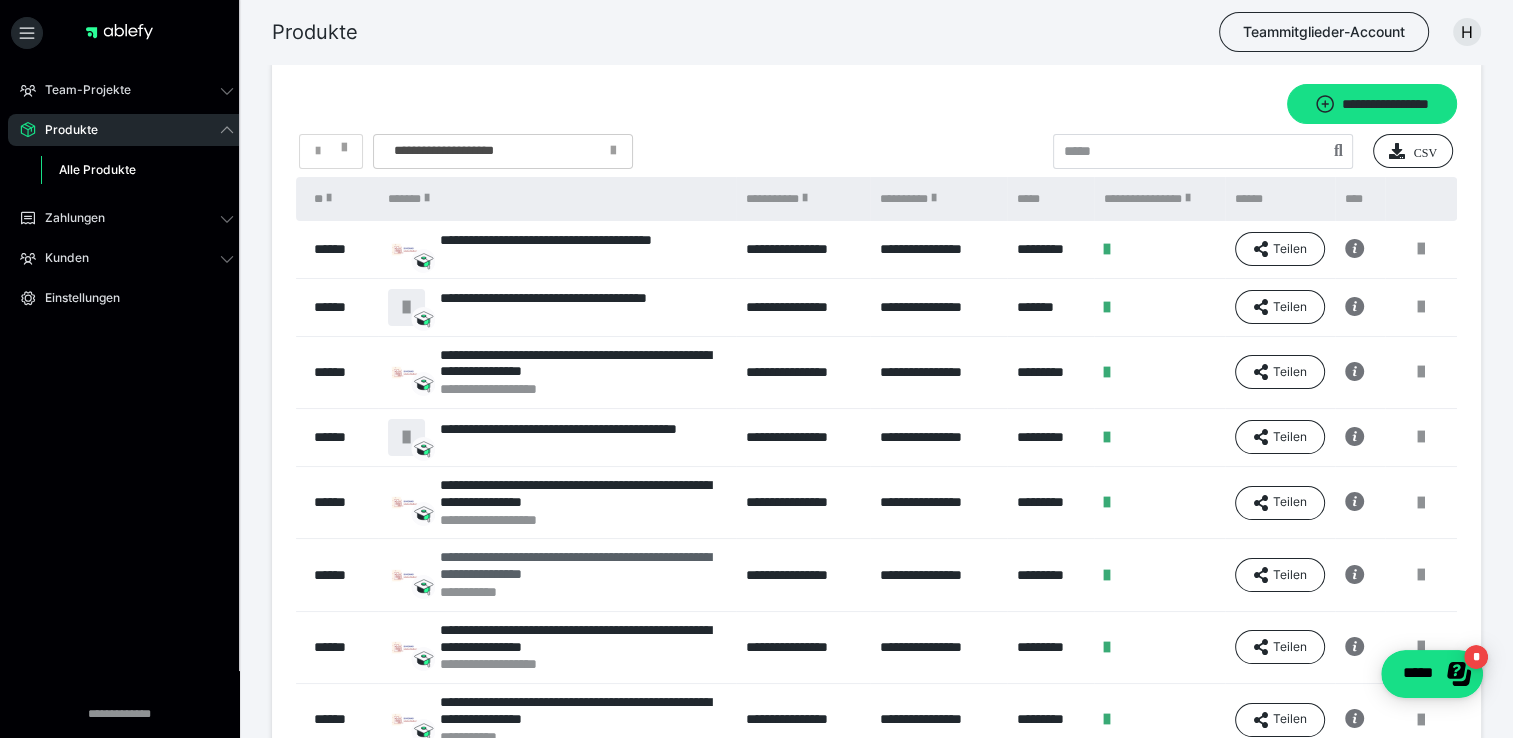 click on "**********" at bounding box center [583, 566] 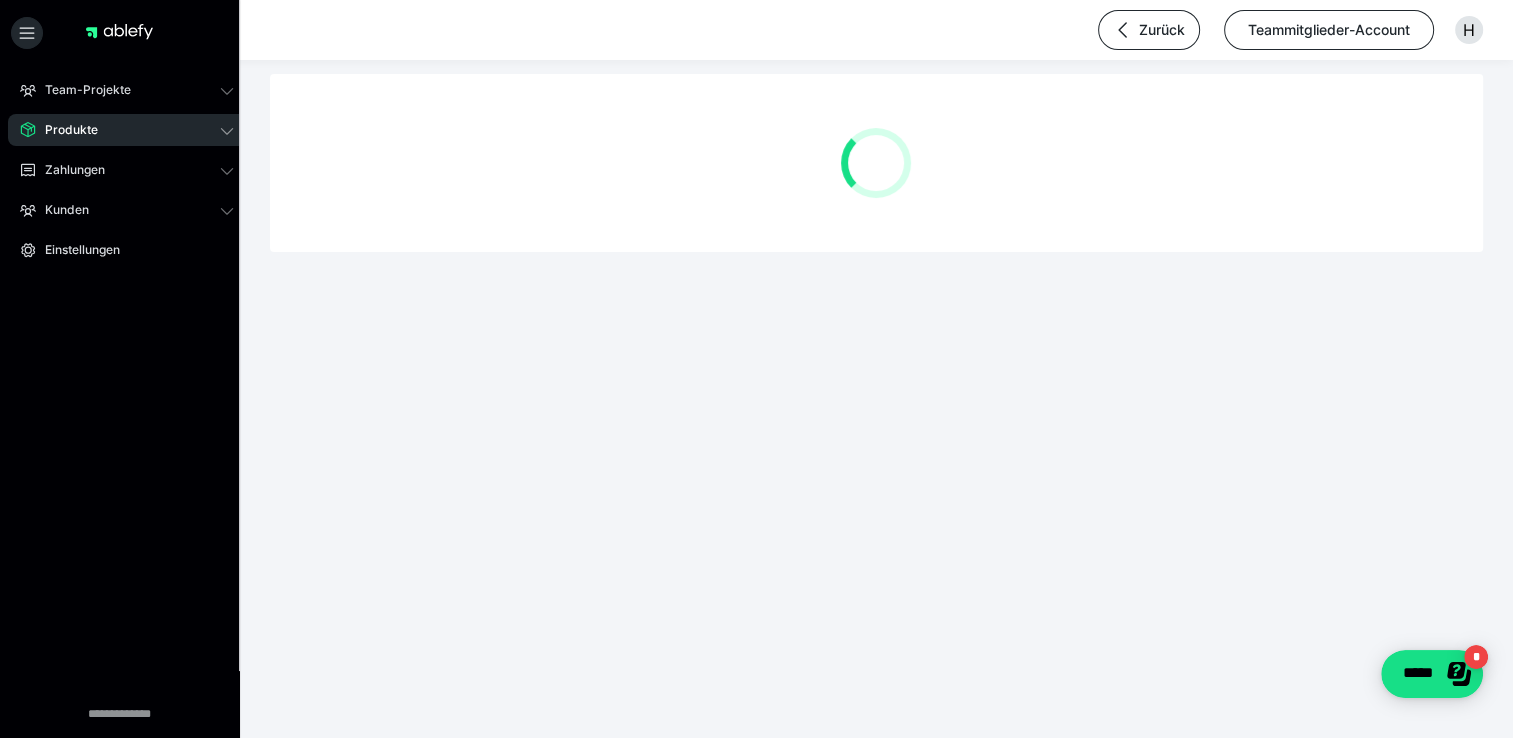 scroll, scrollTop: 0, scrollLeft: 0, axis: both 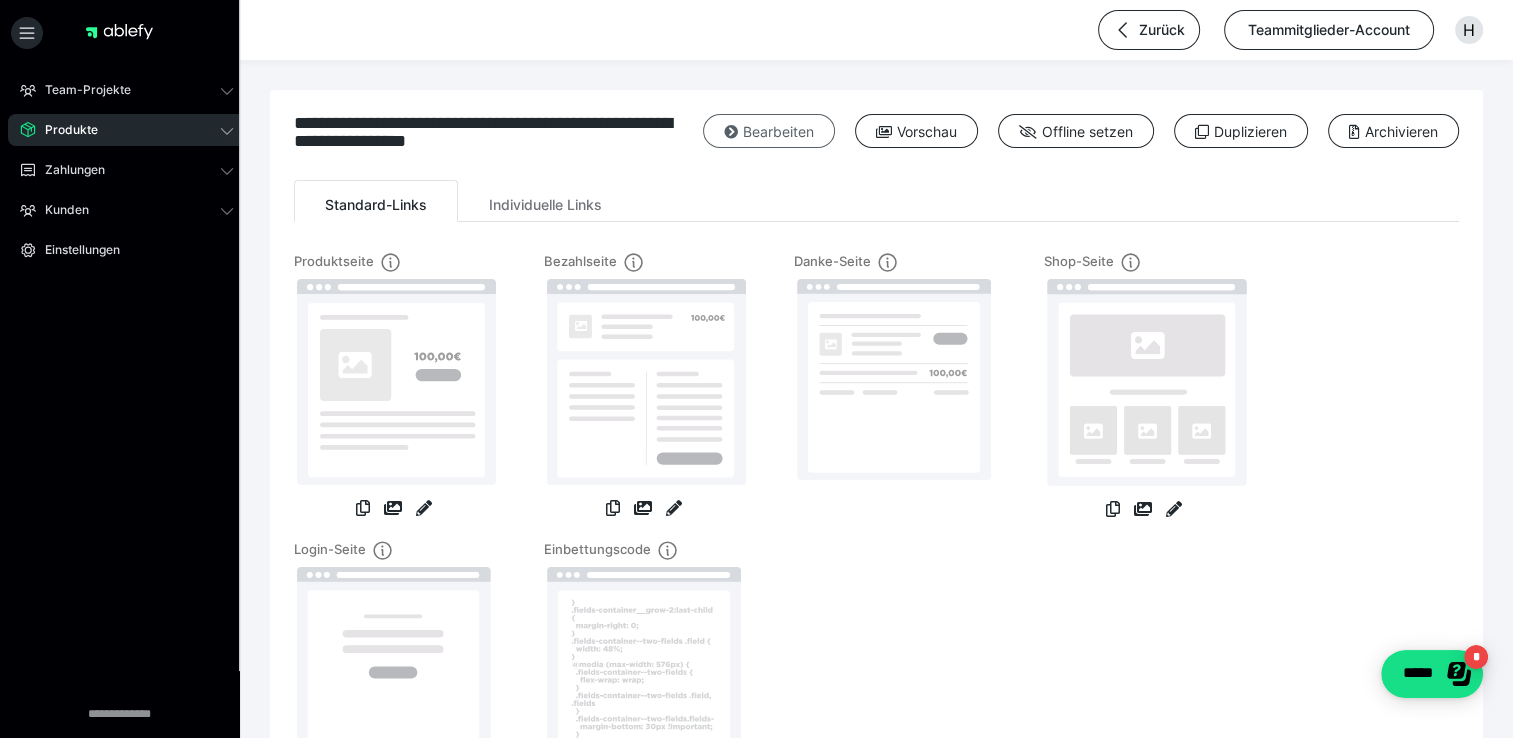 click on "Bearbeiten" at bounding box center (769, 131) 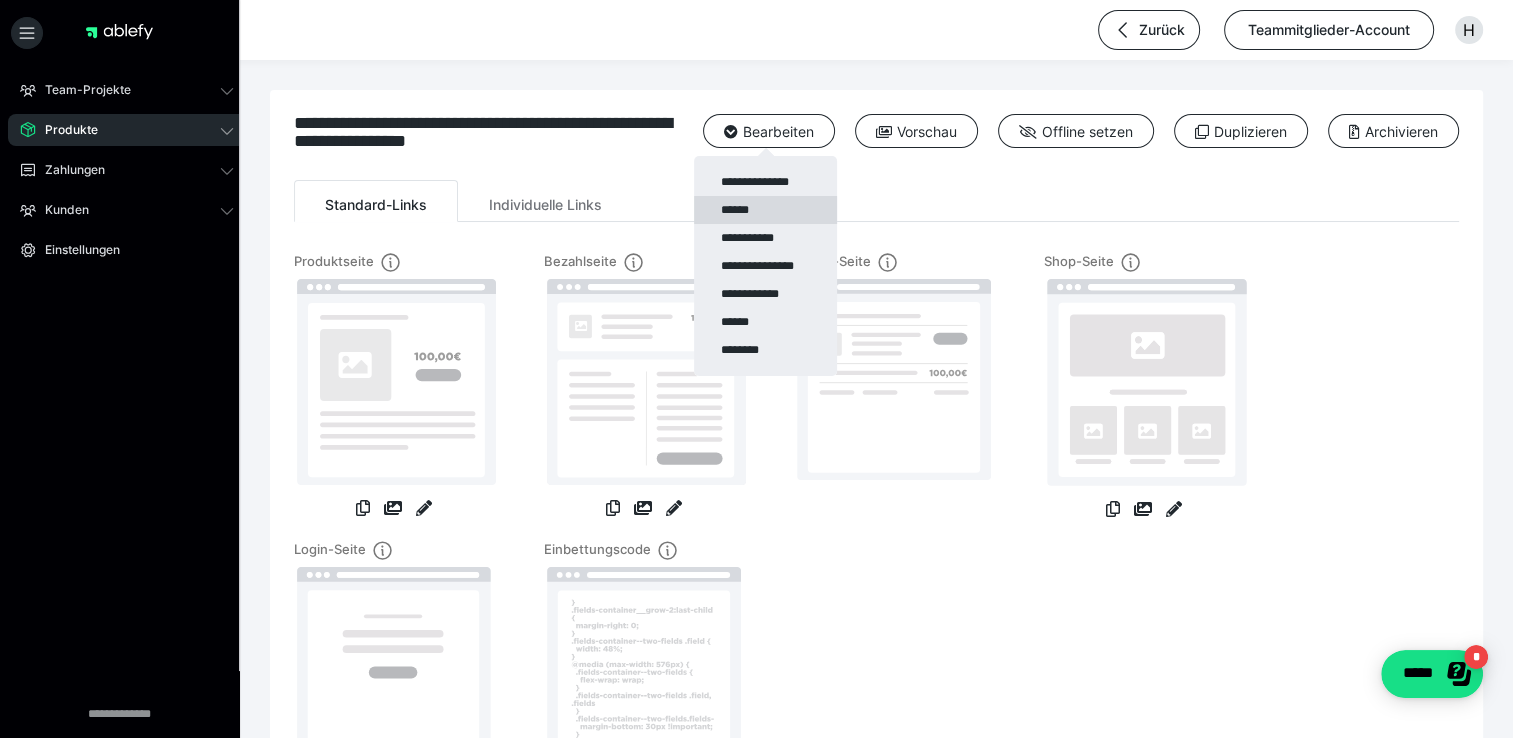 click on "******" at bounding box center [765, 210] 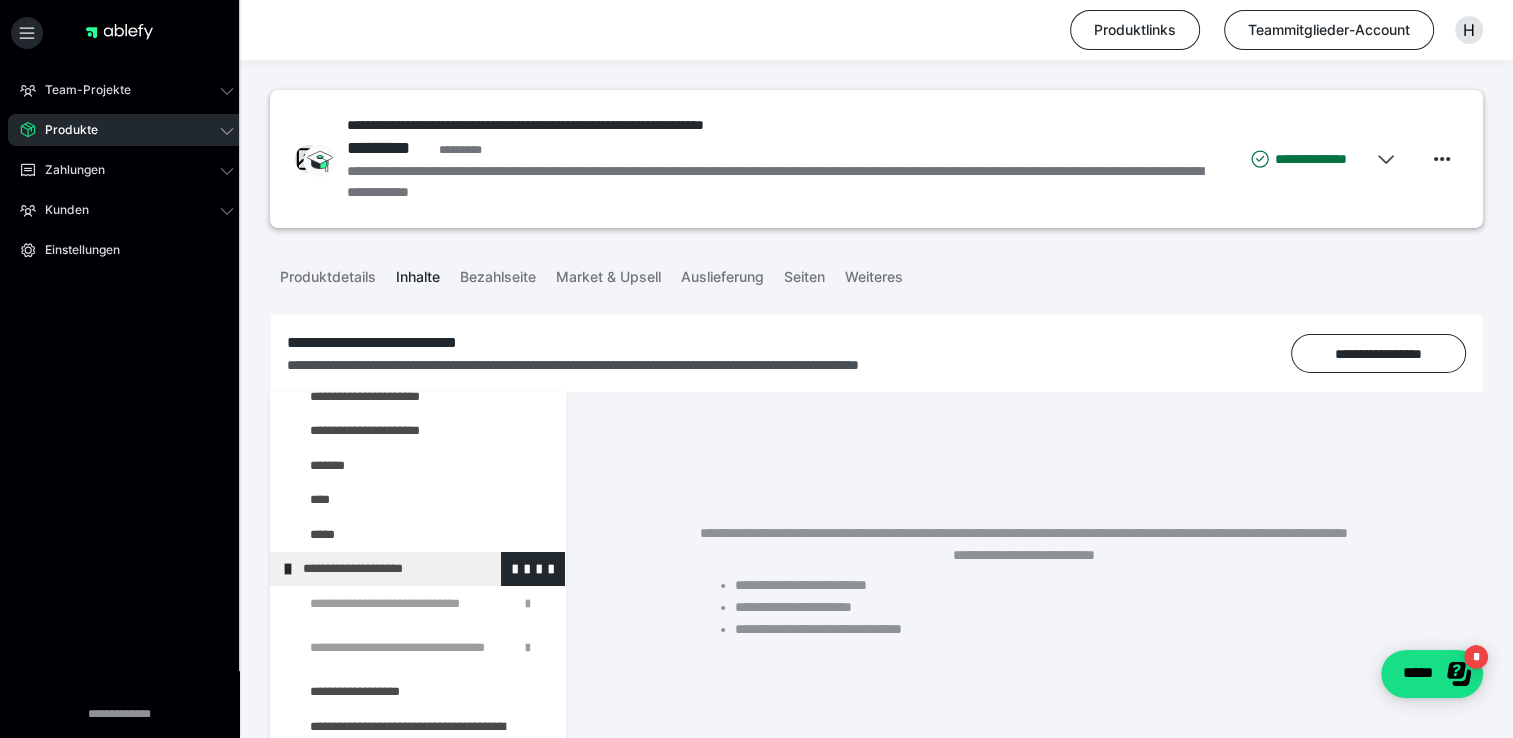 scroll, scrollTop: 2200, scrollLeft: 0, axis: vertical 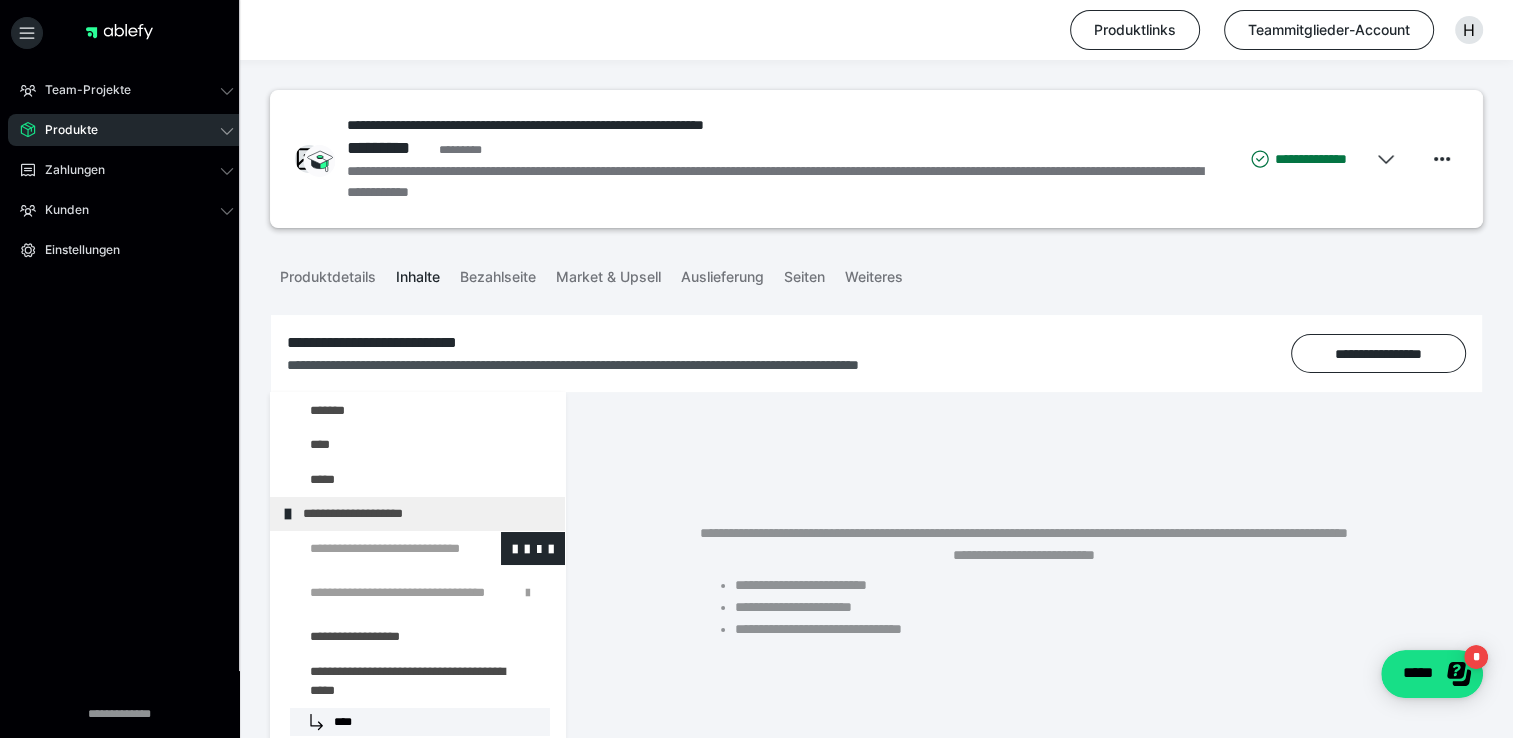 click at bounding box center (375, 549) 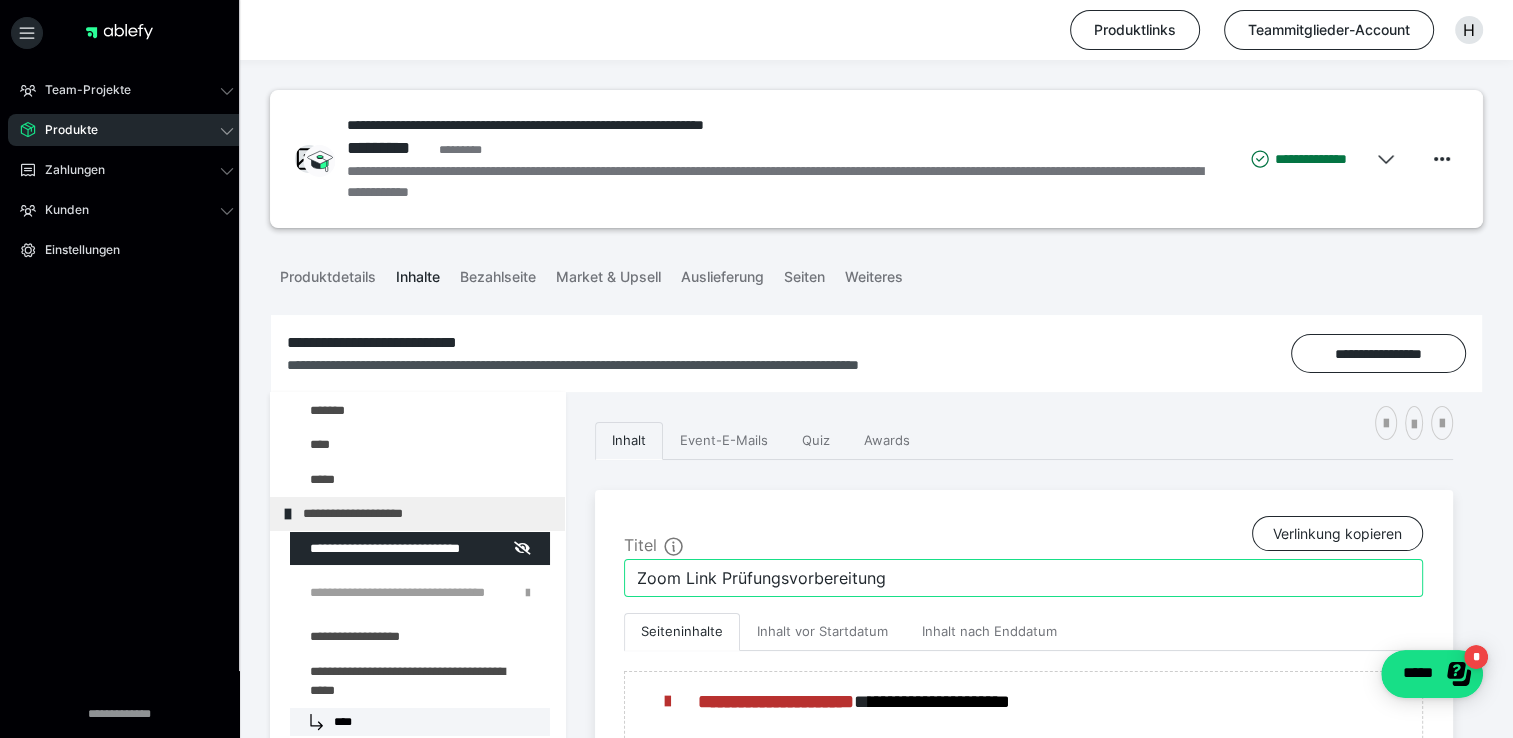 drag, startPoint x: 912, startPoint y: 574, endPoint x: 723, endPoint y: 578, distance: 189.04233 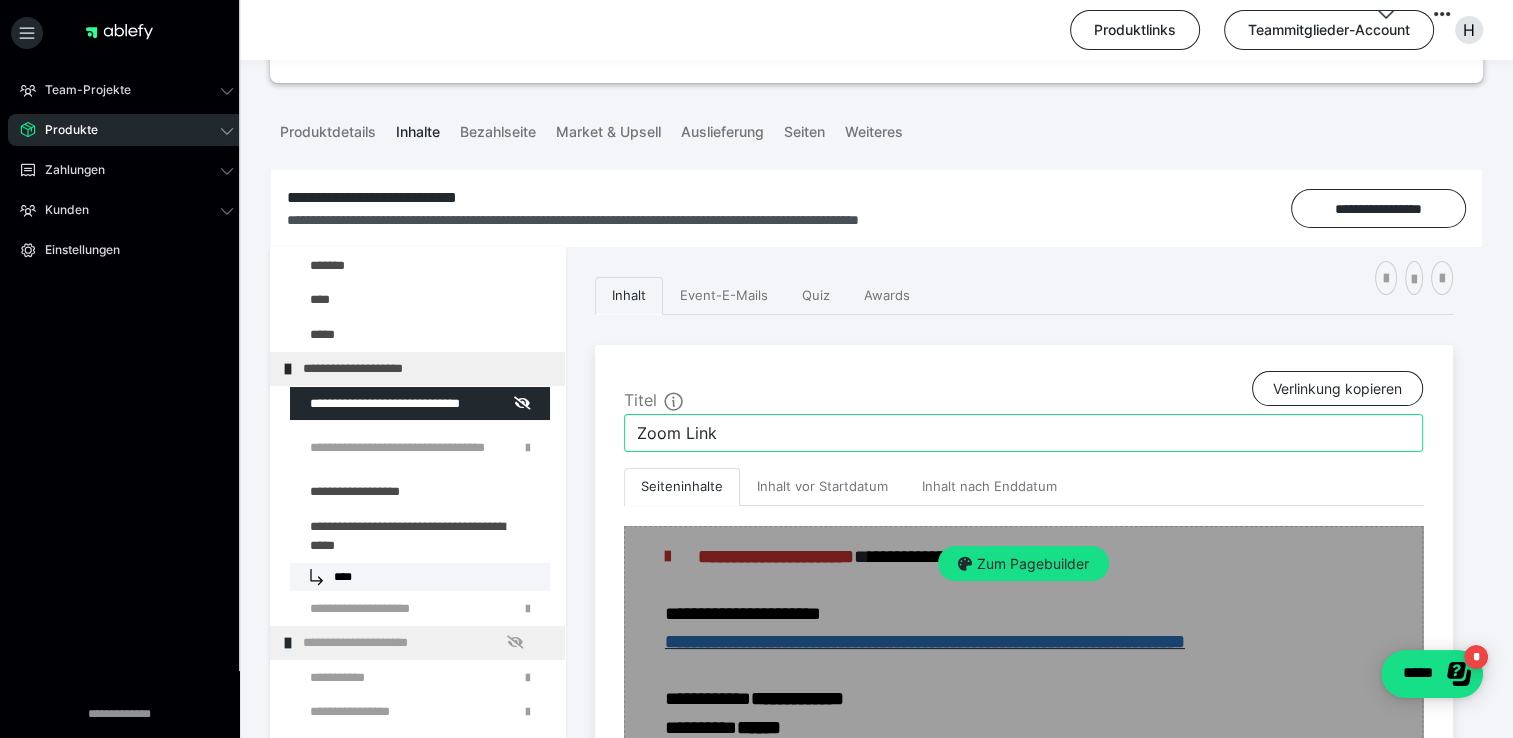 scroll, scrollTop: 200, scrollLeft: 0, axis: vertical 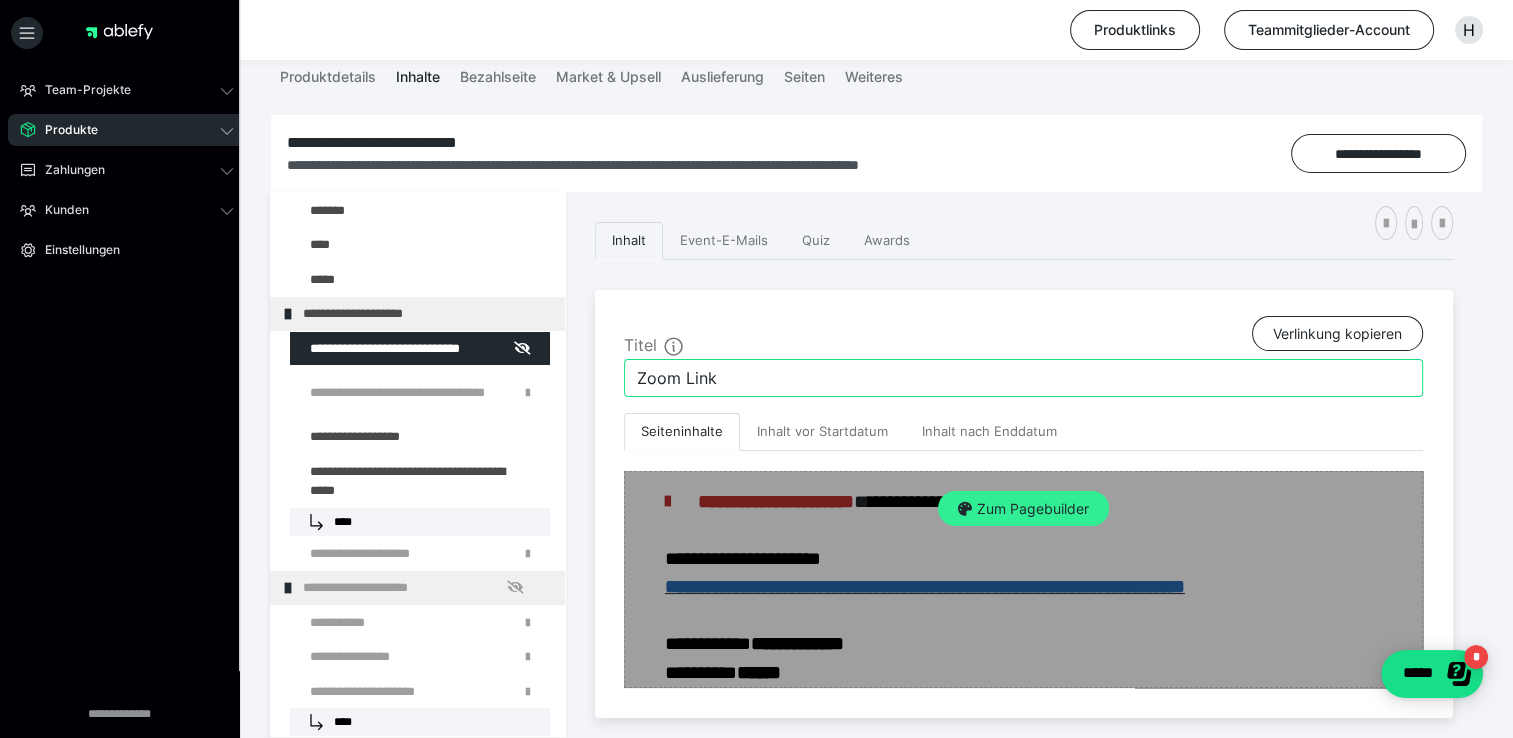 type on "Zoom Link" 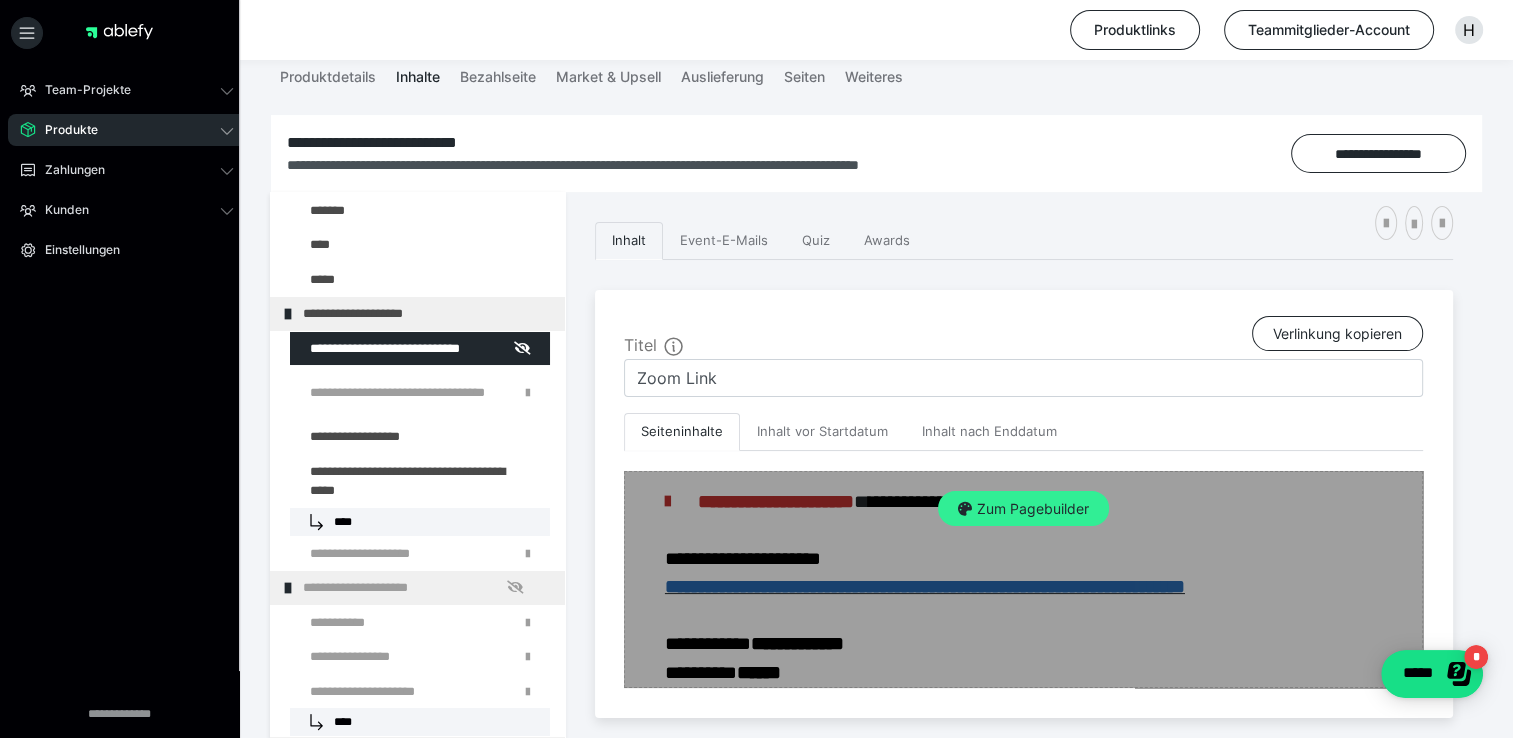 click on "Zum Pagebuilder" at bounding box center [1023, 509] 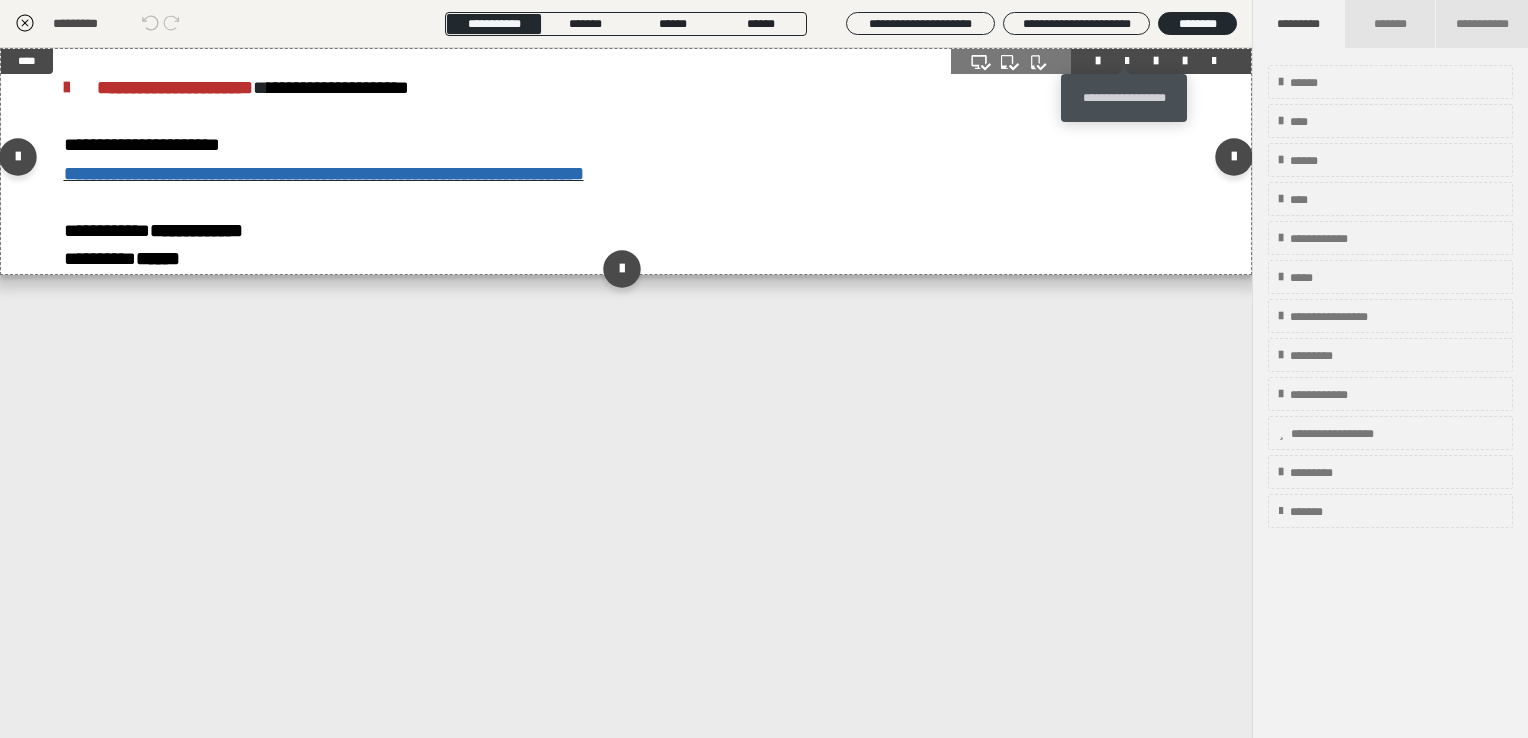 click at bounding box center (1127, 61) 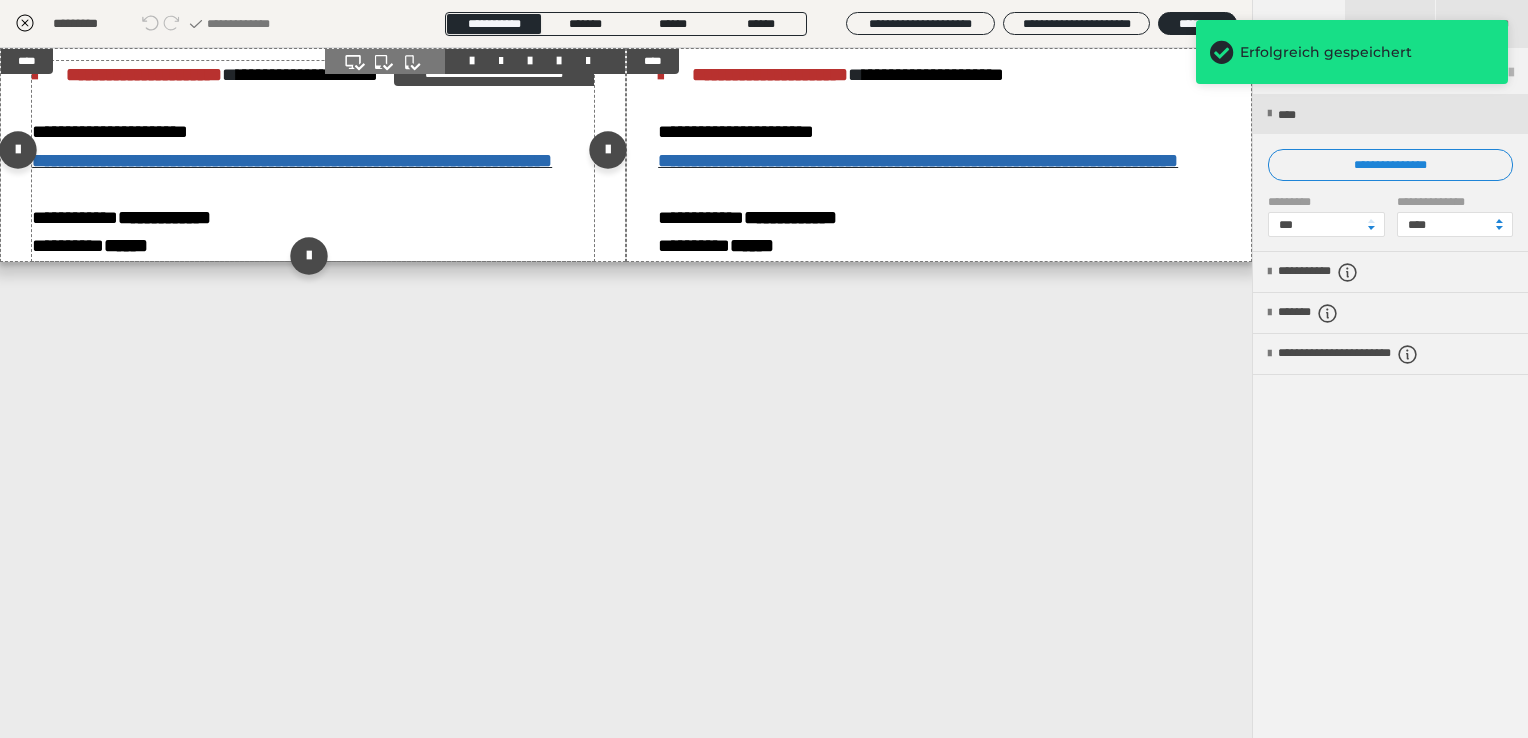 click on "**********" at bounding box center (313, 161) 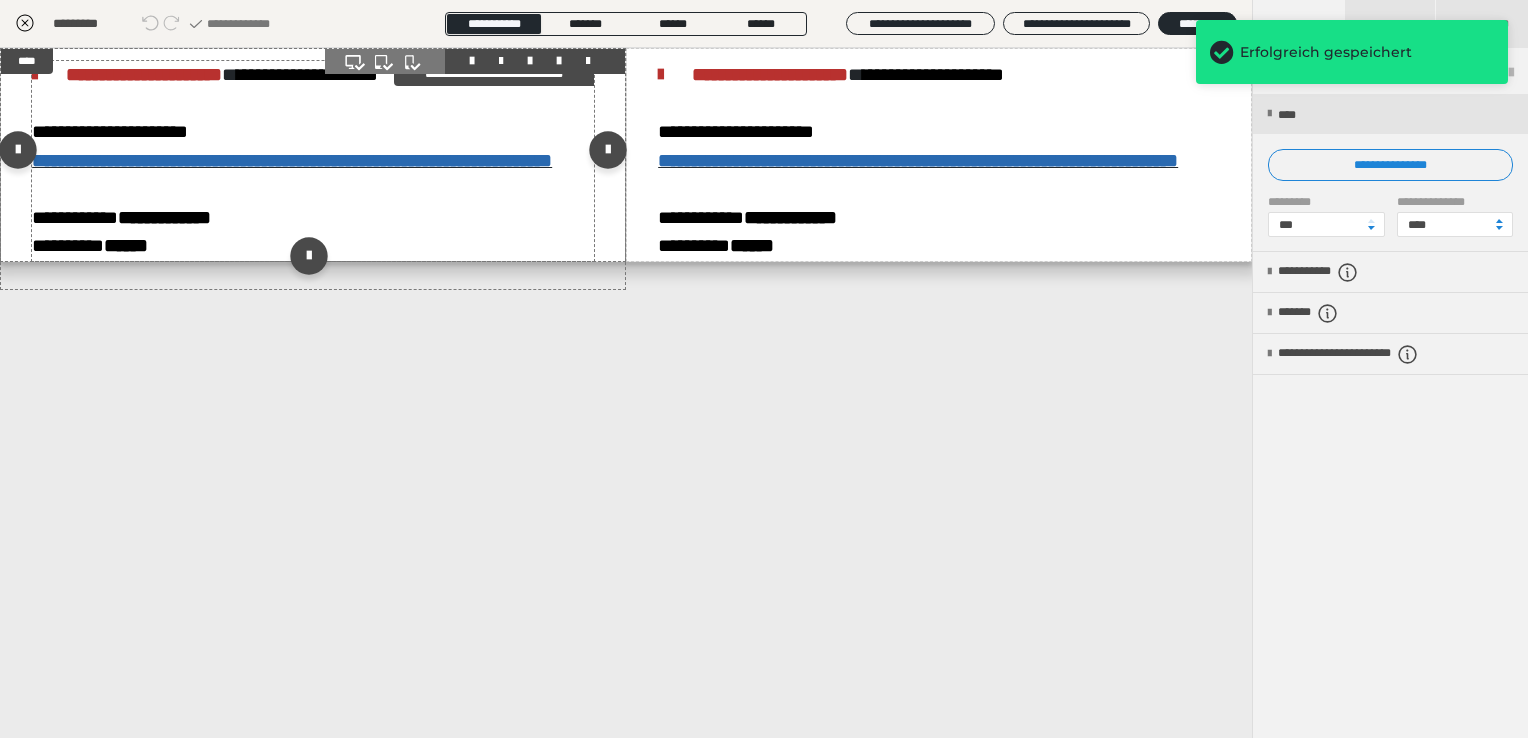 click on "**********" at bounding box center (313, 161) 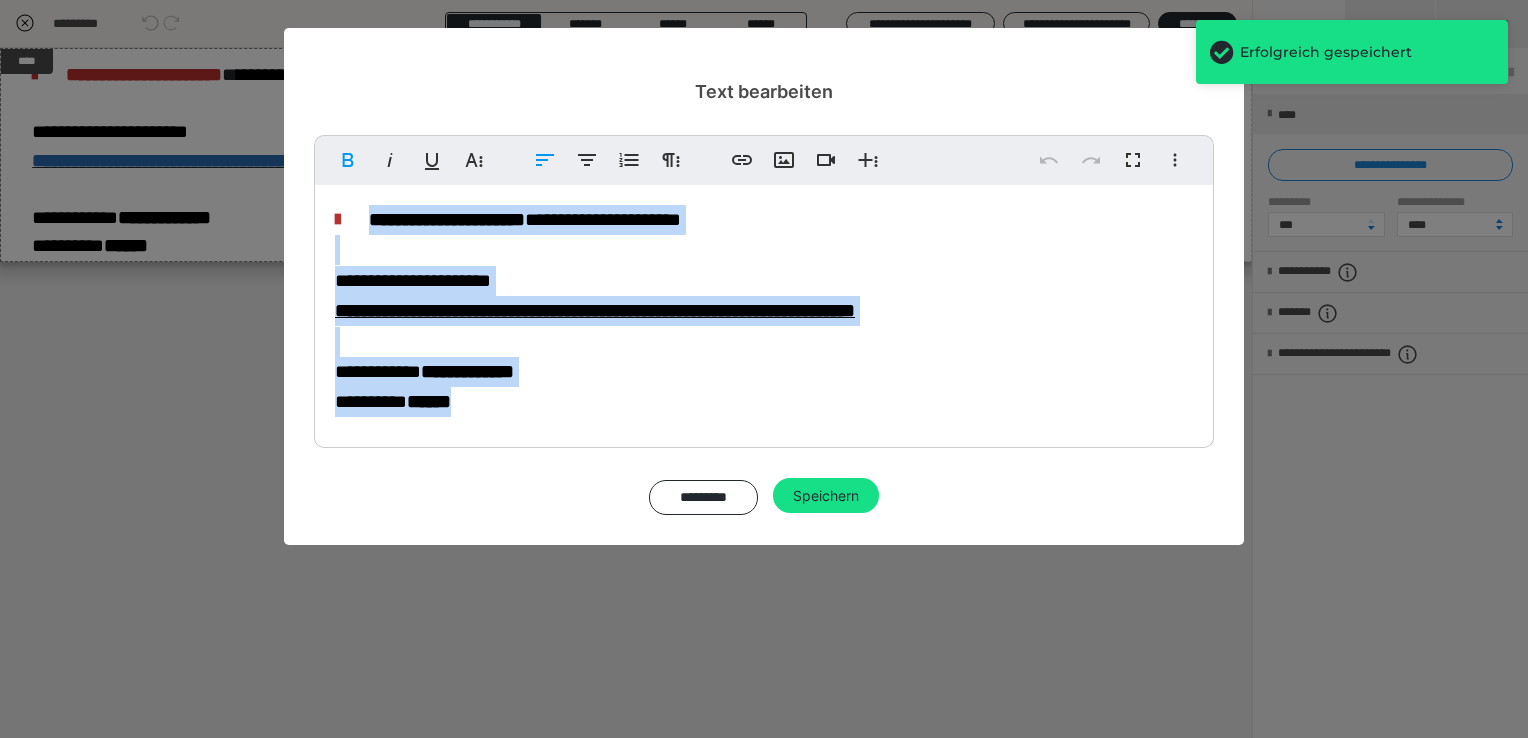 drag, startPoint x: 528, startPoint y: 417, endPoint x: 369, endPoint y: 216, distance: 256.285 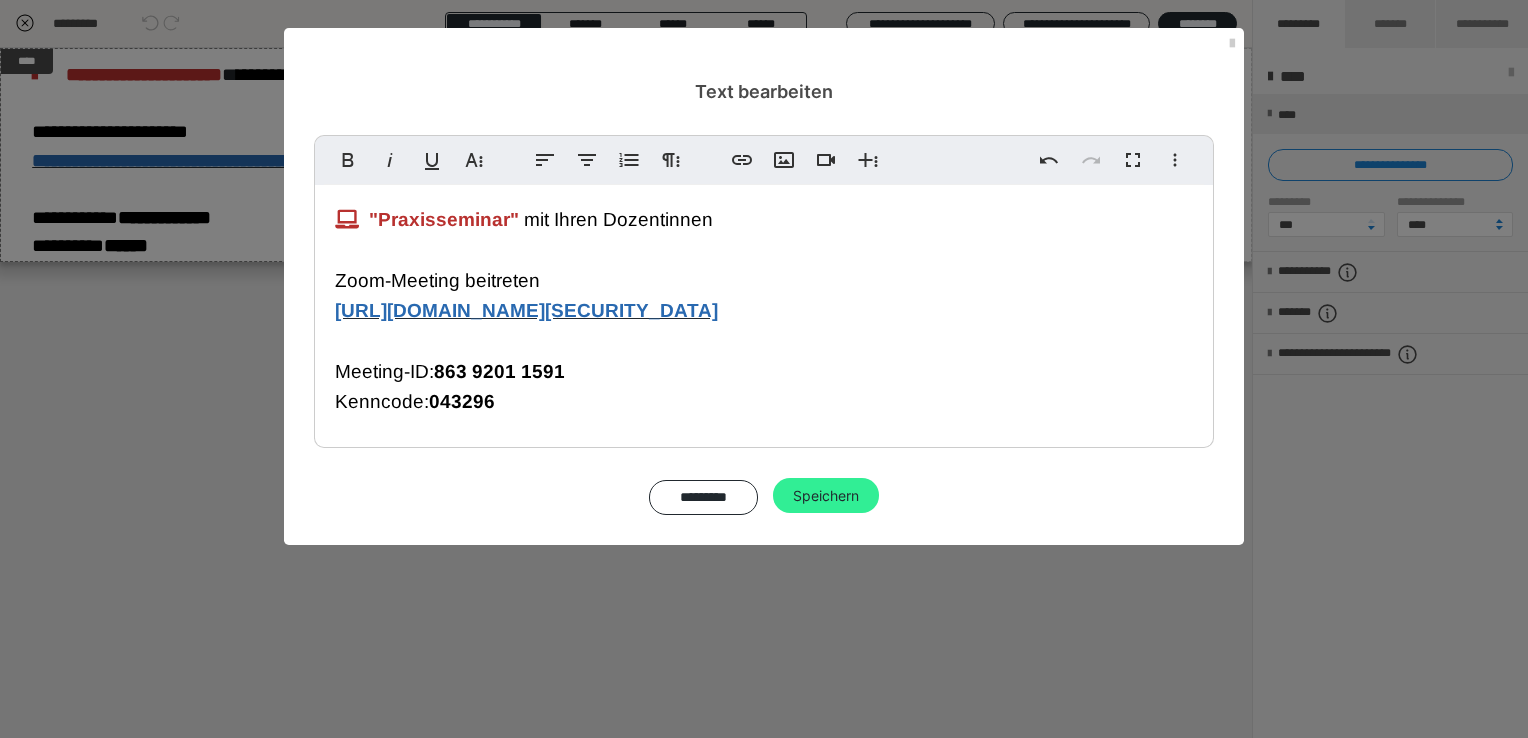 click on "Speichern" at bounding box center [826, 496] 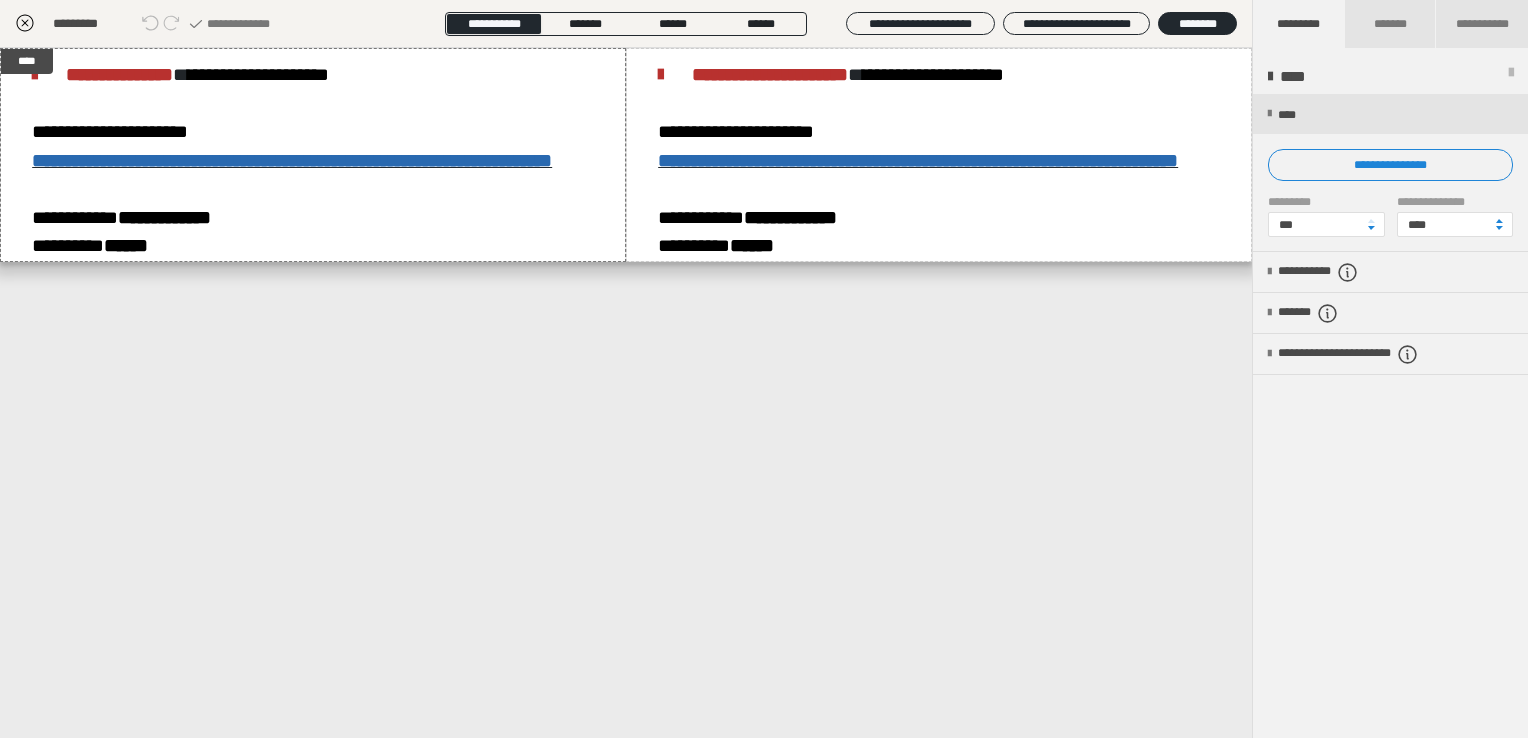 click 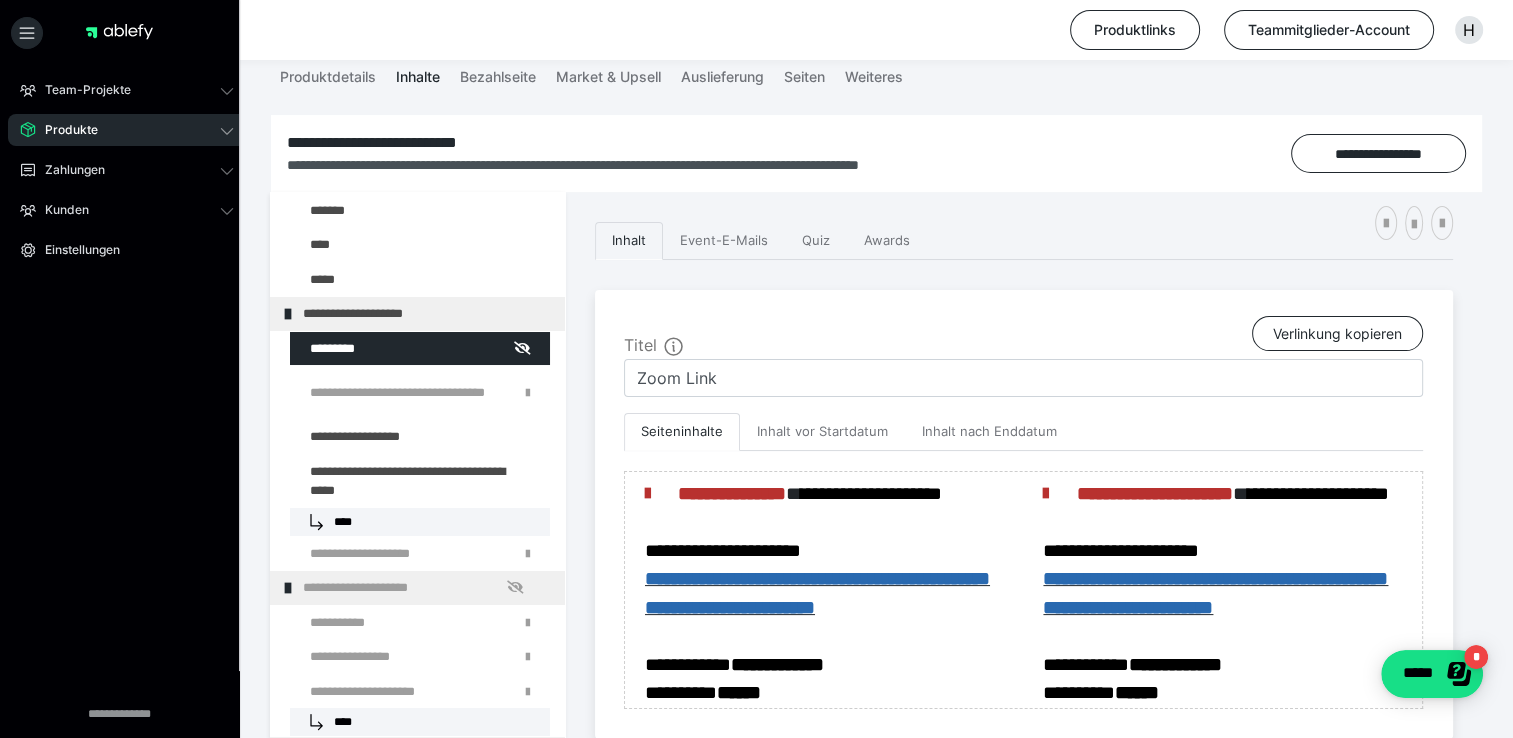 scroll, scrollTop: 0, scrollLeft: 0, axis: both 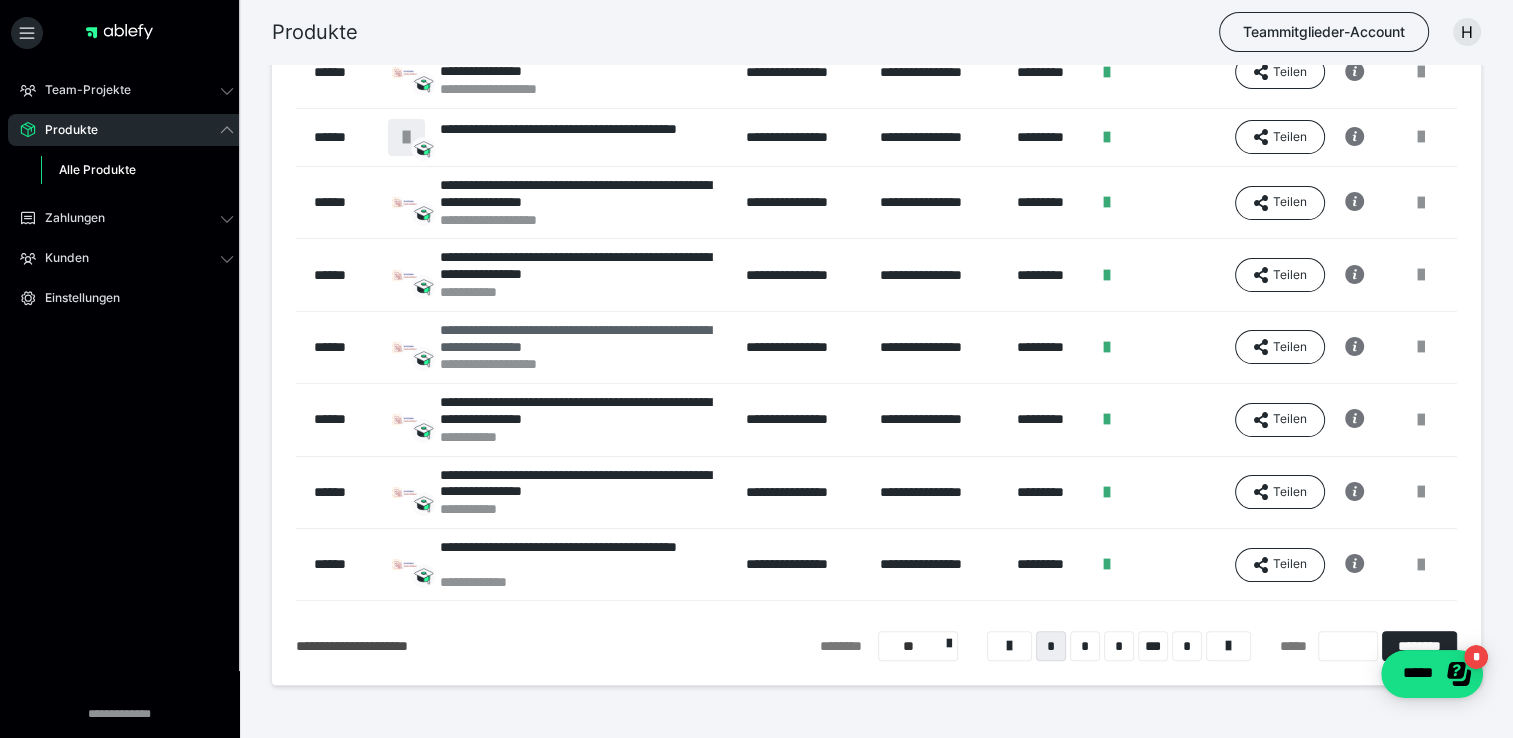 click on "**********" at bounding box center [583, 339] 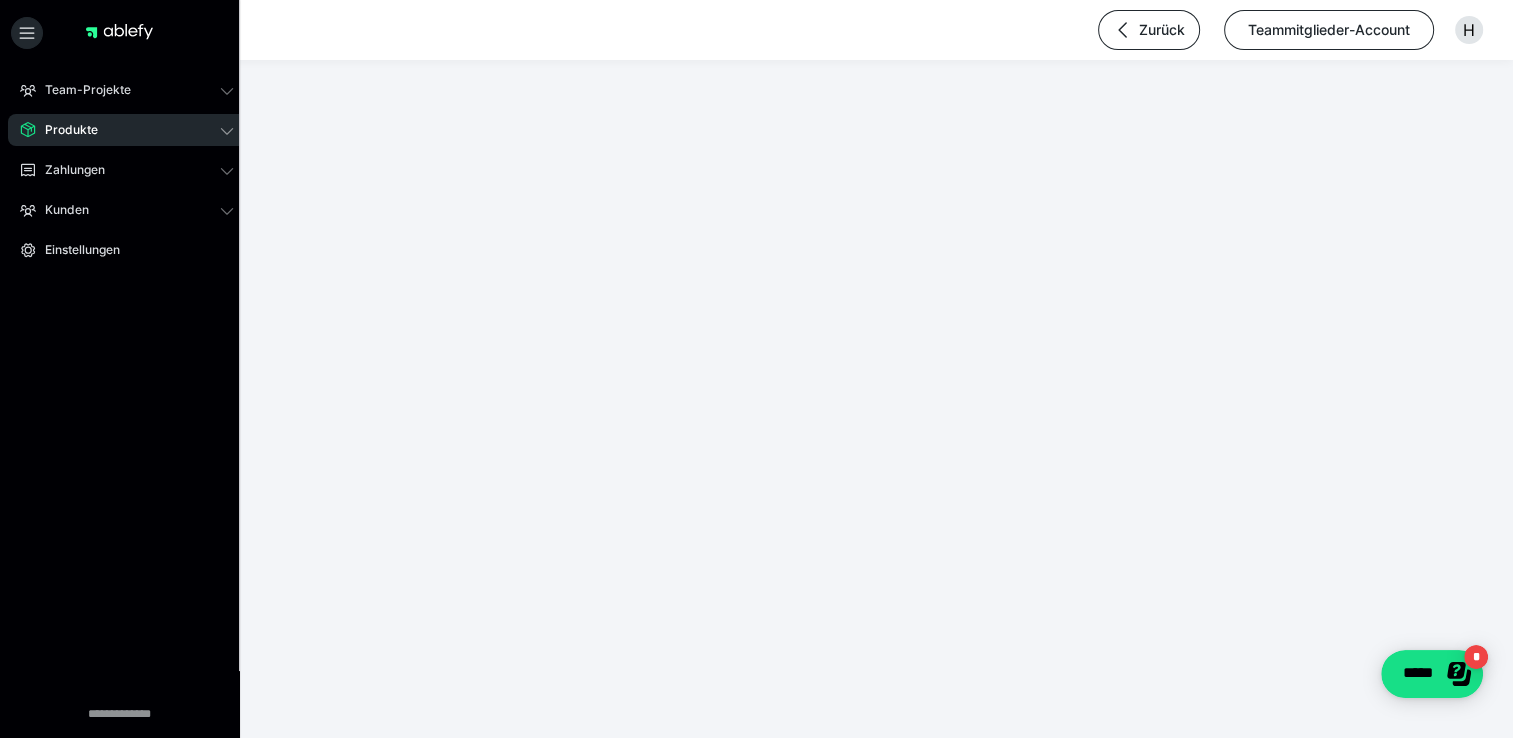 scroll, scrollTop: 0, scrollLeft: 0, axis: both 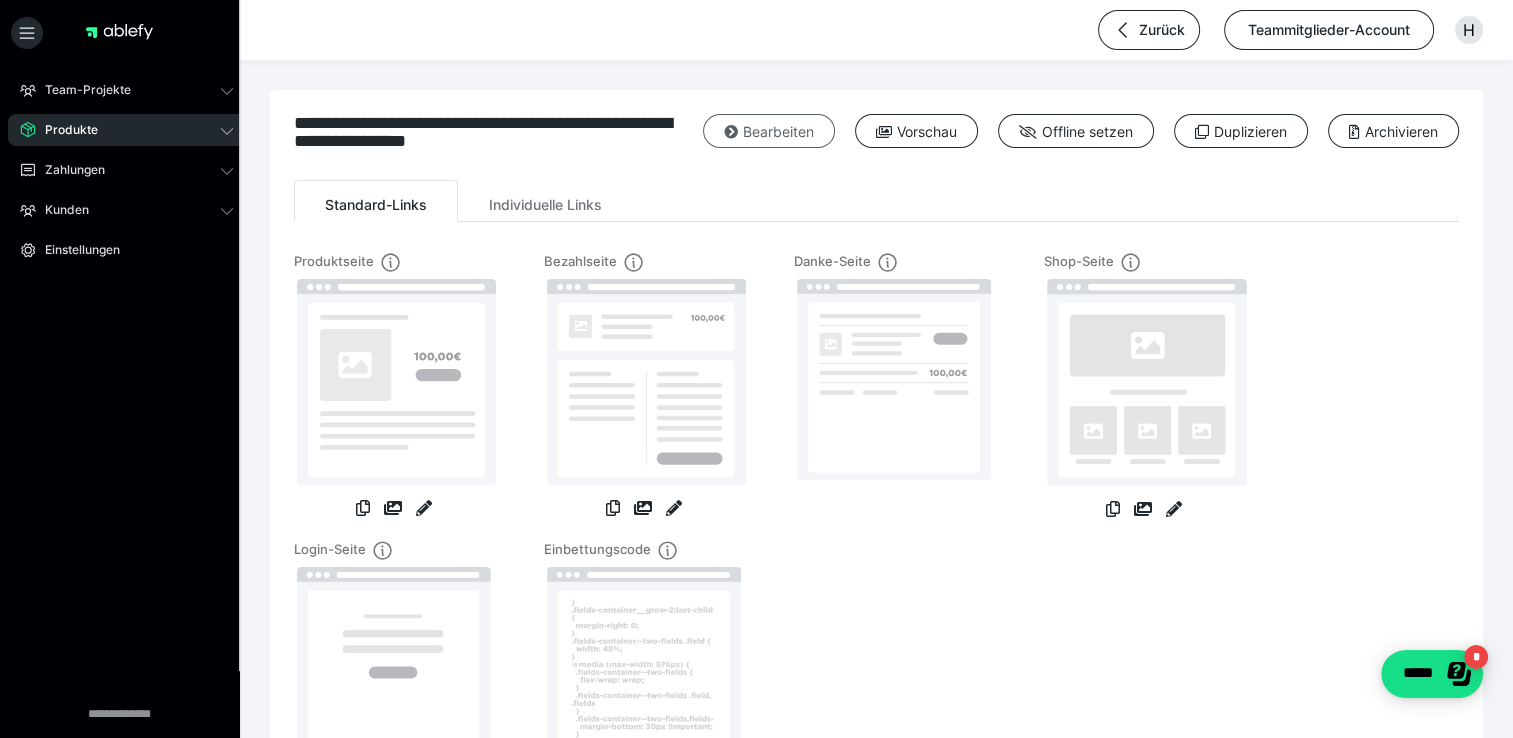 click on "Bearbeiten" at bounding box center (769, 131) 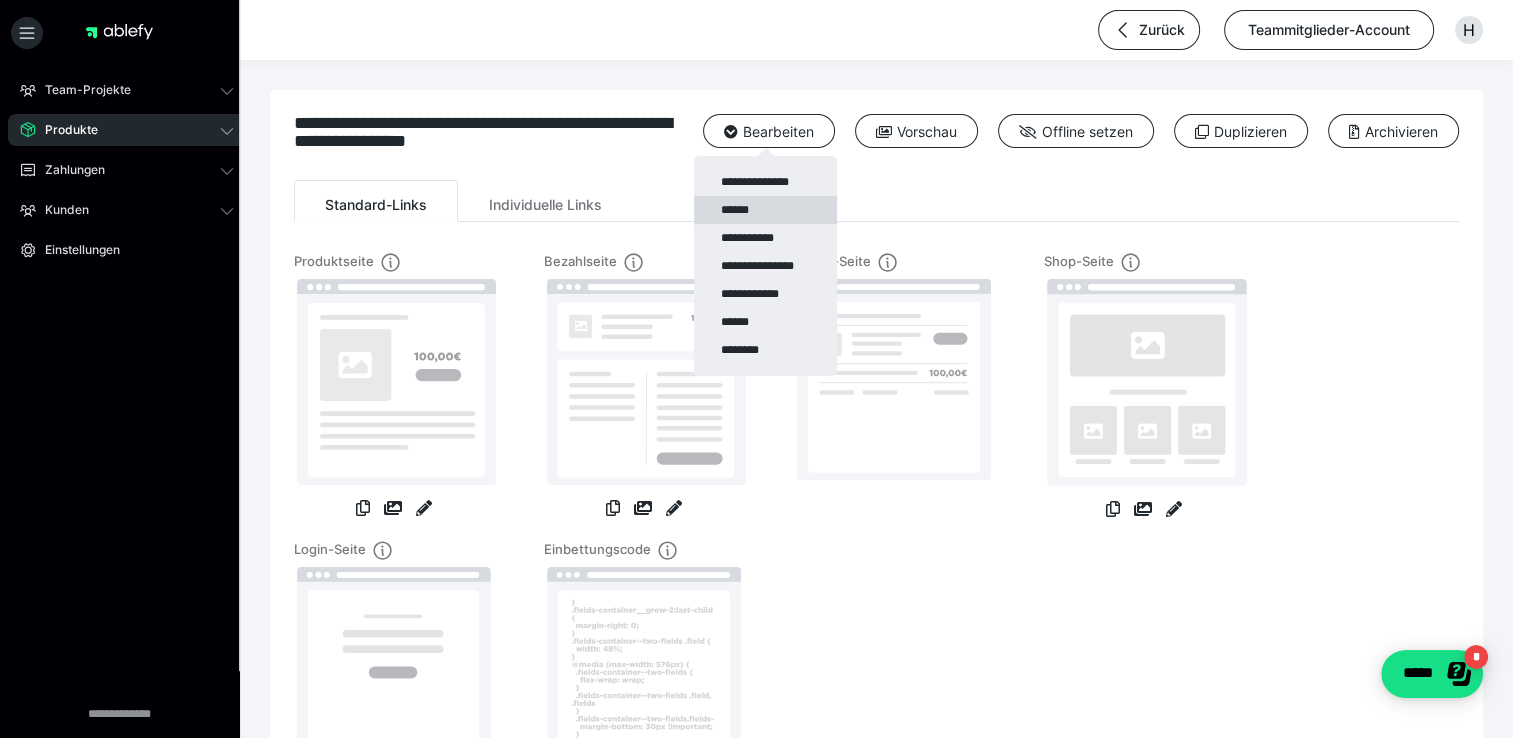 click on "******" at bounding box center (765, 210) 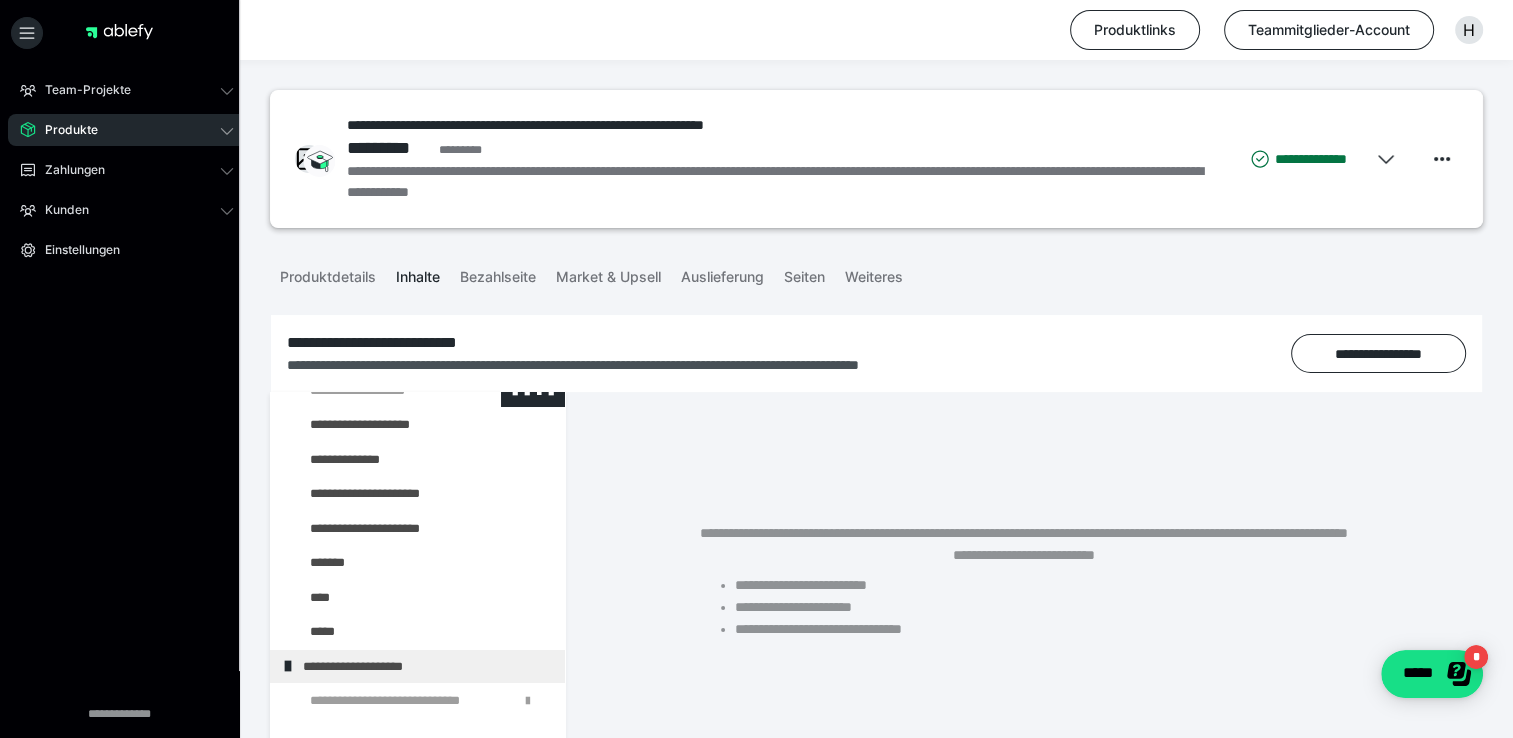 scroll, scrollTop: 2300, scrollLeft: 0, axis: vertical 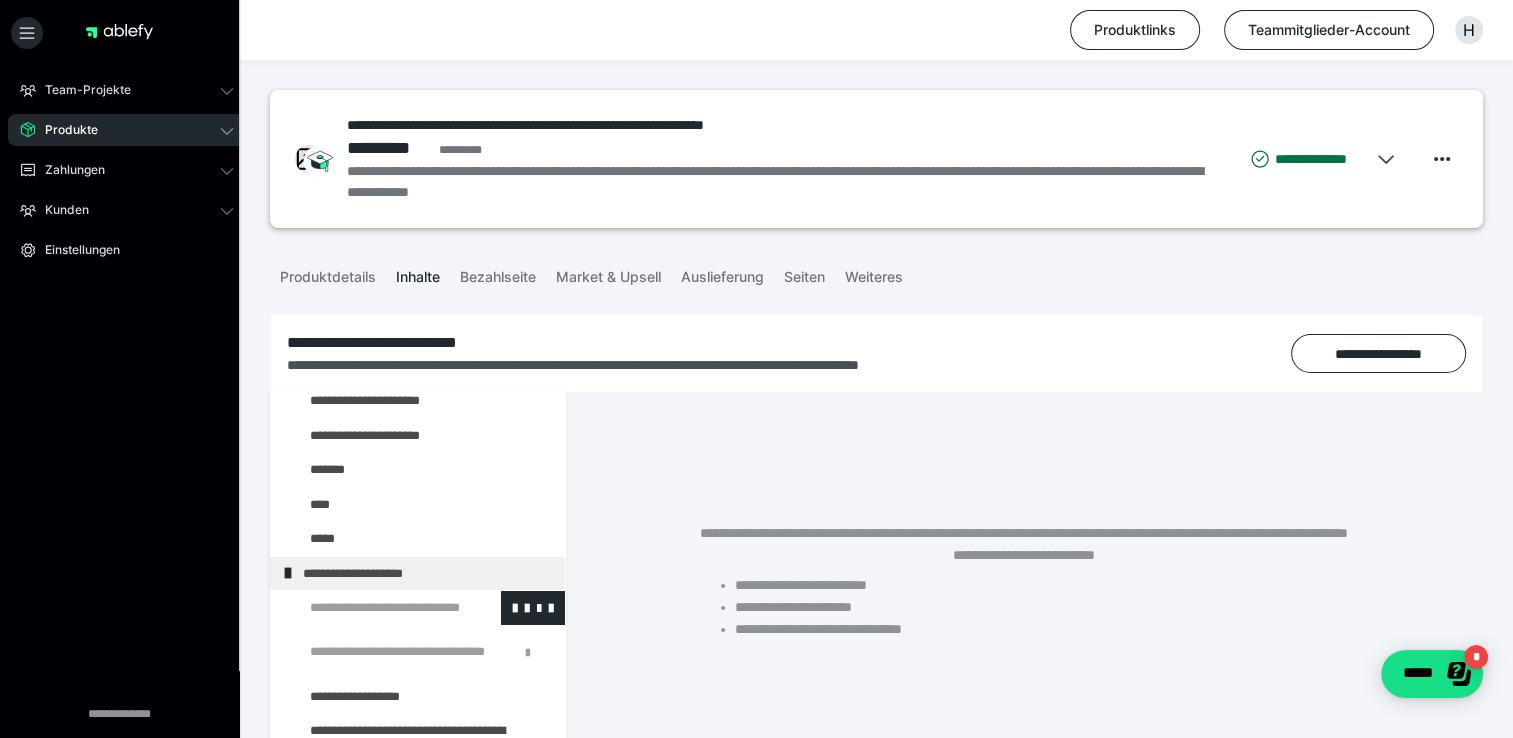 click at bounding box center (375, 608) 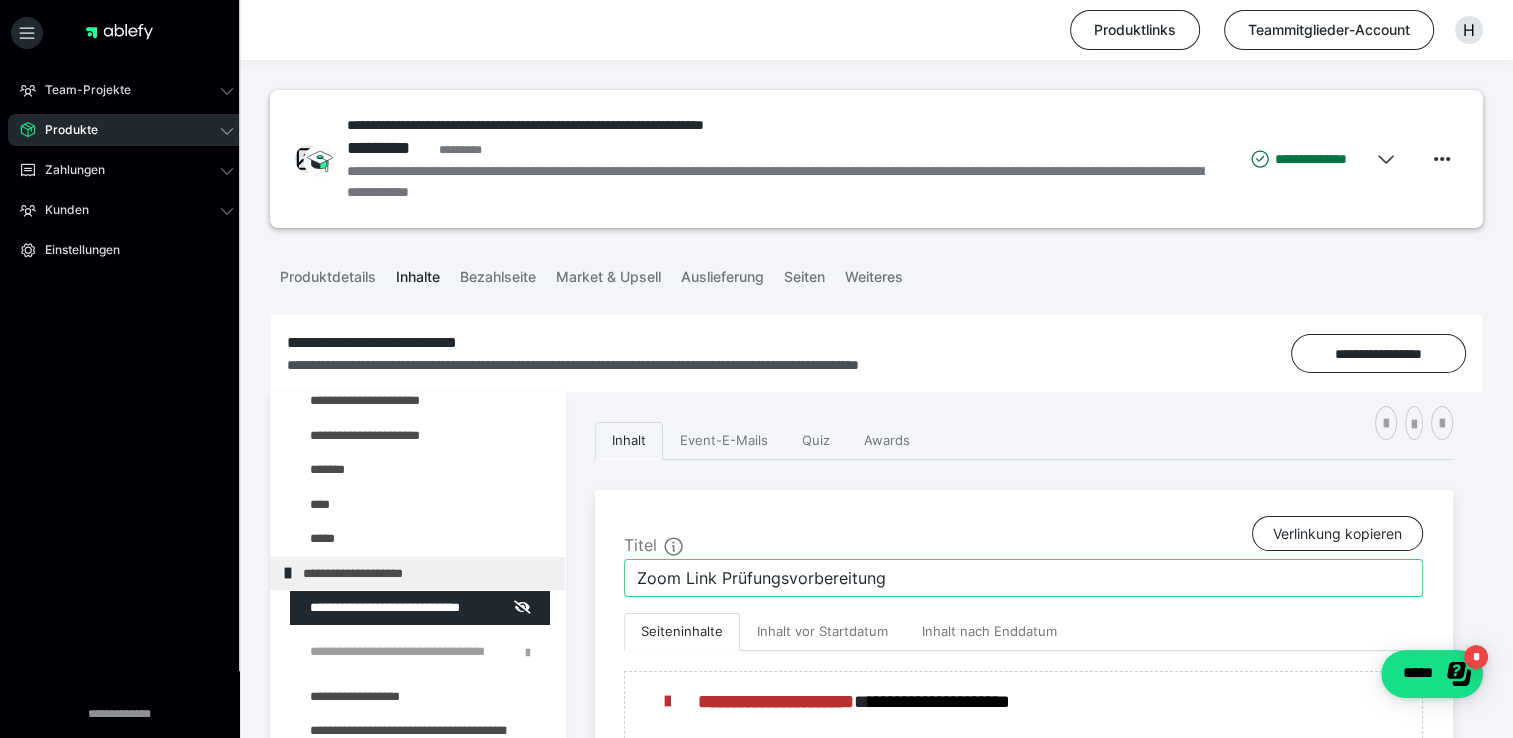 click on "Zoom Link Prüfungsvorbereitung" at bounding box center [1023, 578] 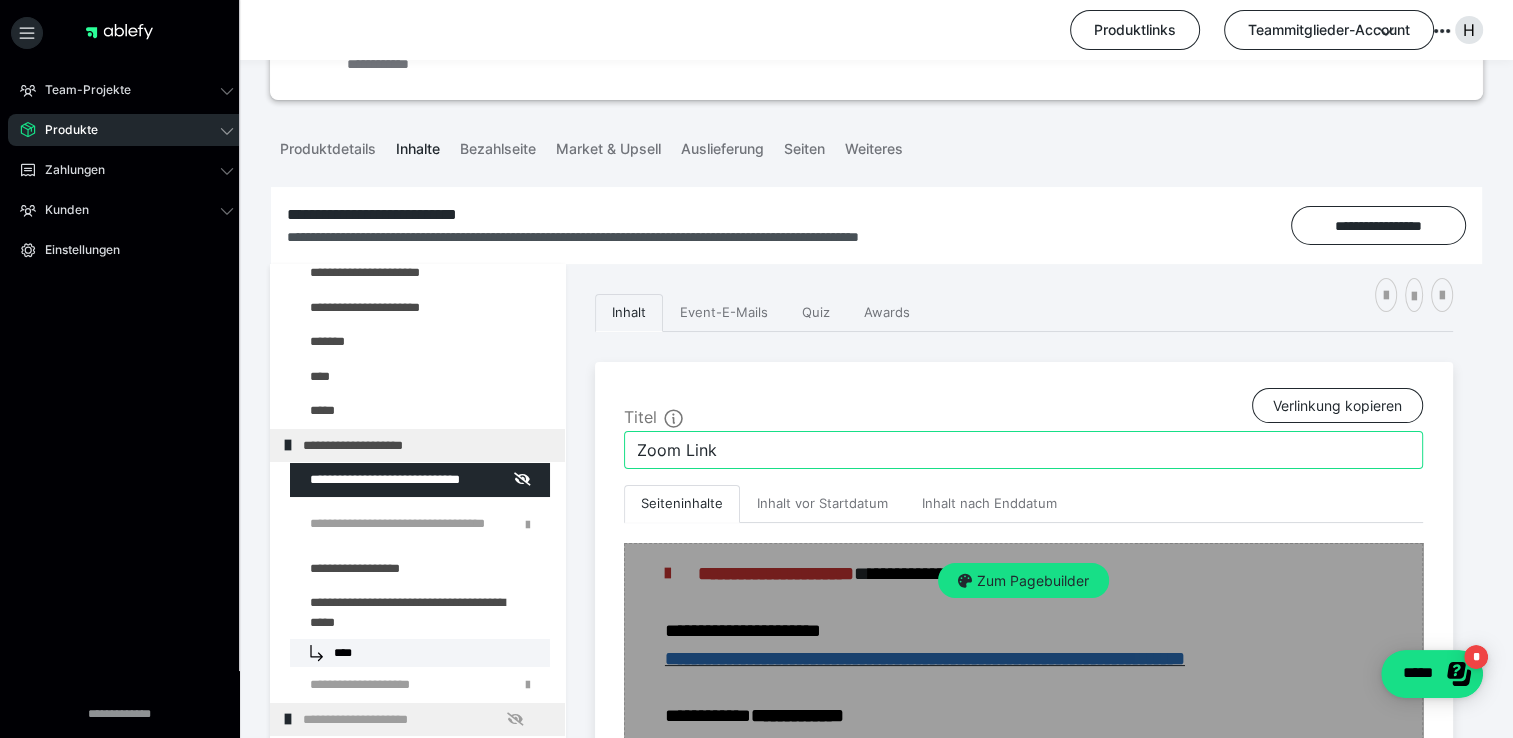 scroll, scrollTop: 300, scrollLeft: 0, axis: vertical 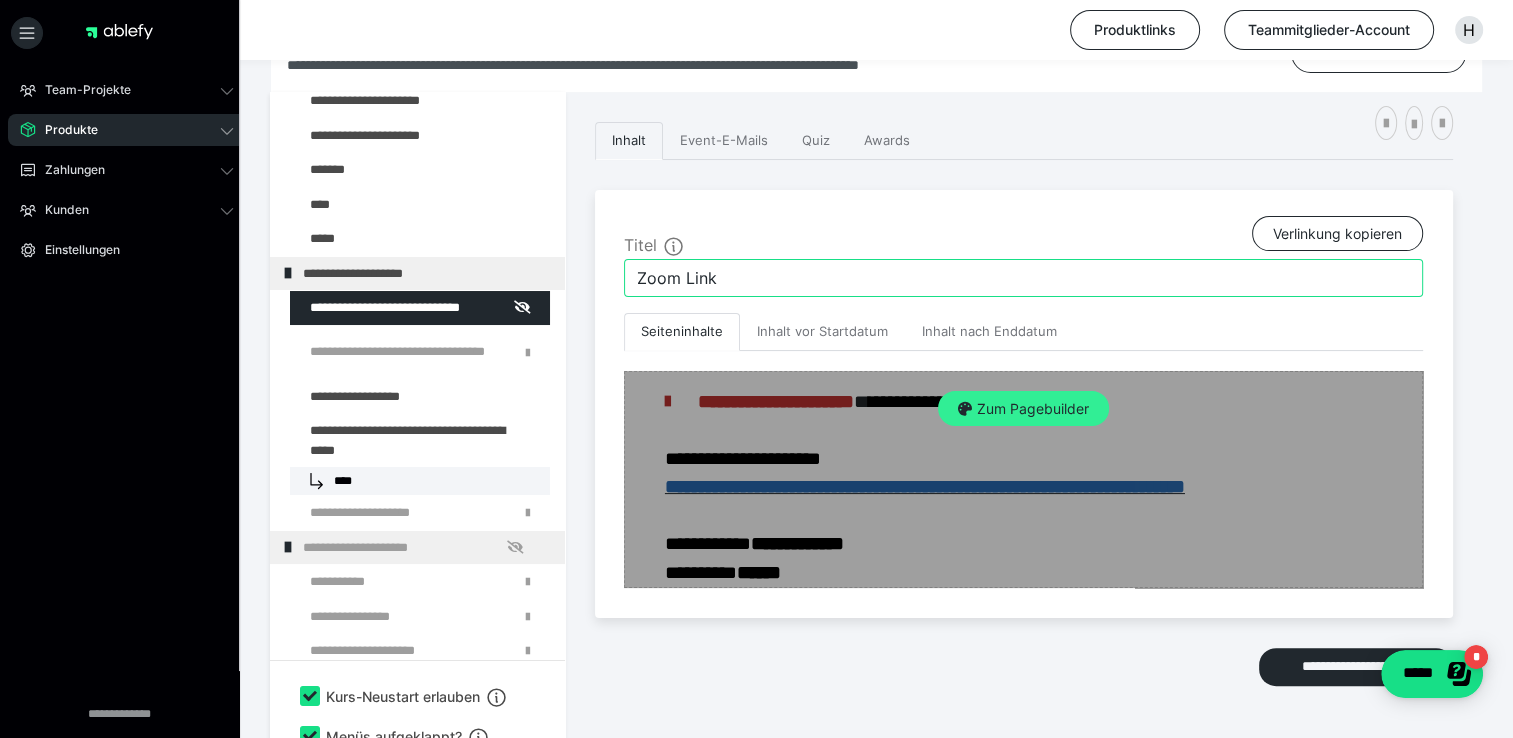 type on "Zoom Link" 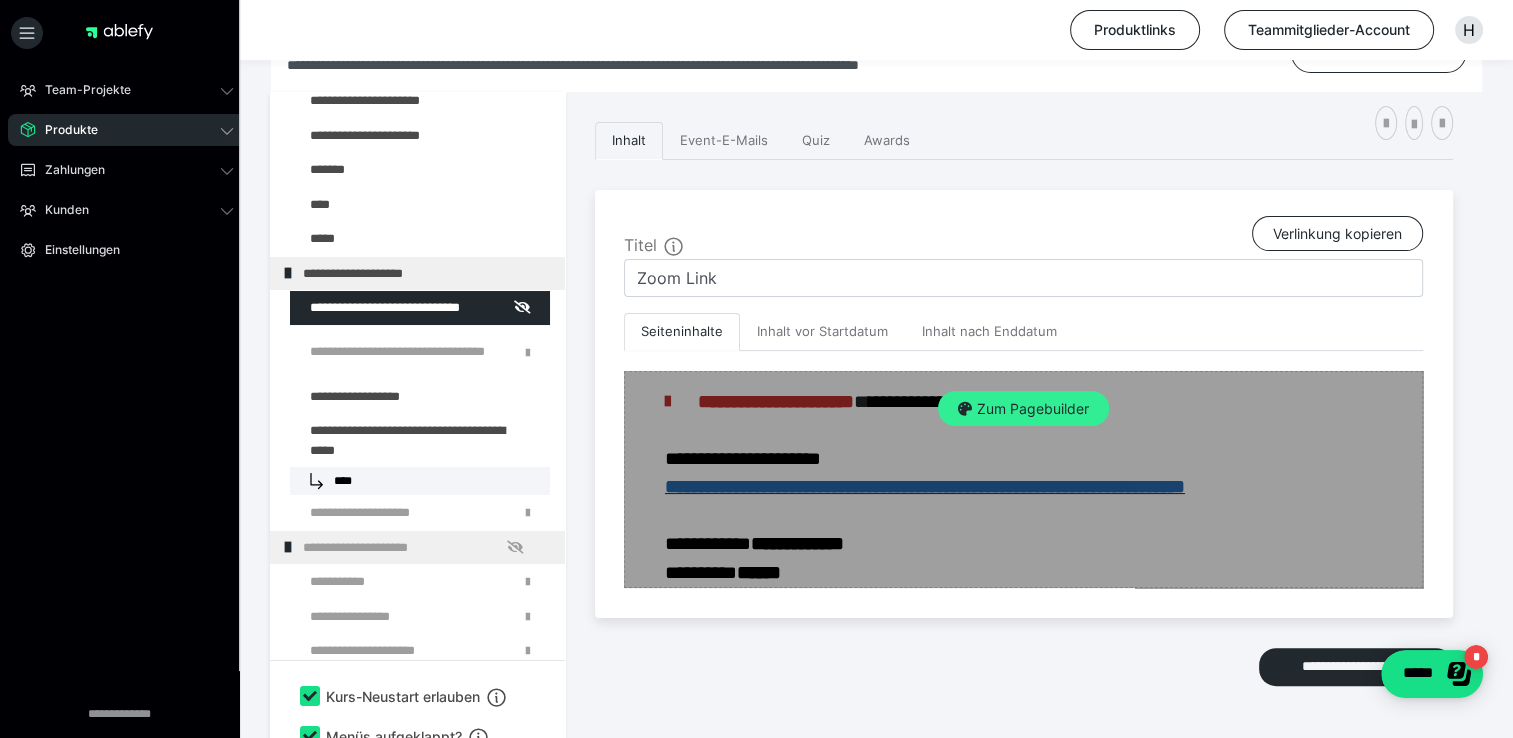 click on "Zum Pagebuilder" at bounding box center [1023, 409] 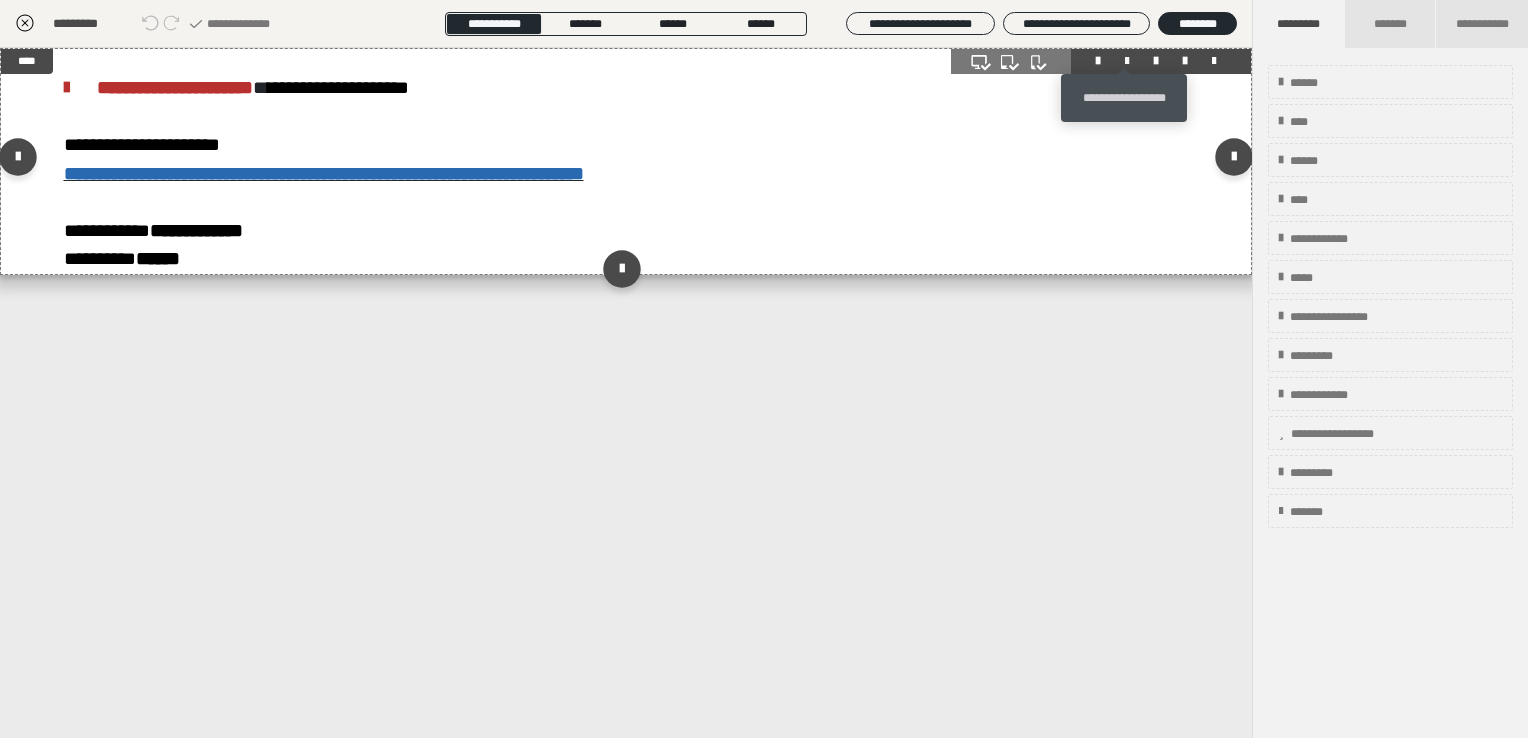 click at bounding box center (1127, 61) 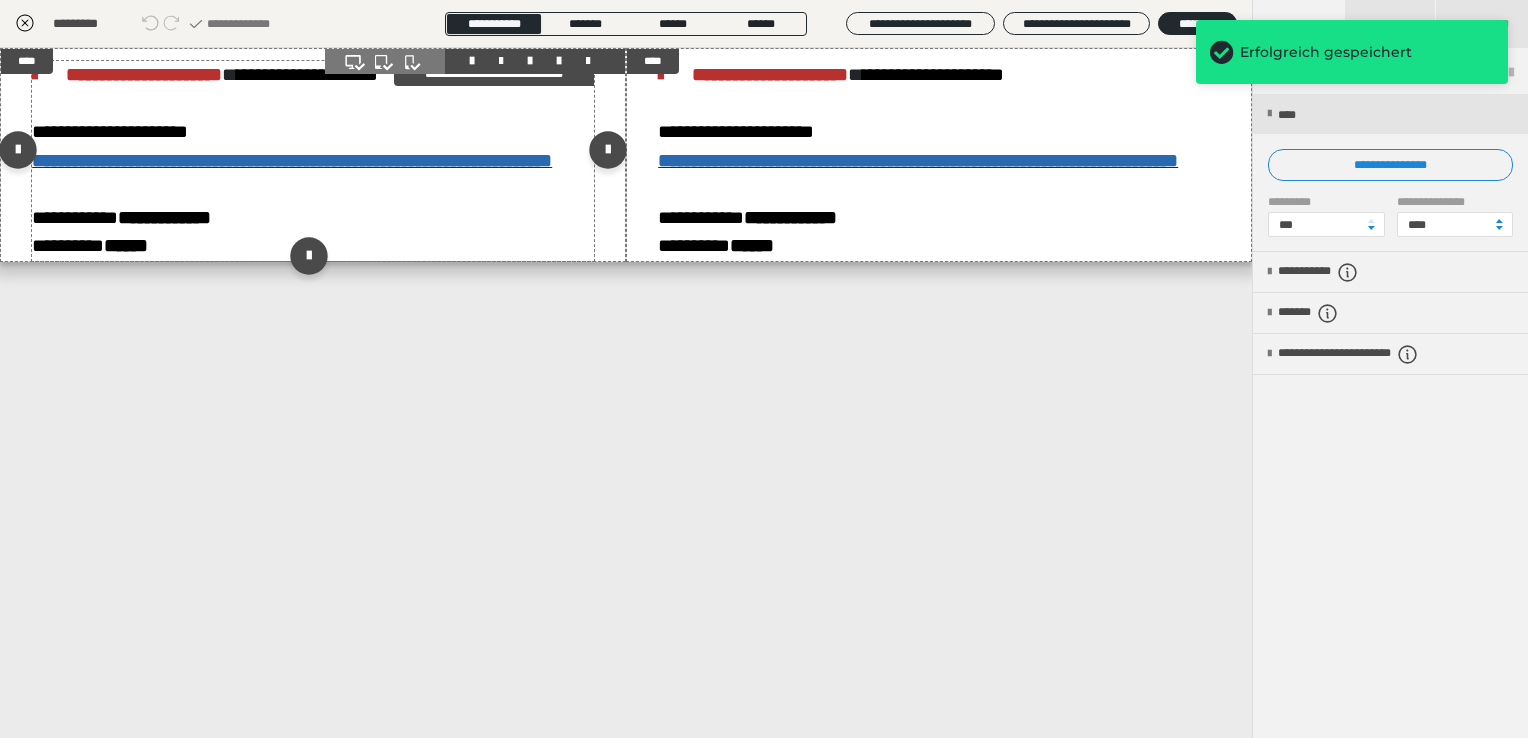 click on "**********" at bounding box center (313, 161) 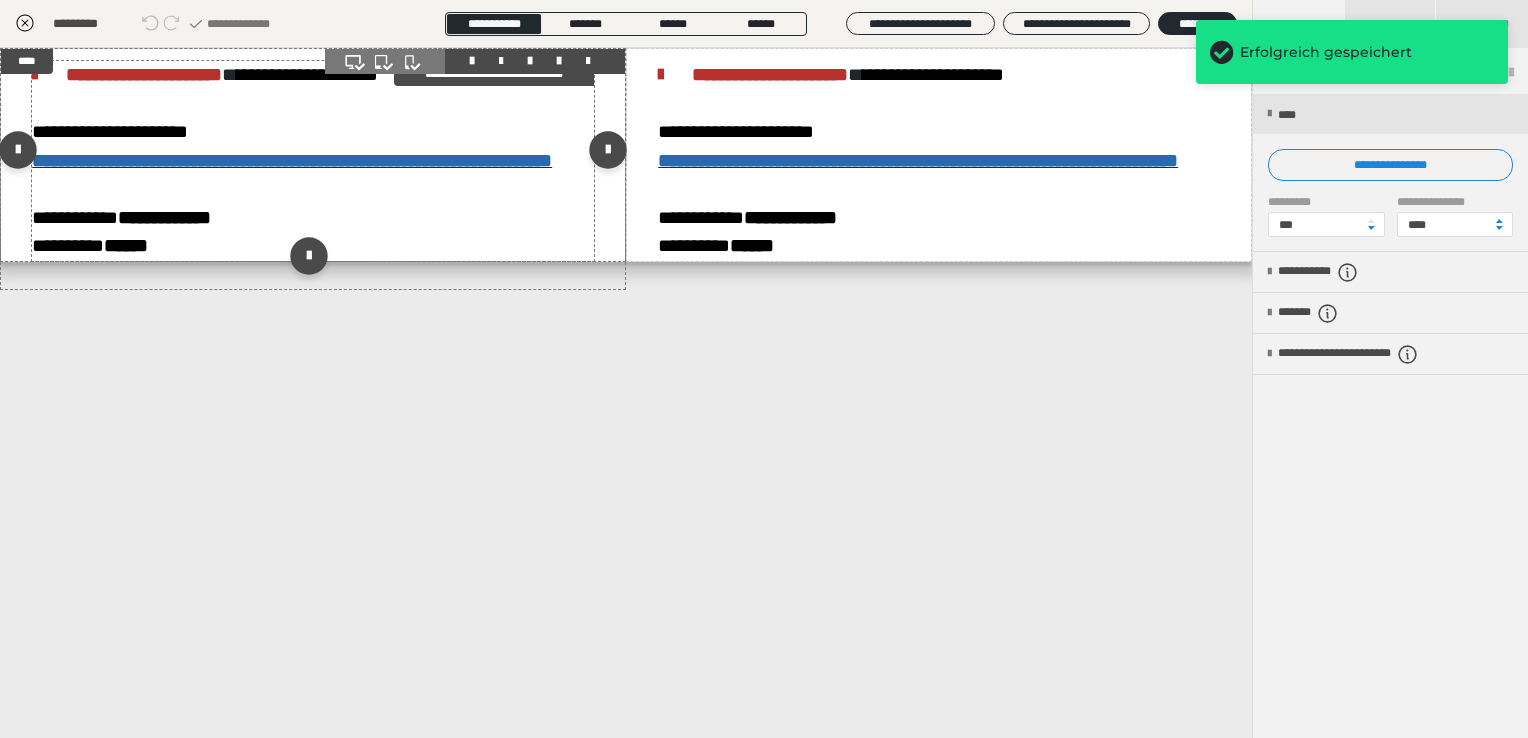 click on "**********" at bounding box center [313, 161] 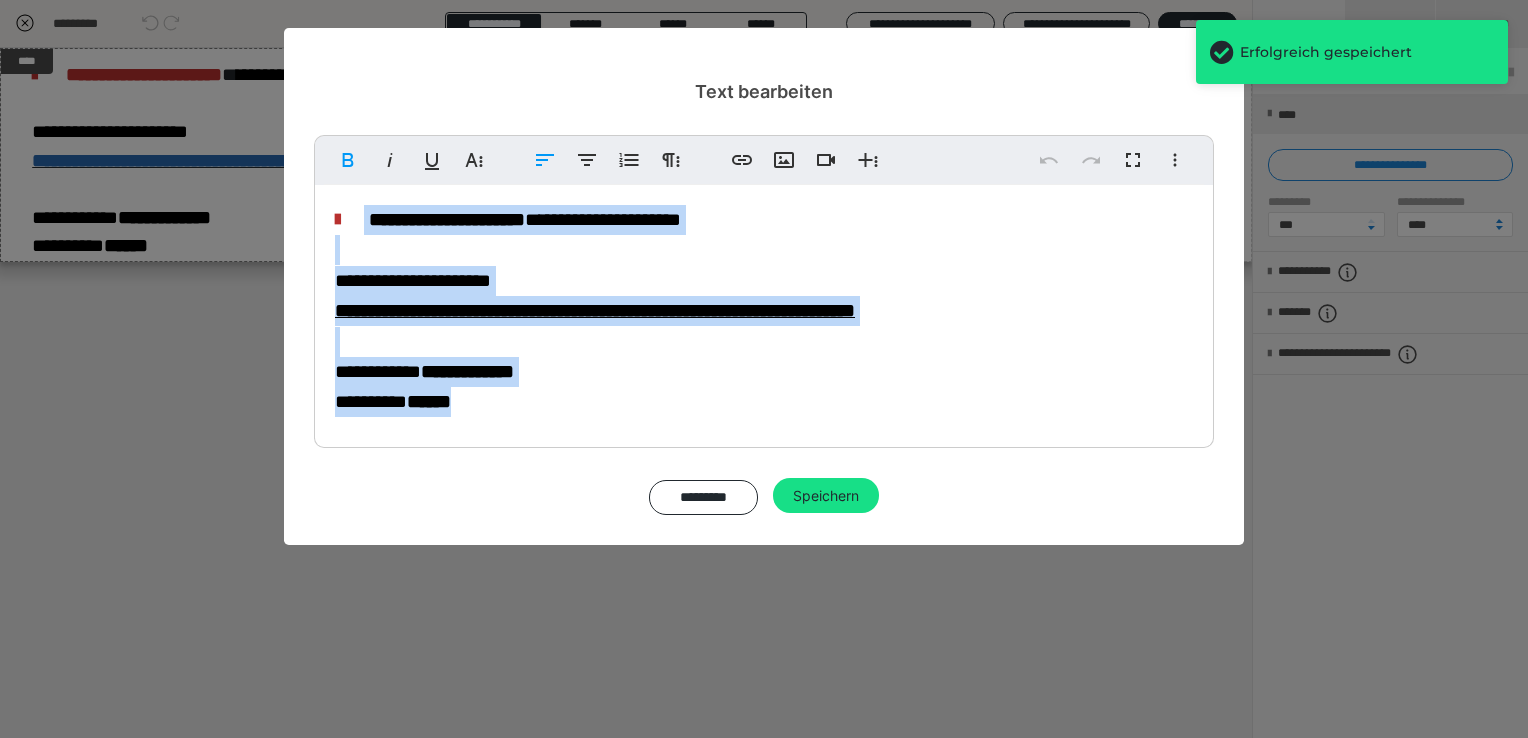 drag, startPoint x: 504, startPoint y: 411, endPoint x: 364, endPoint y: 207, distance: 247.41867 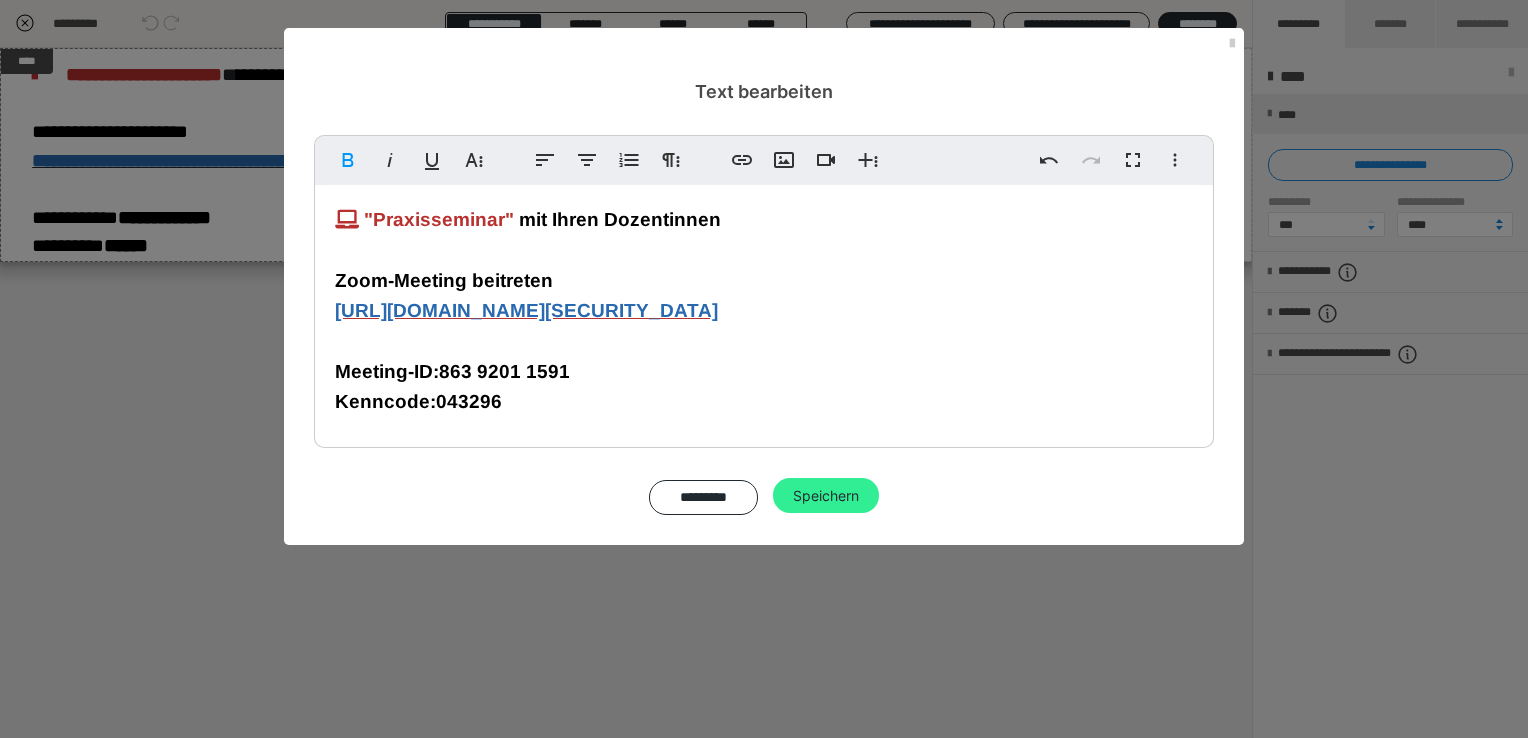 click on "Speichern" at bounding box center [826, 496] 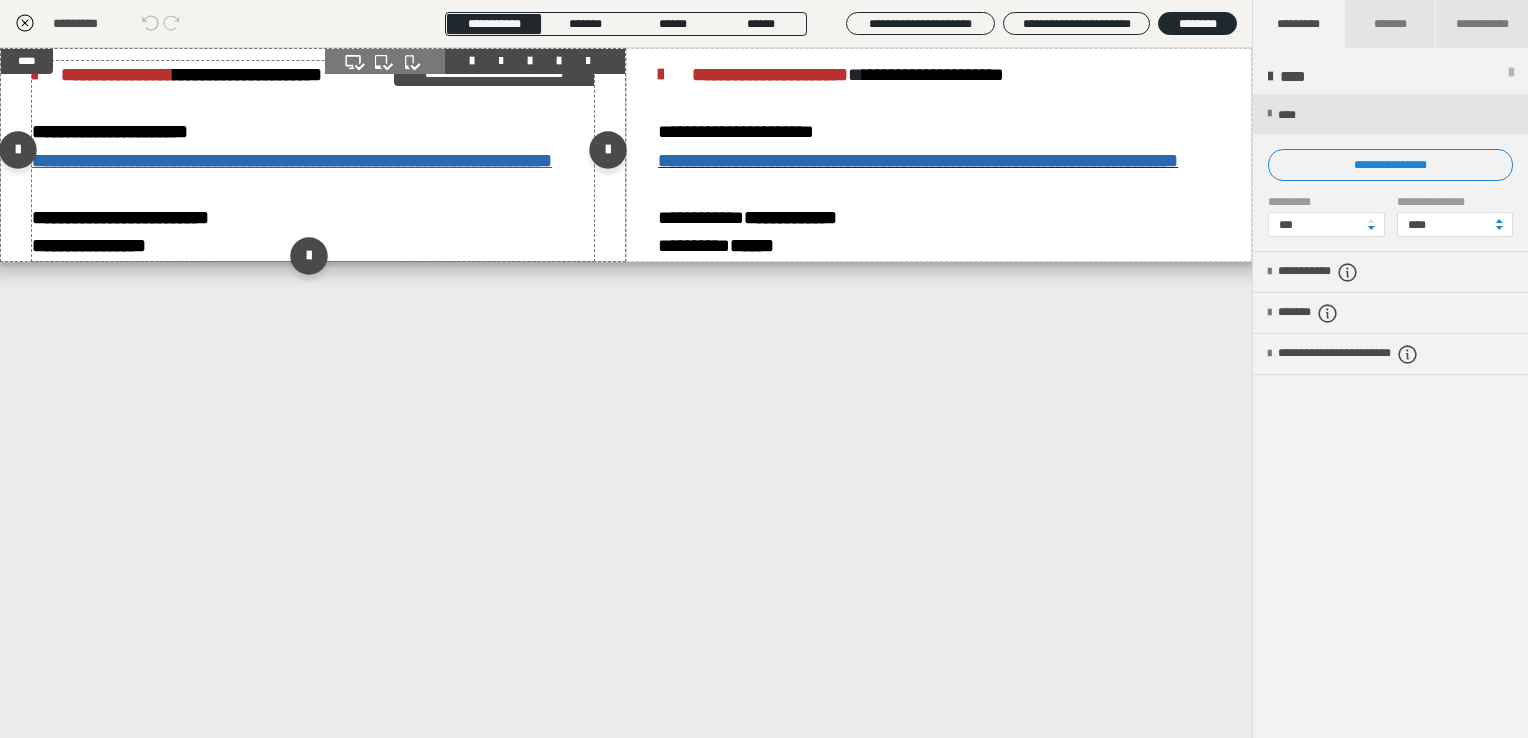 click on "**********" at bounding box center (313, 161) 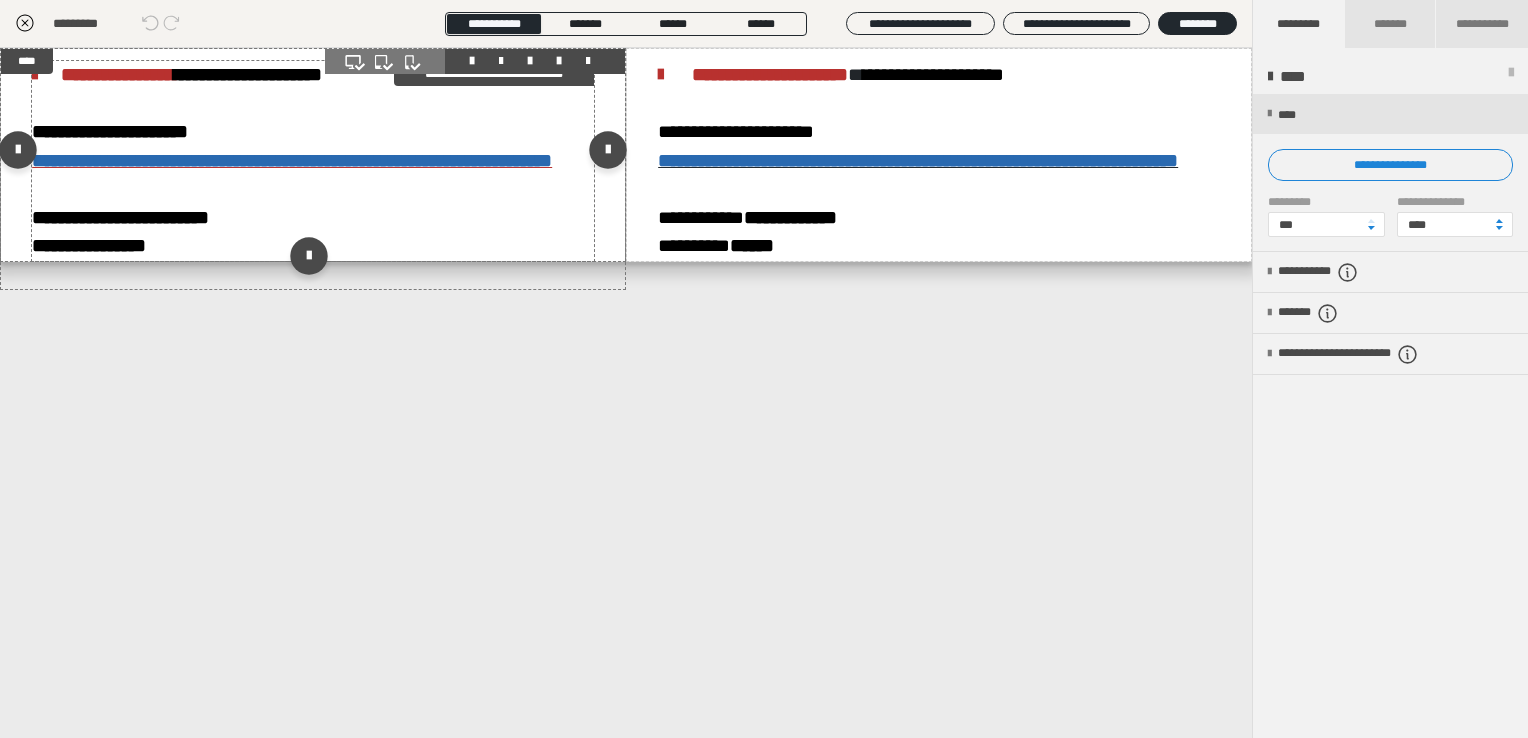 click on "**********" at bounding box center [313, 161] 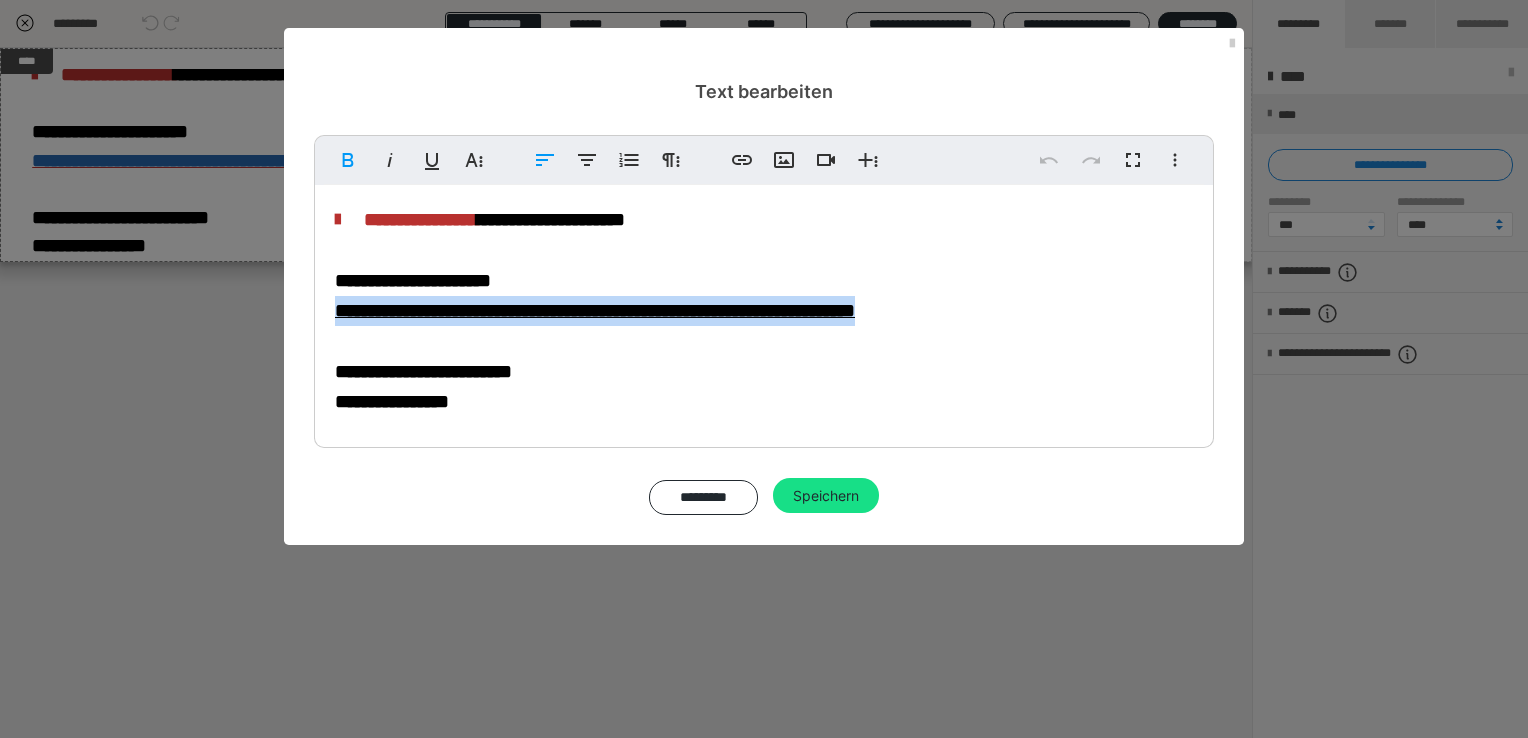 drag, startPoint x: 1152, startPoint y: 311, endPoint x: 331, endPoint y: 298, distance: 821.1029 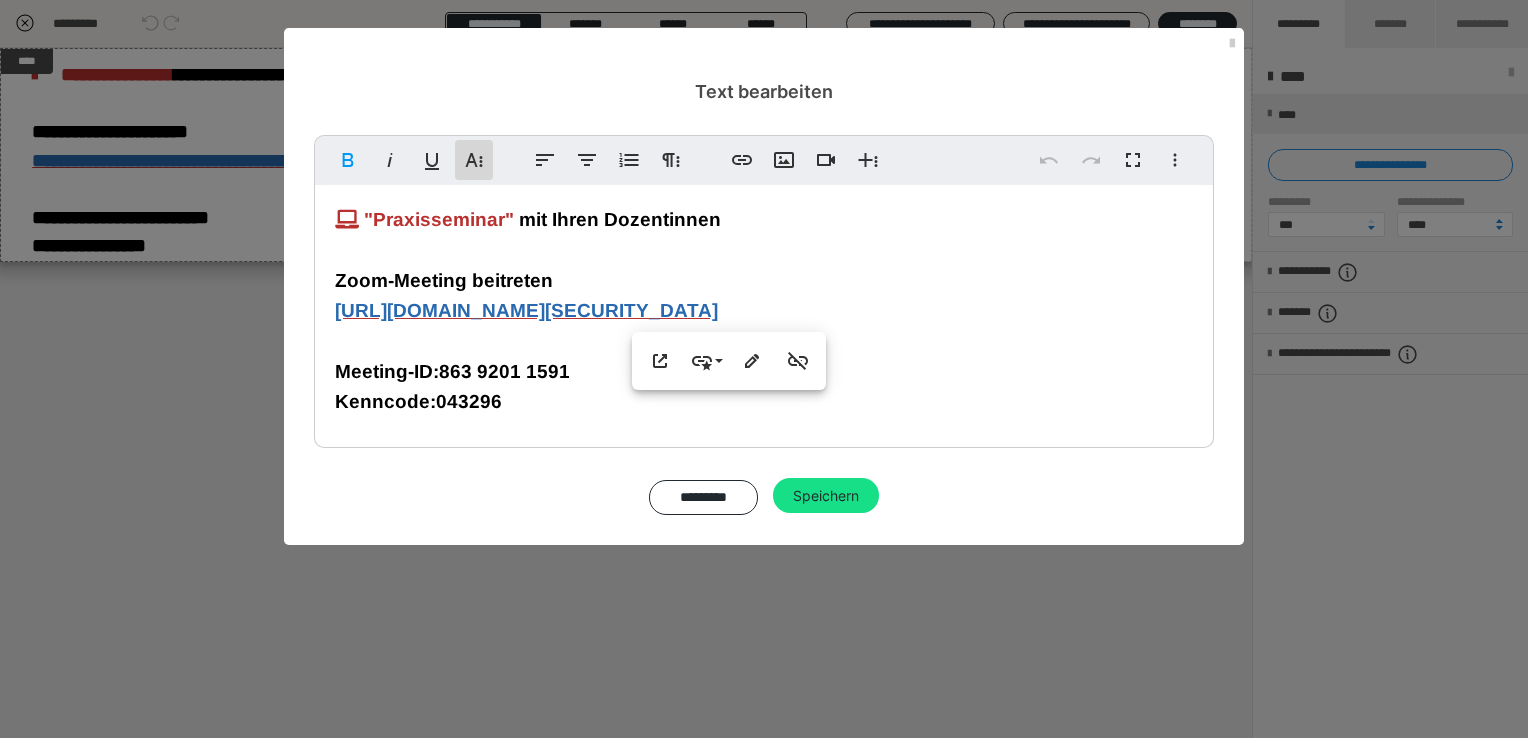 click 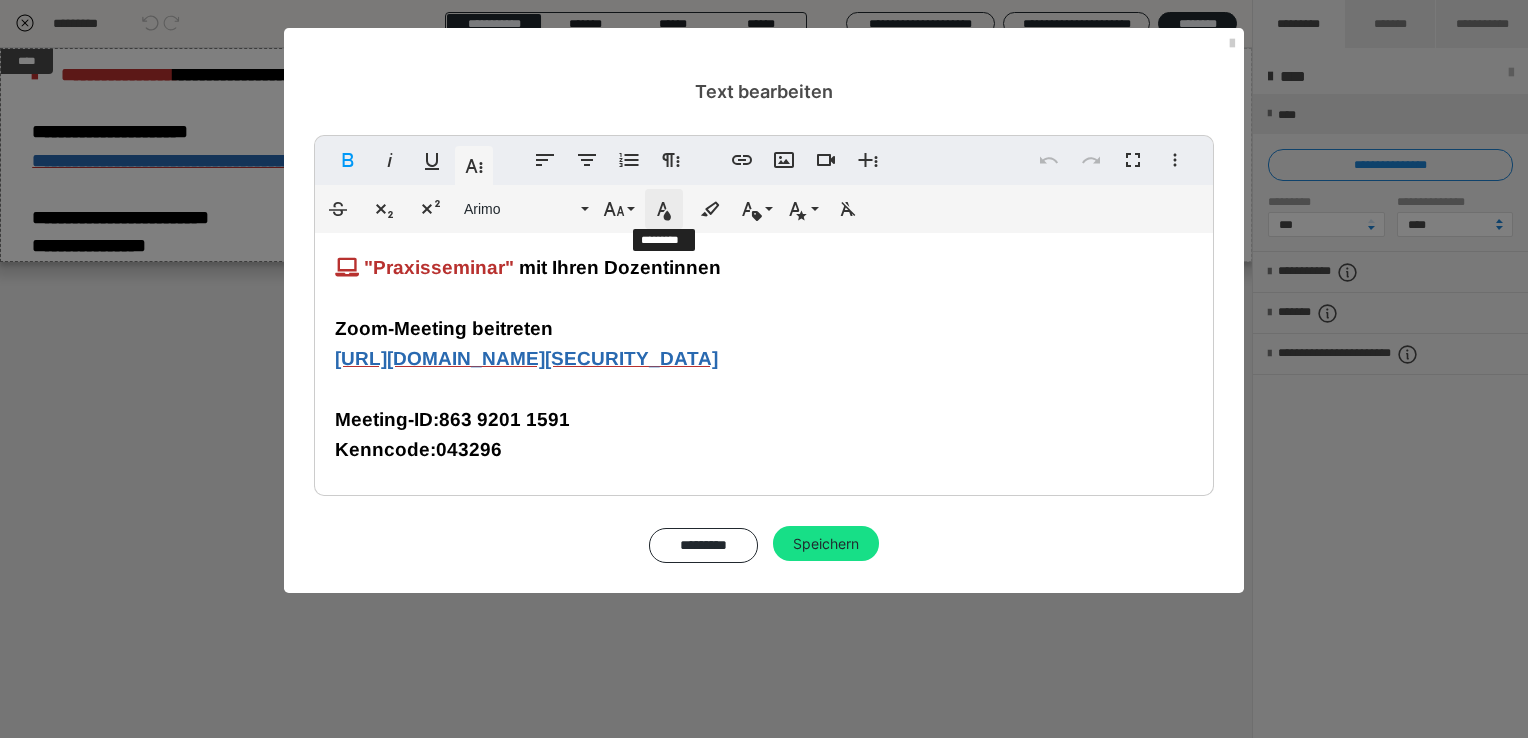 click 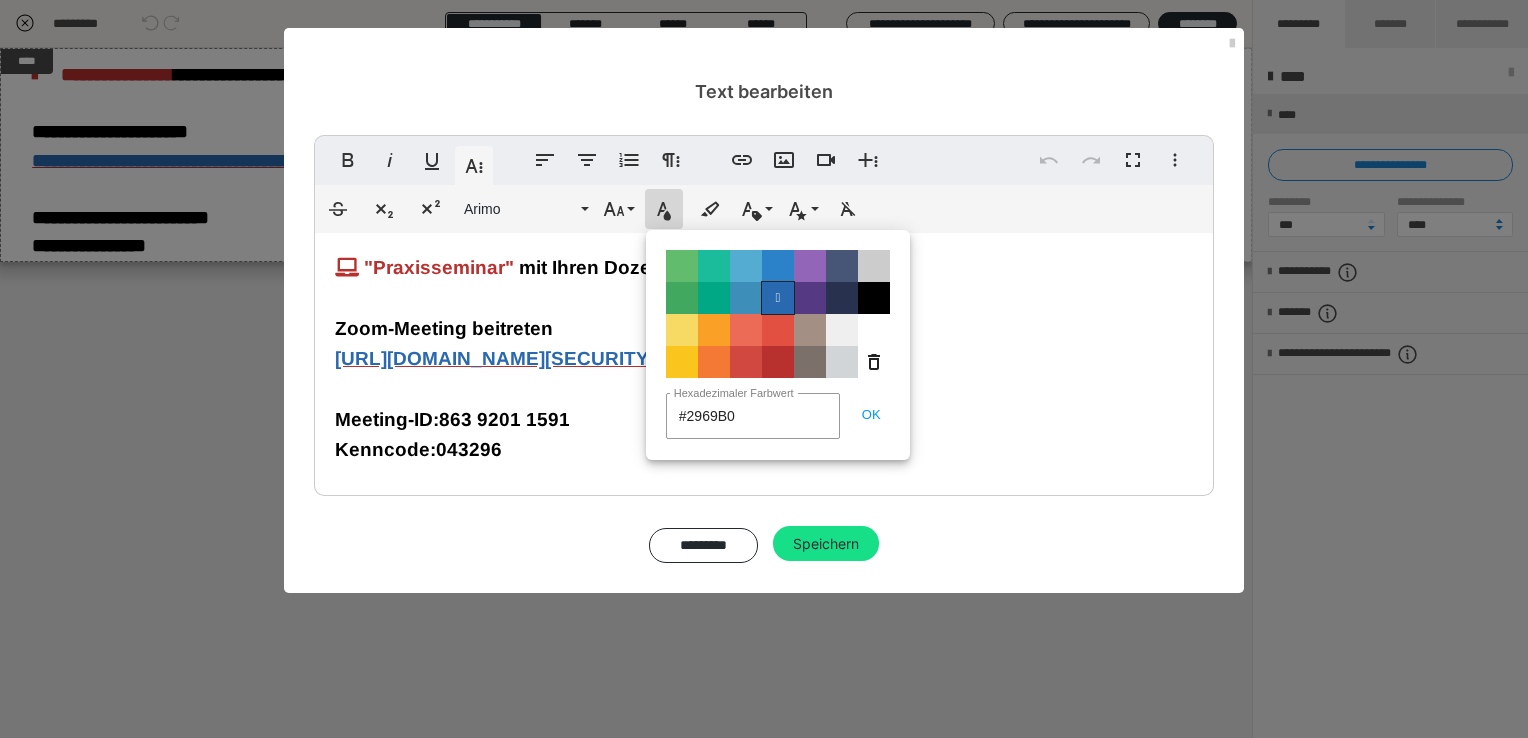 click on "" at bounding box center [778, 298] 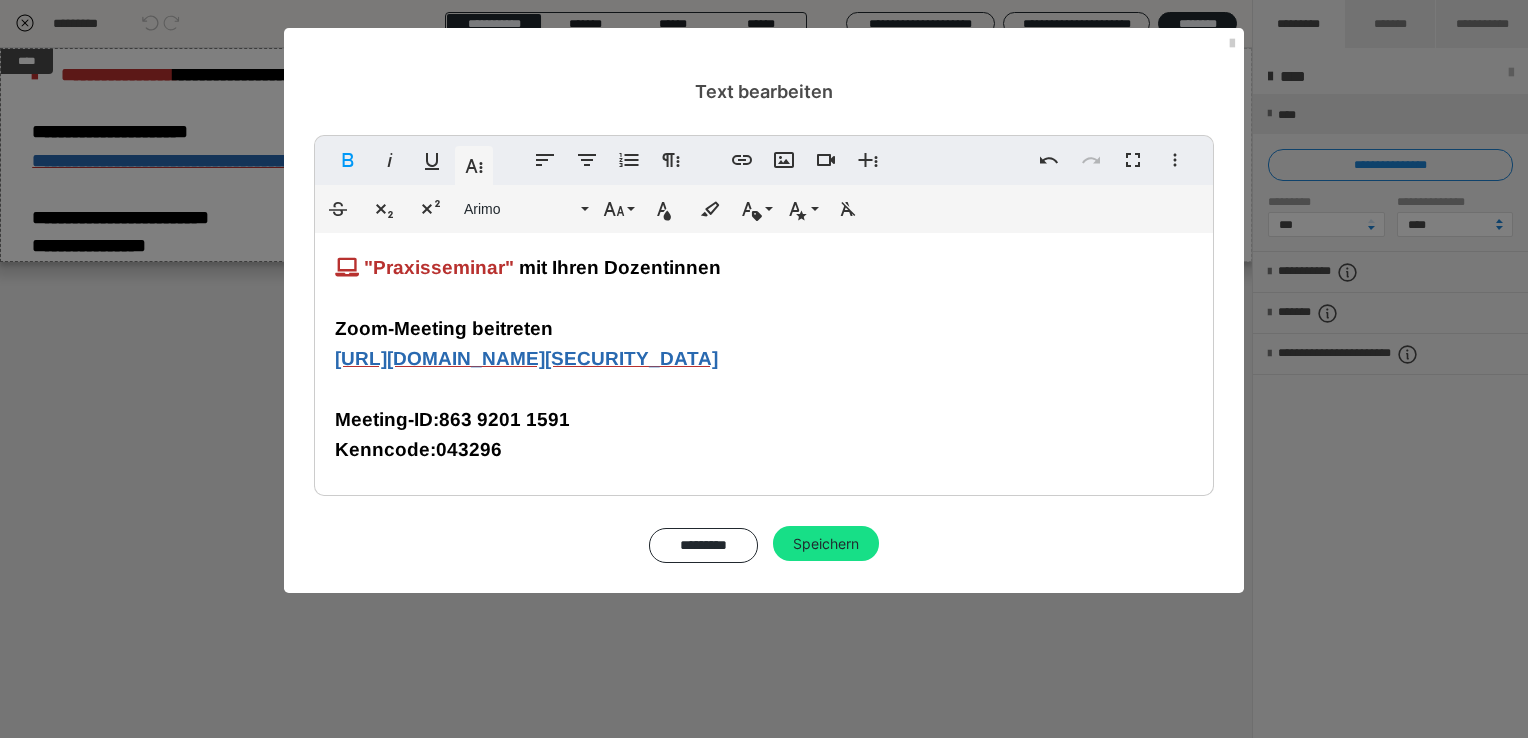click on ""Praxisseminar"   mit Ihren Dozentinnen  Zoom-Meeting beitreten [URL][DOMAIN_NAME][SECURITY_DATA] Meeting-ID:  863 9201 1591 Kenncode:  043296" at bounding box center (764, 359) 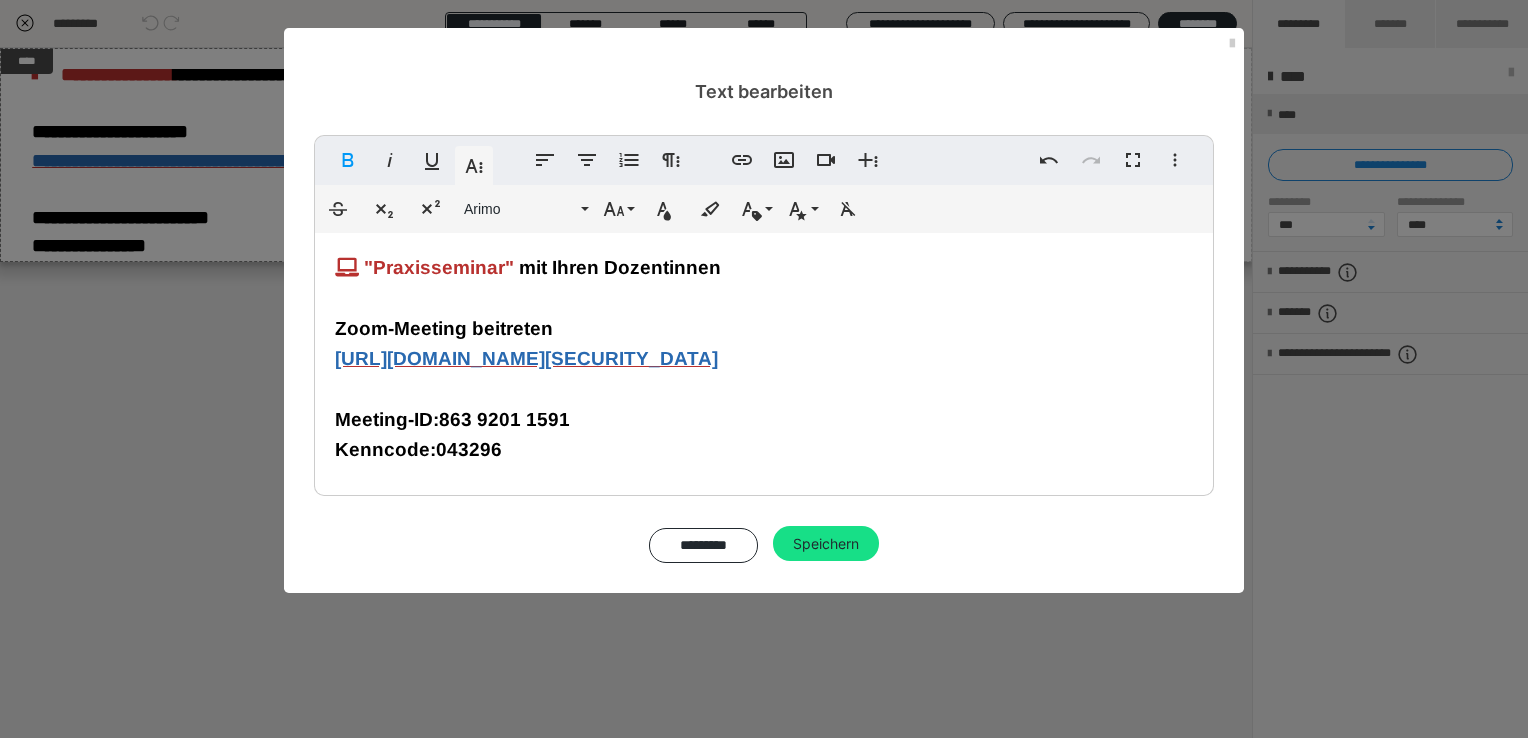 drag, startPoint x: 1153, startPoint y: 362, endPoint x: 313, endPoint y: 365, distance: 840.0054 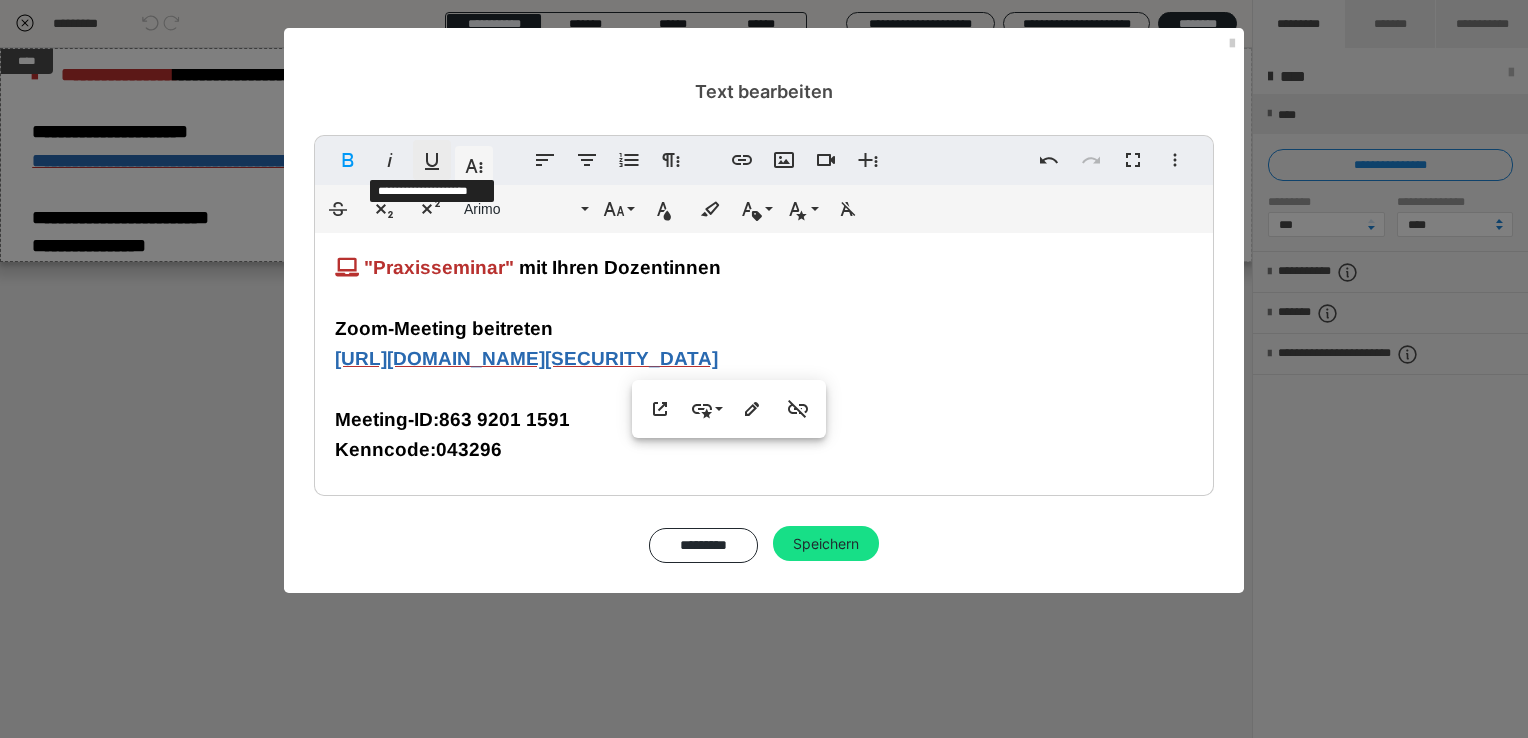 click 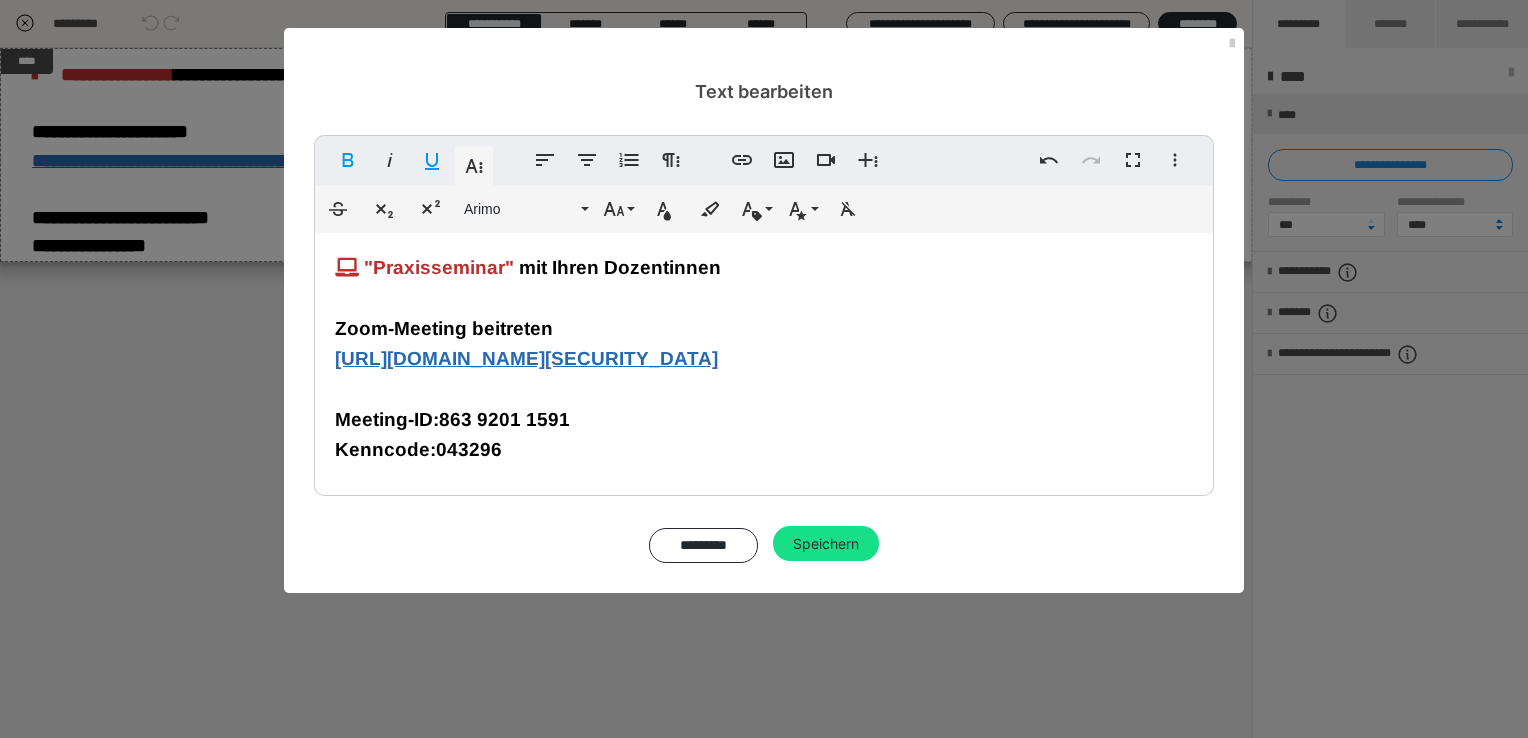 click on ""Praxisseminar"   mit Ihren Dozentinnen  Zoom-Meeting beitreten [URL][DOMAIN_NAME][SECURITY_DATA] Meeting-ID:  863 9201 1591 Kenncode:  043296" at bounding box center (764, 359) 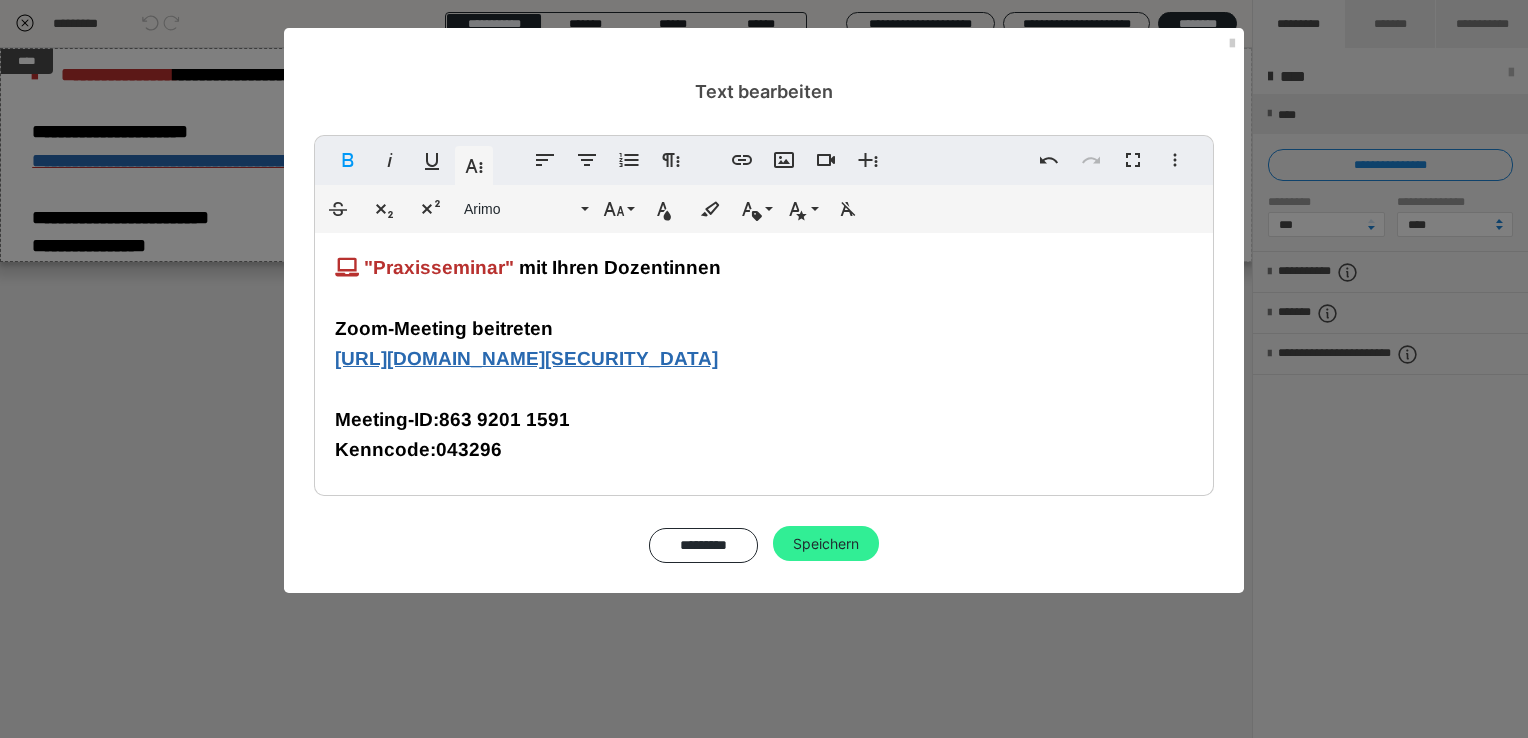 click on "Speichern" at bounding box center (826, 544) 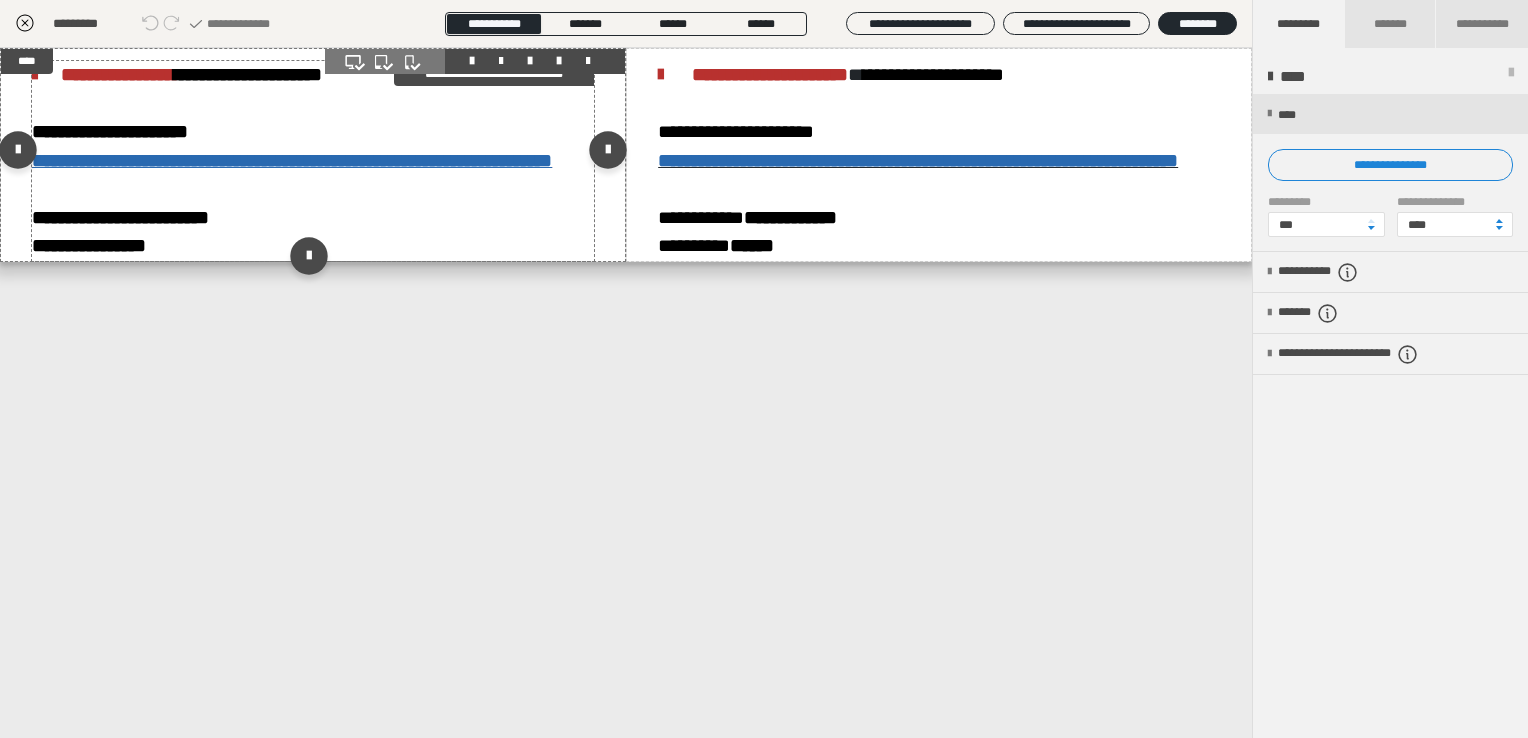 click on "**********" at bounding box center [313, 161] 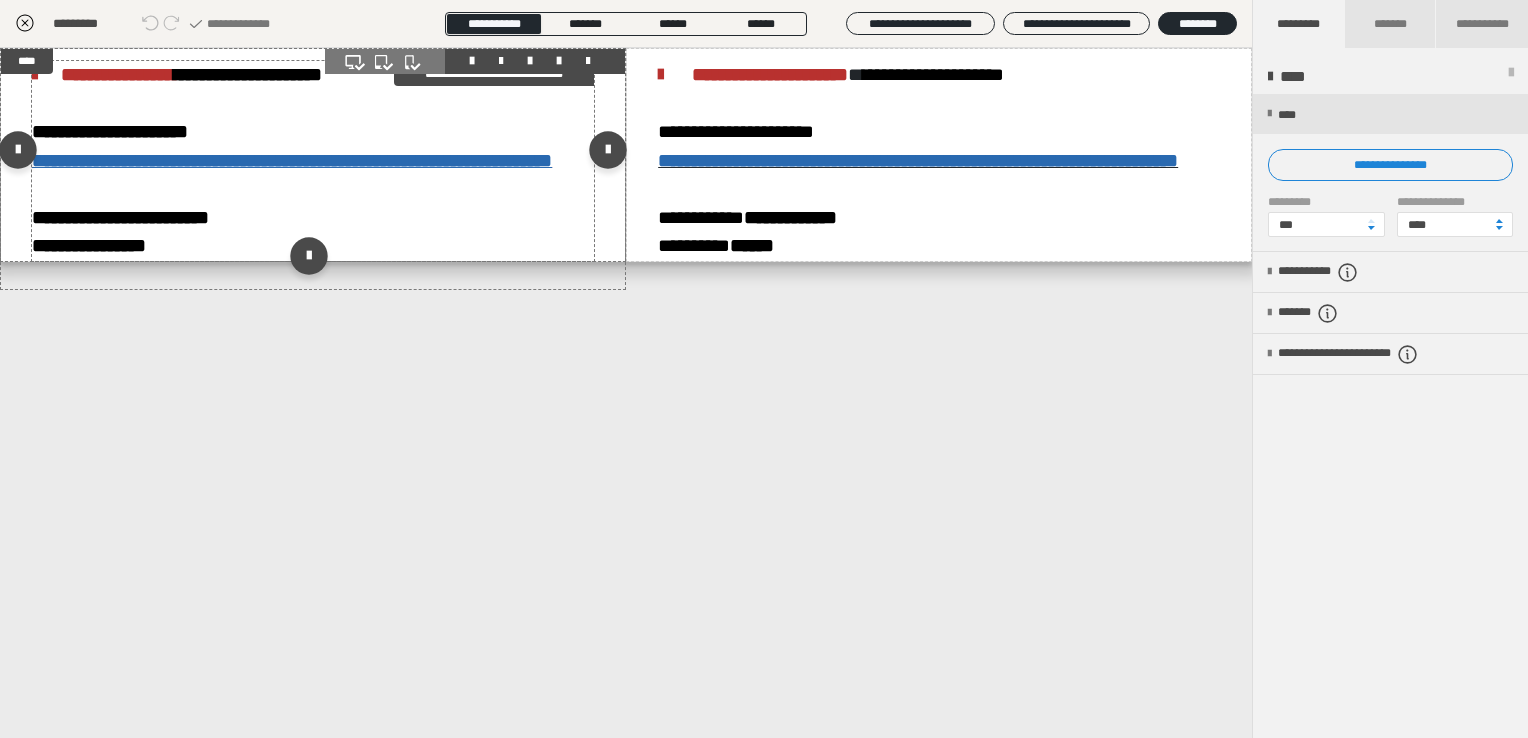 click on "**********" at bounding box center [313, 161] 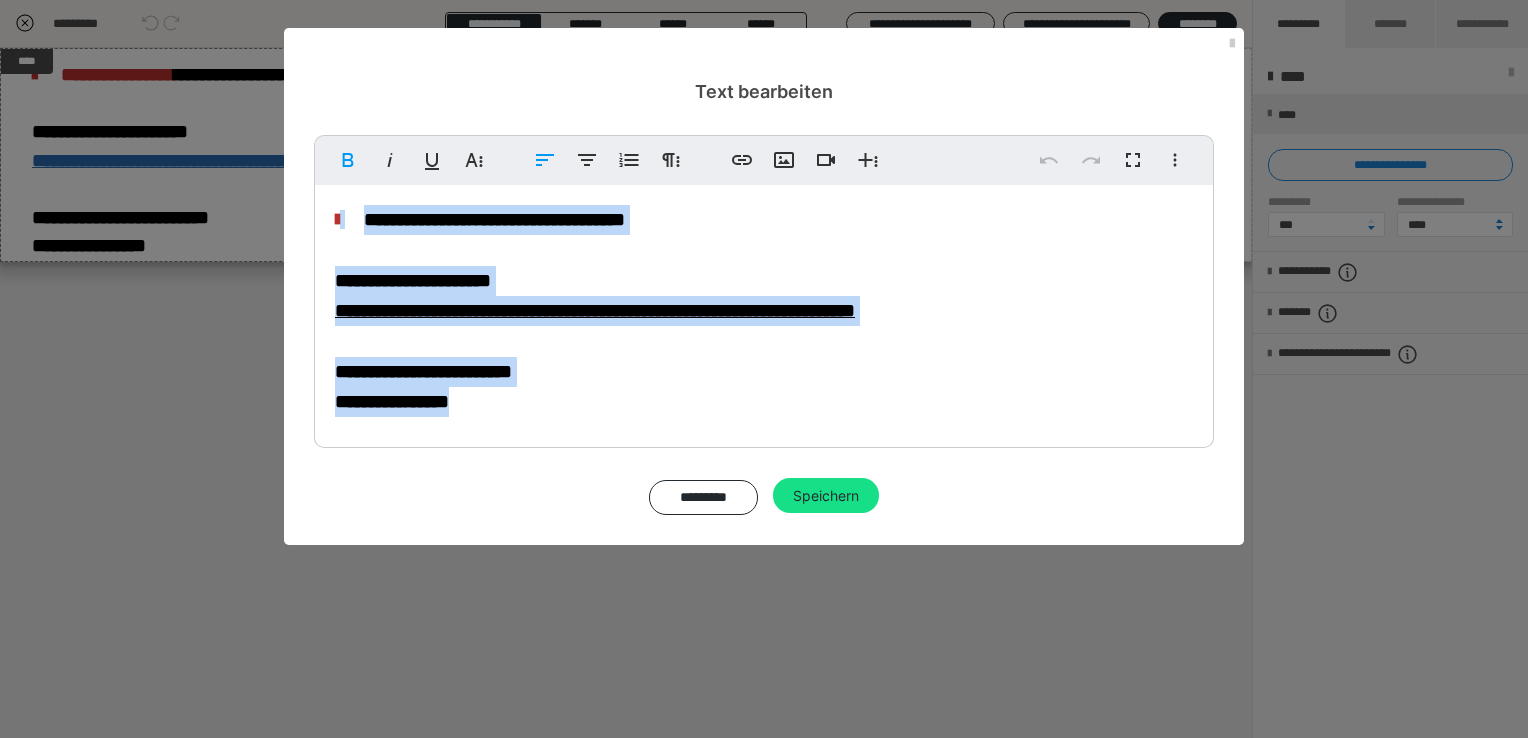 drag, startPoint x: 526, startPoint y: 415, endPoint x: 353, endPoint y: 210, distance: 268.24243 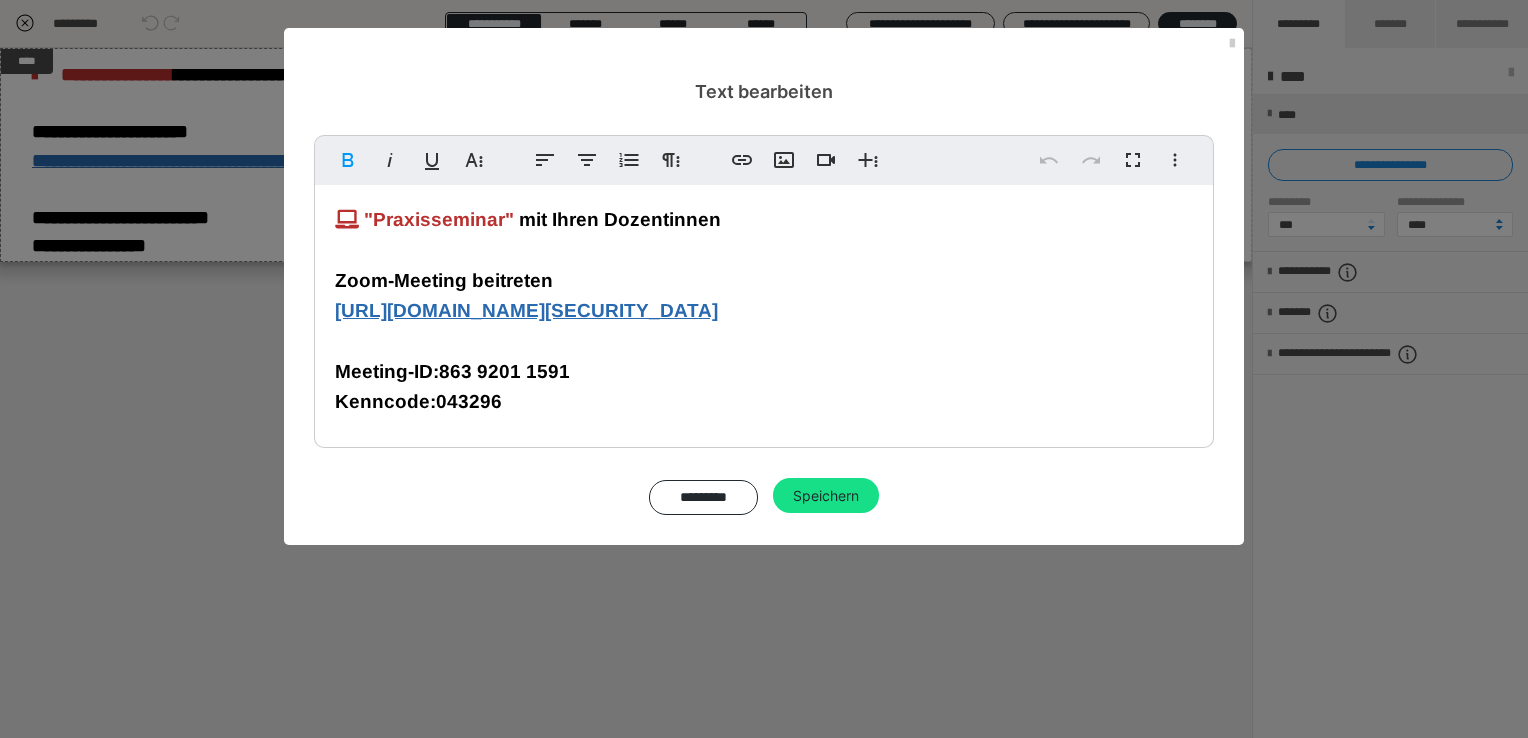 copy on "**********" 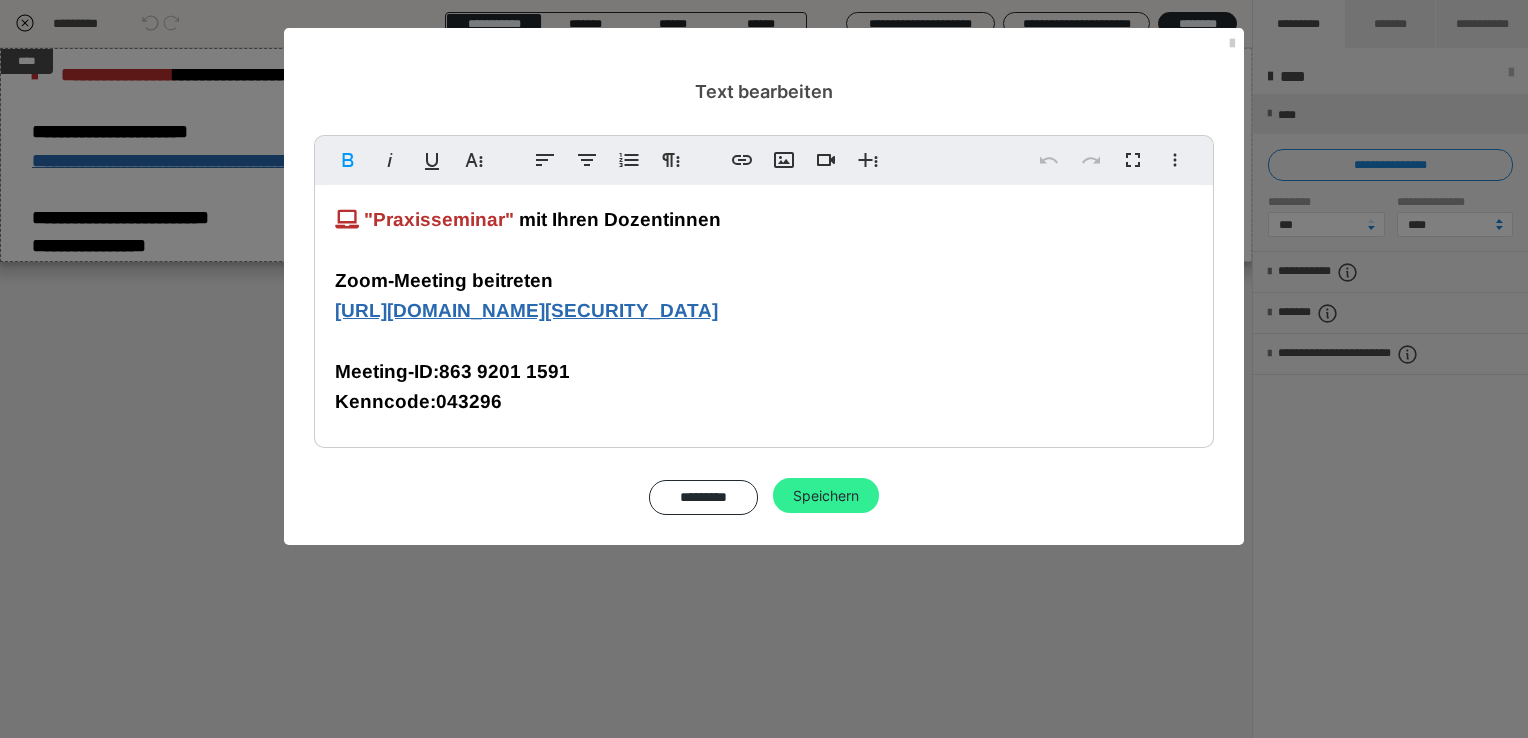 click on "Speichern" at bounding box center (826, 496) 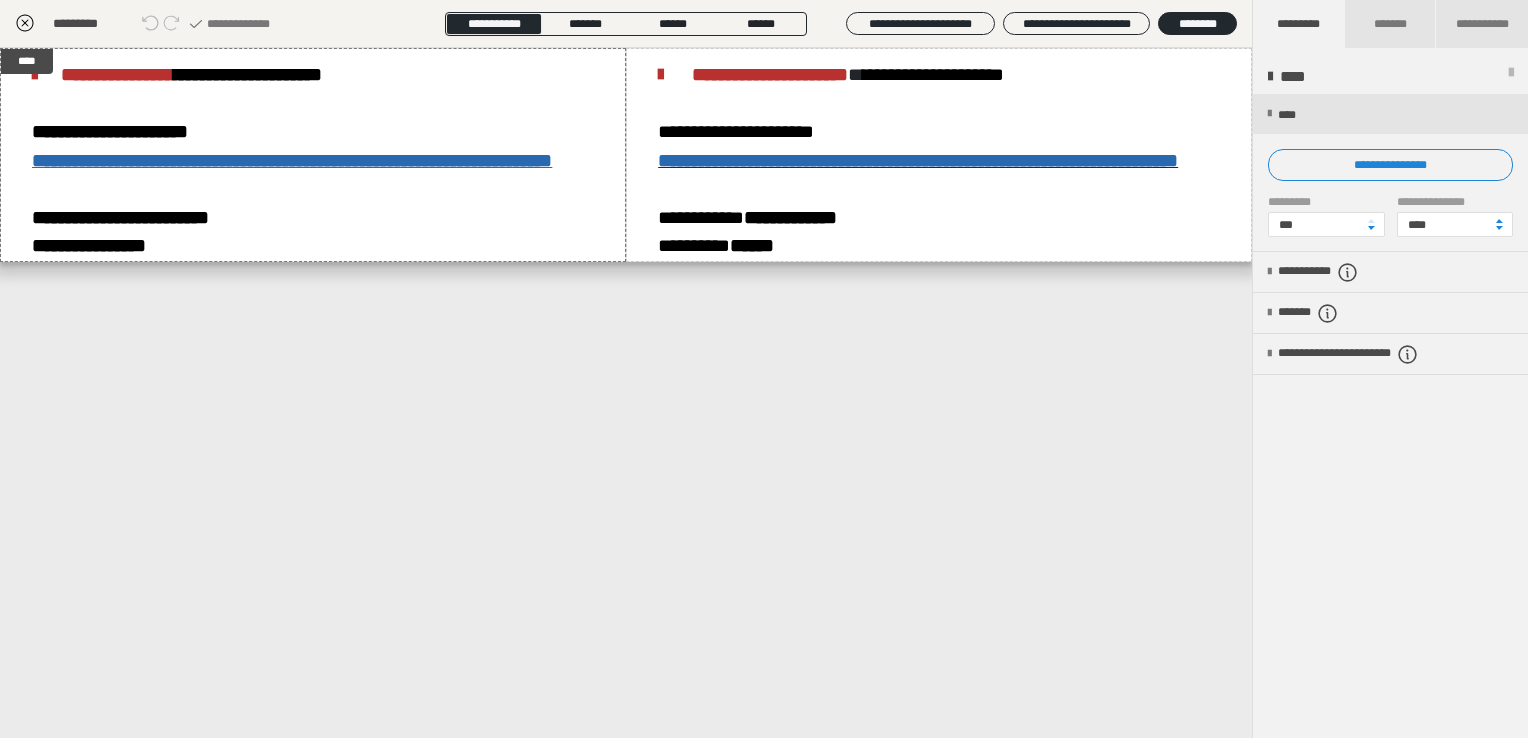 click 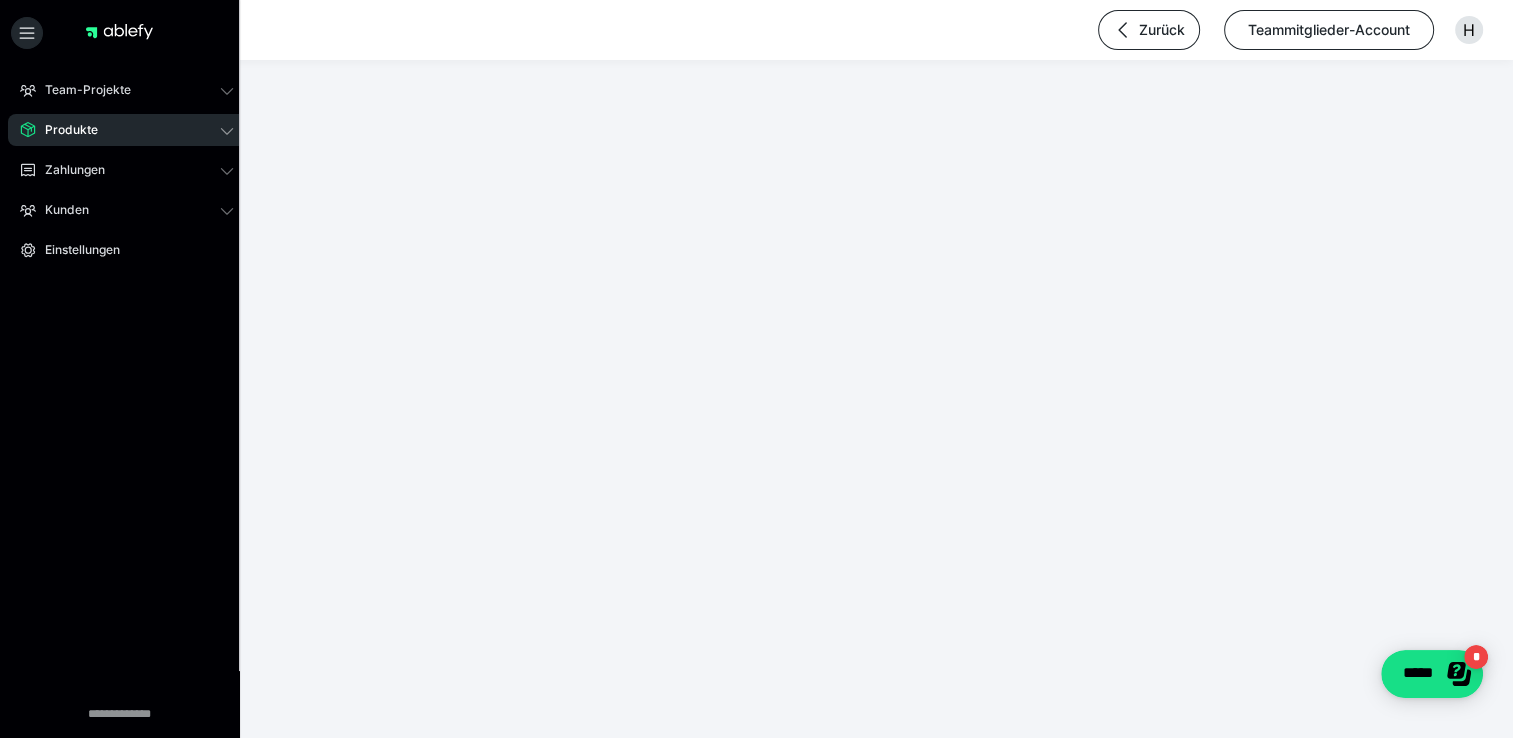 scroll, scrollTop: 0, scrollLeft: 0, axis: both 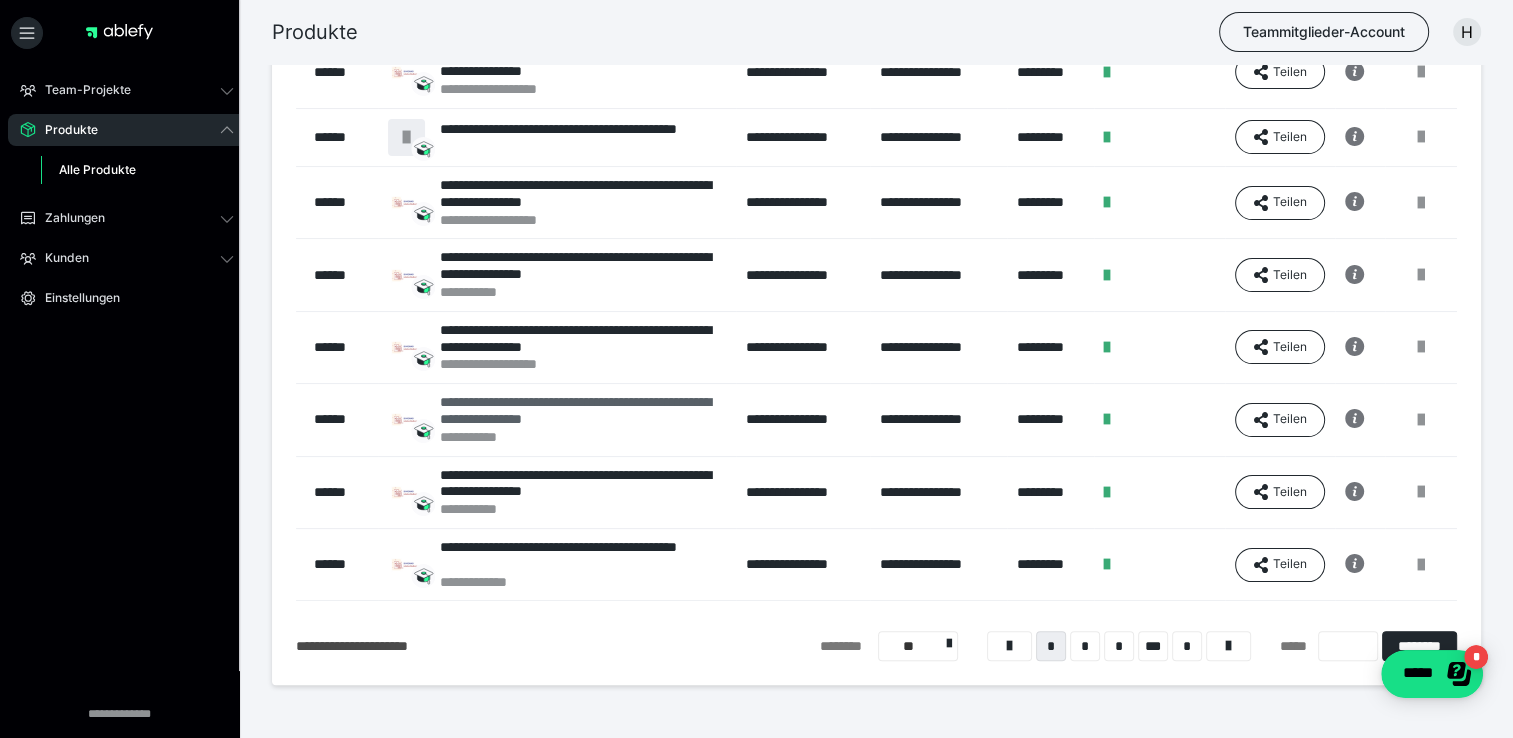 click on "**********" at bounding box center [583, 411] 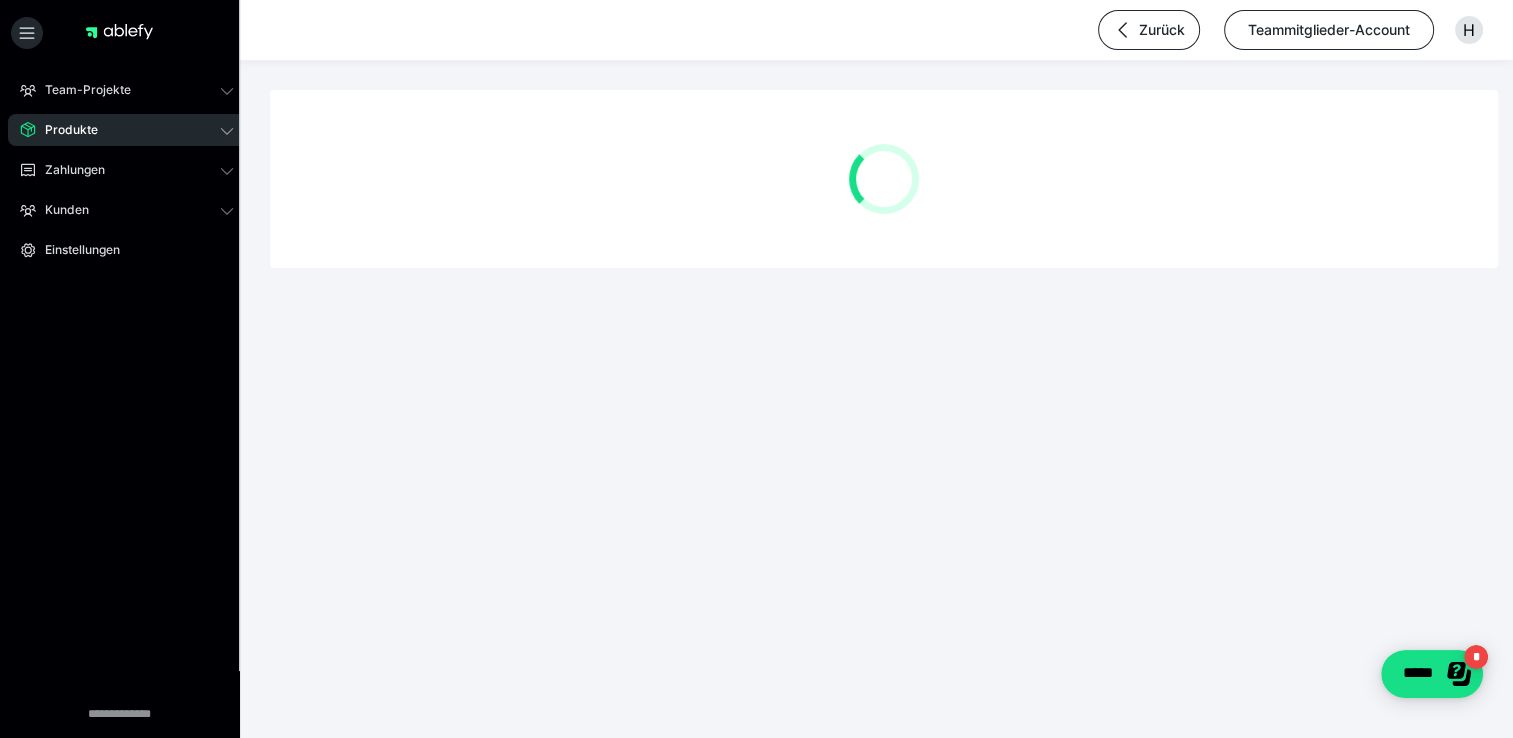 scroll, scrollTop: 0, scrollLeft: 0, axis: both 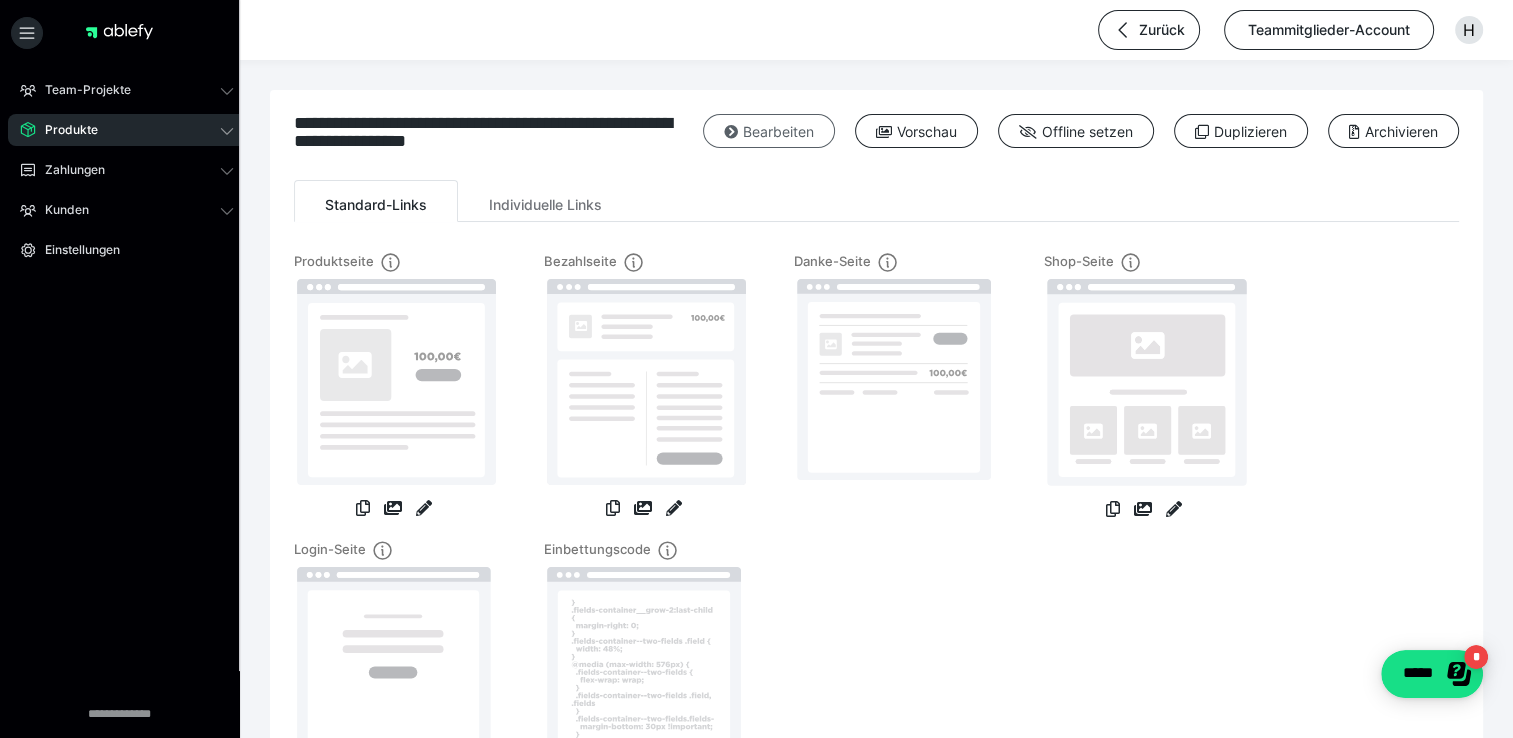 click on "Bearbeiten" at bounding box center (769, 131) 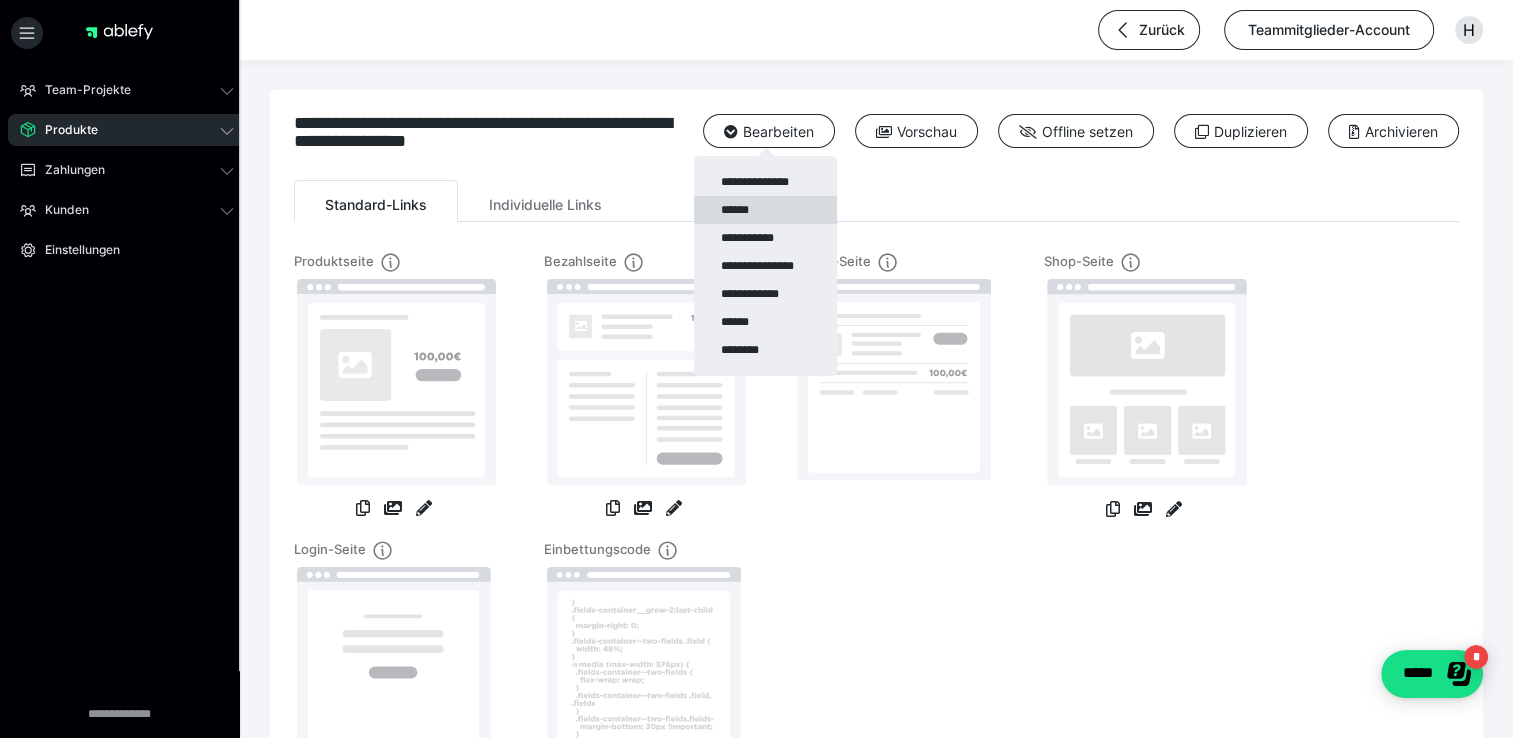 click on "******" at bounding box center [765, 210] 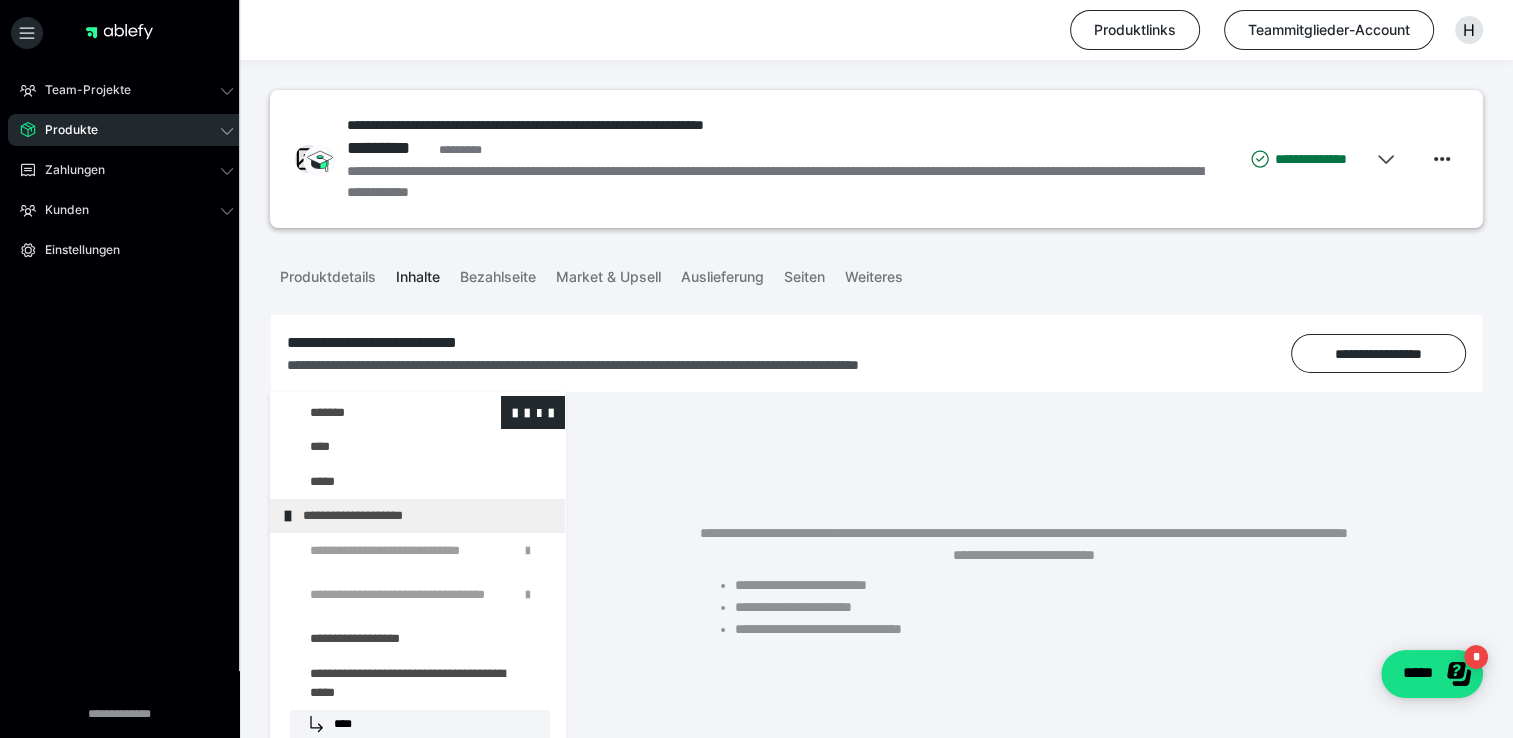 scroll, scrollTop: 2200, scrollLeft: 0, axis: vertical 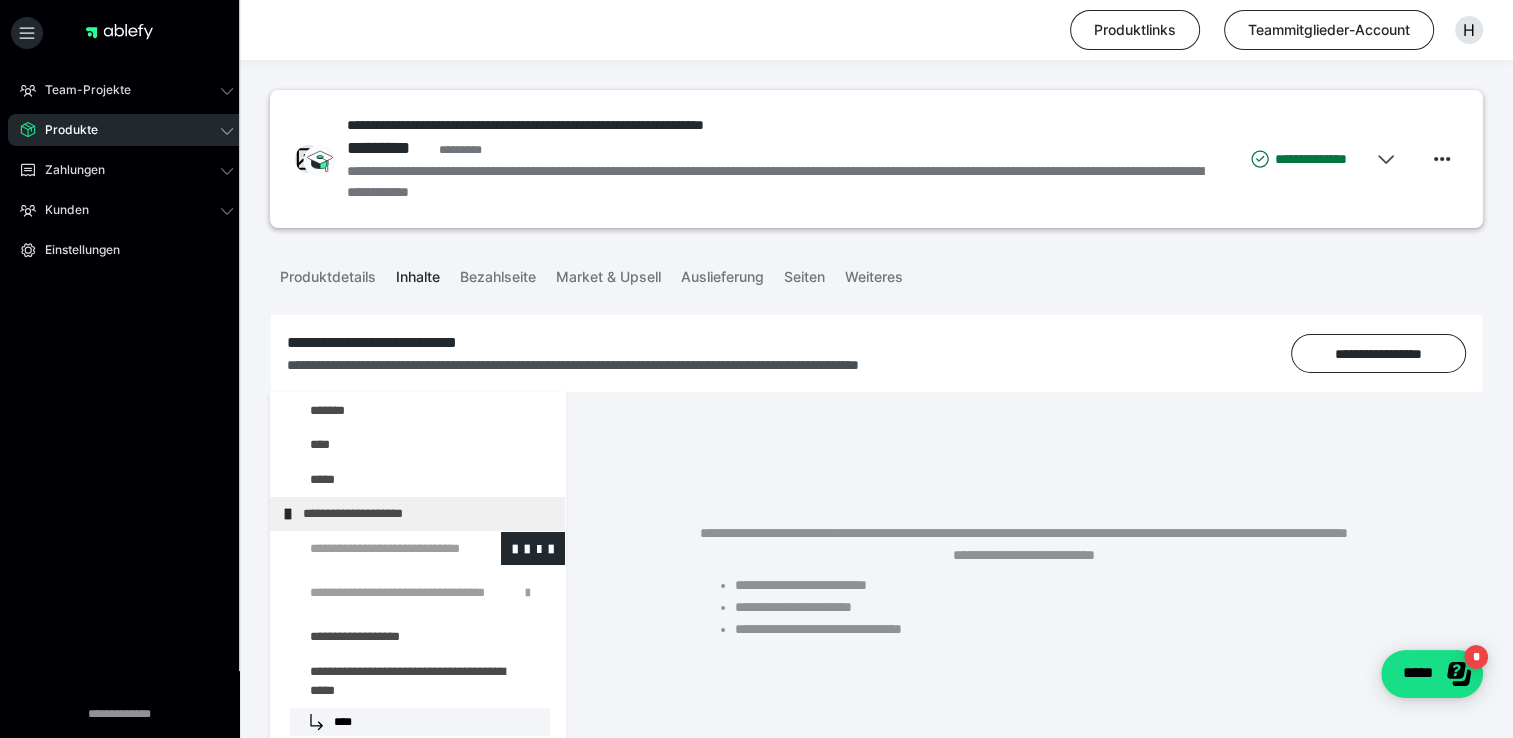 click at bounding box center (375, 549) 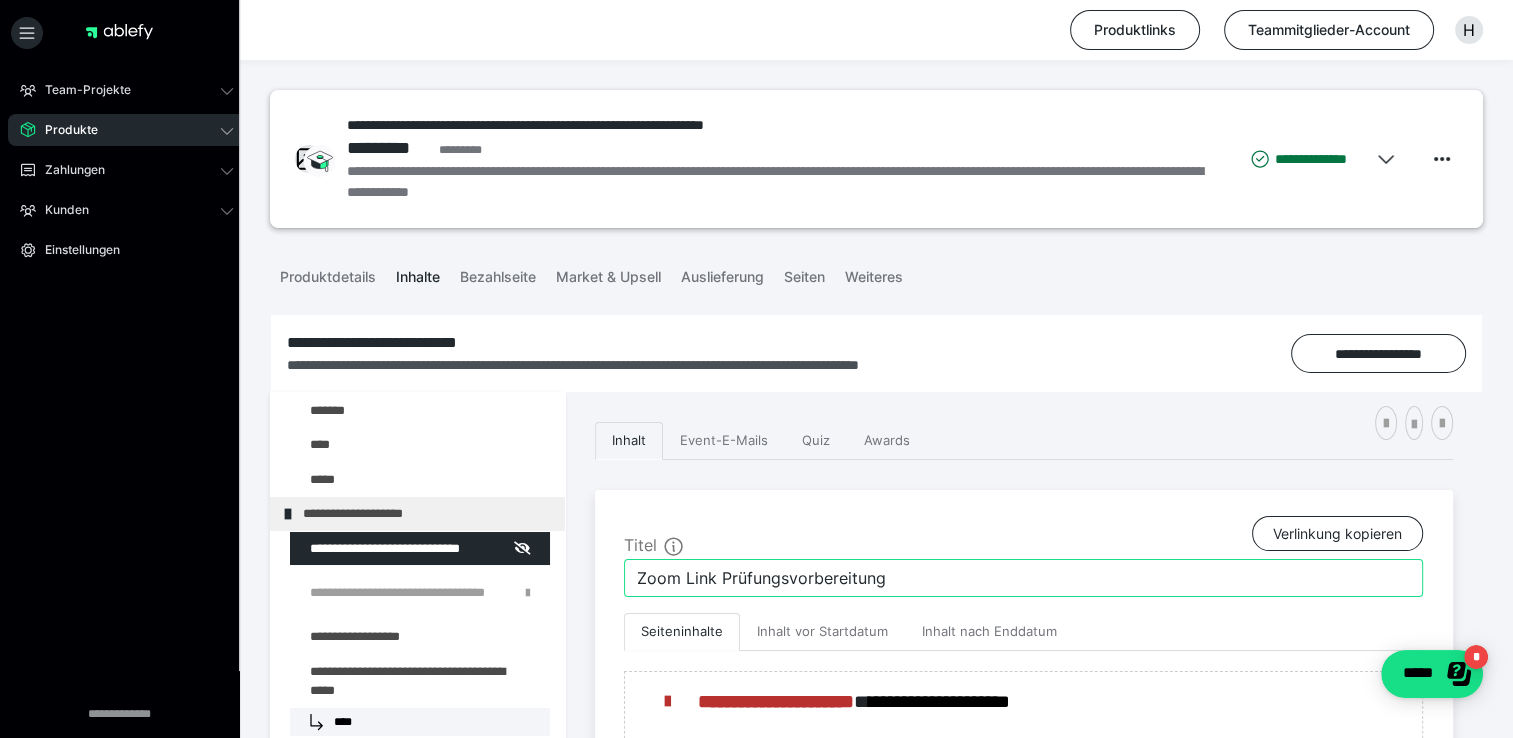 drag, startPoint x: 908, startPoint y: 578, endPoint x: 721, endPoint y: 567, distance: 187.32326 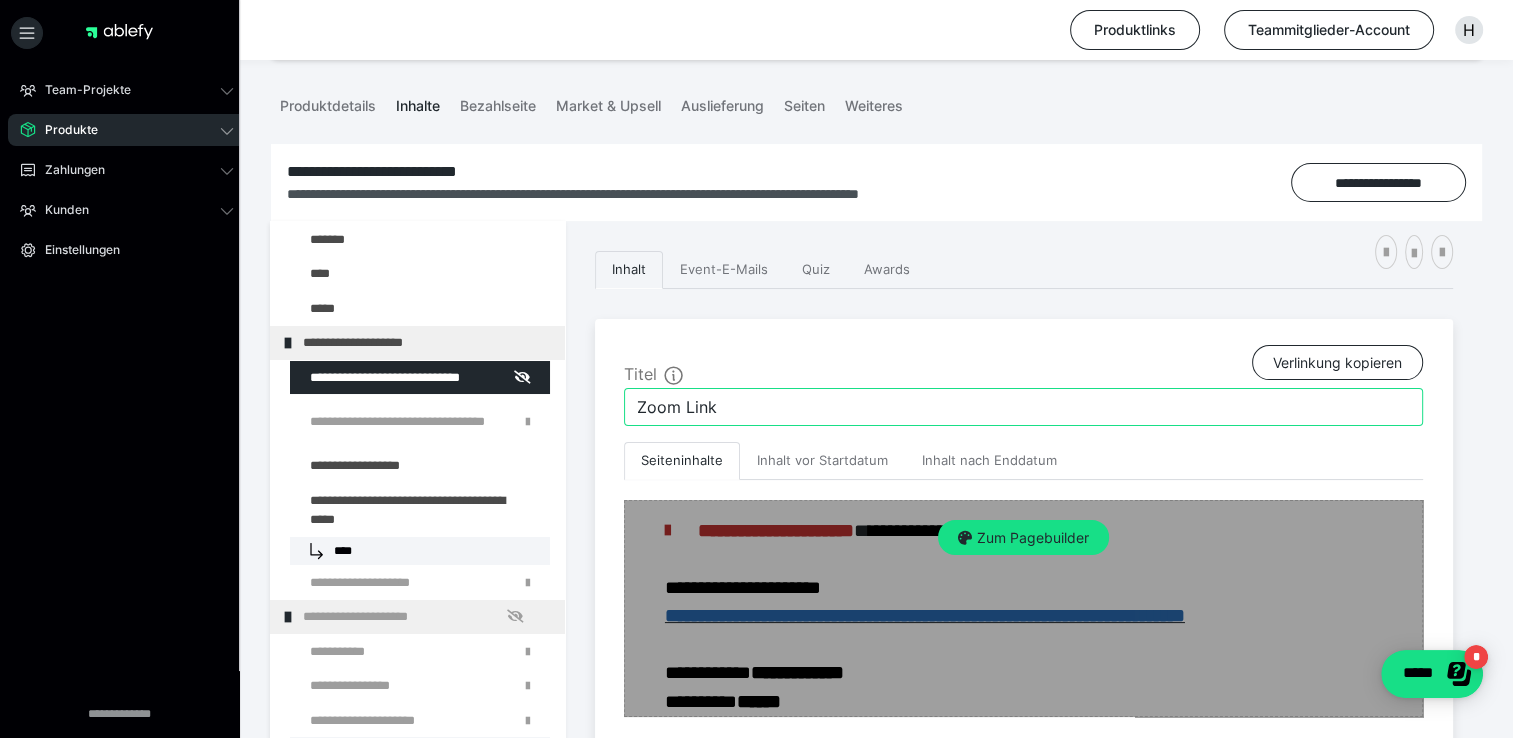 scroll, scrollTop: 200, scrollLeft: 0, axis: vertical 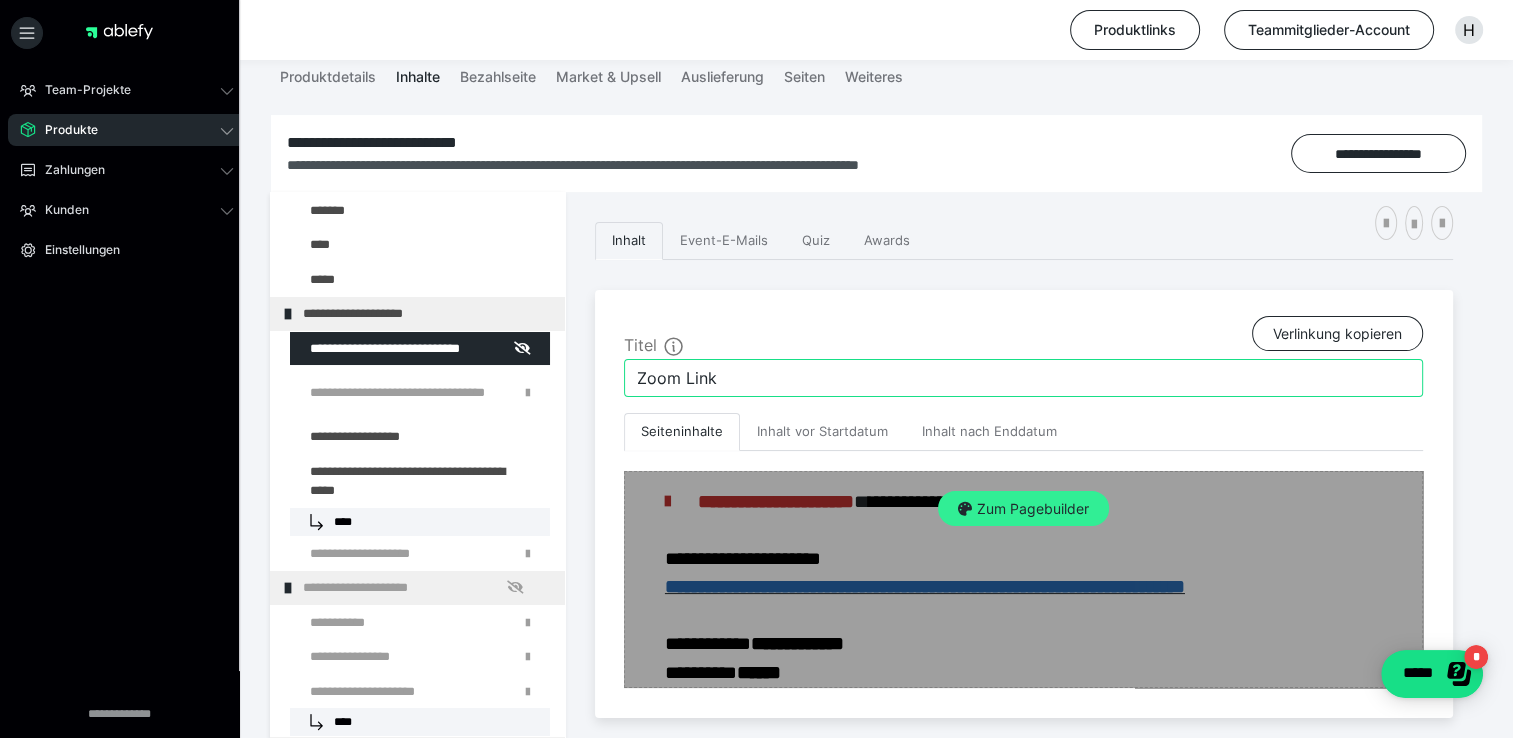 type on "Zoom Link" 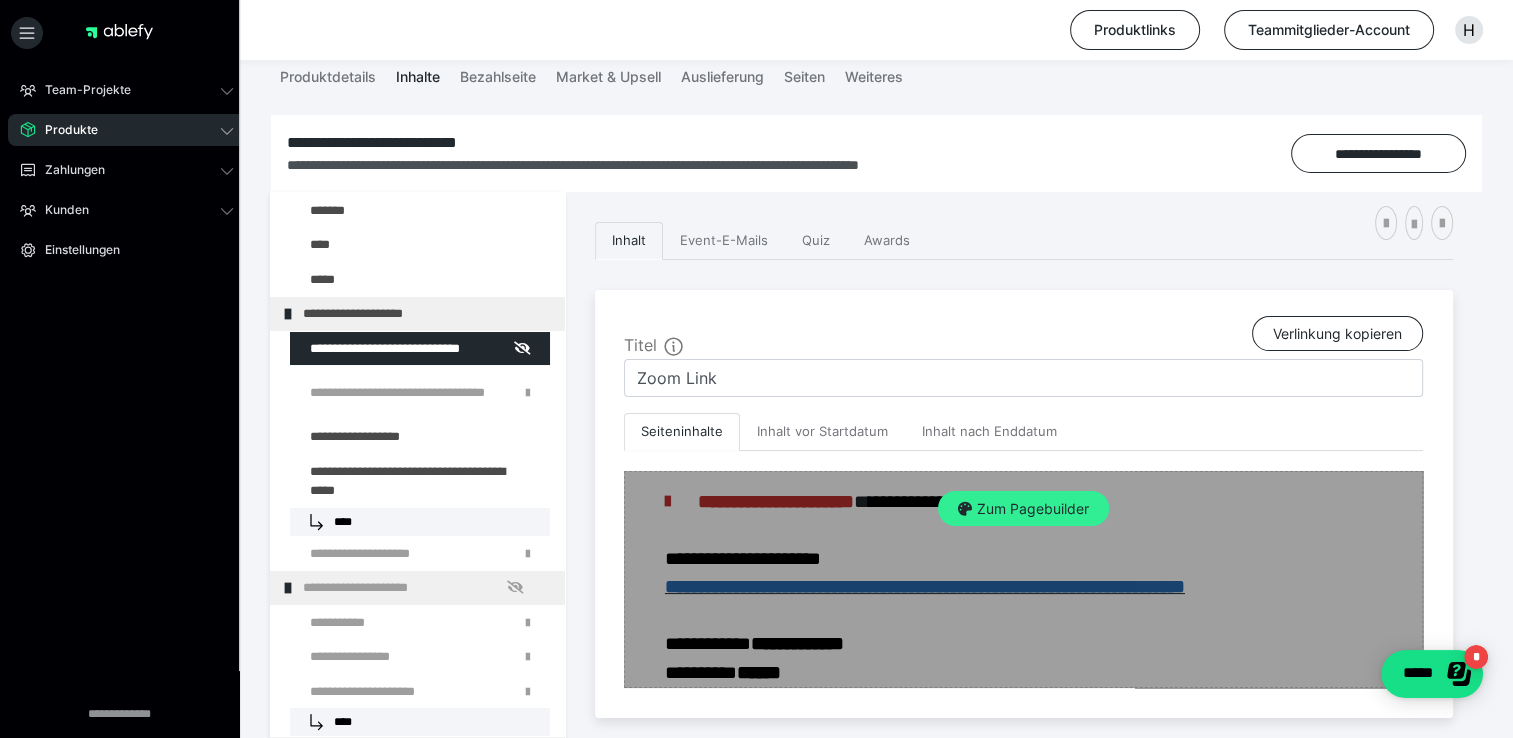 click on "Zum Pagebuilder" at bounding box center (1023, 509) 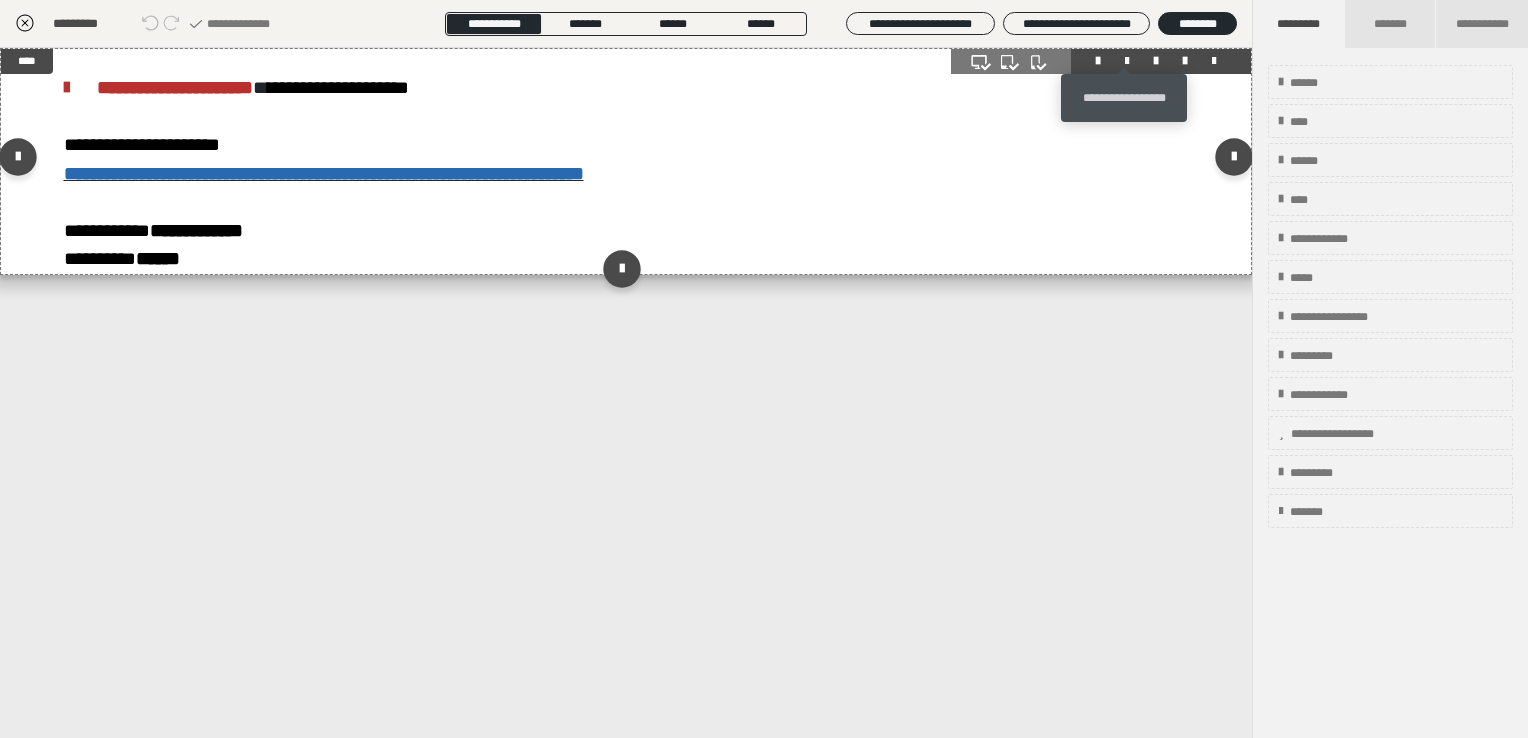 click at bounding box center [1127, 61] 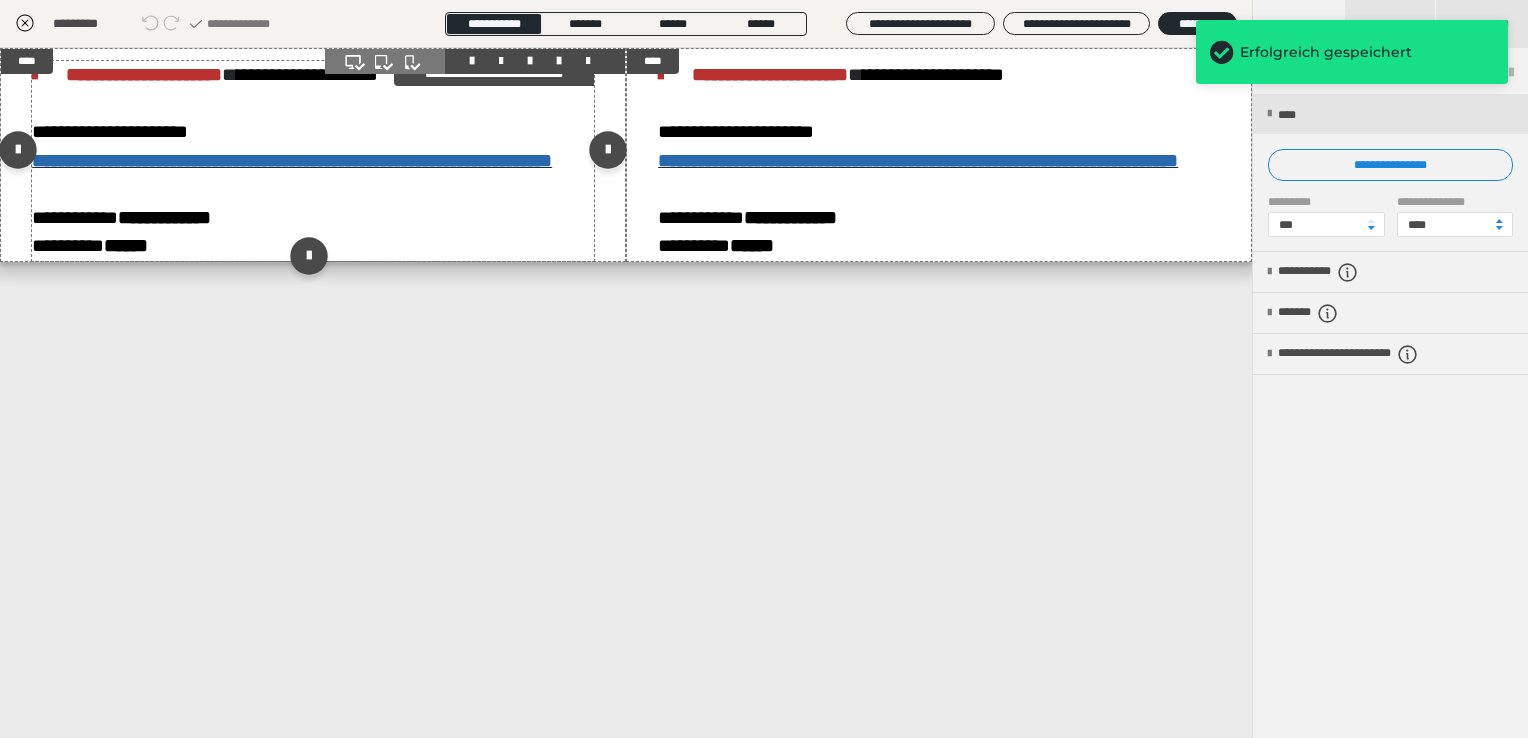 click on "**********" at bounding box center (313, 161) 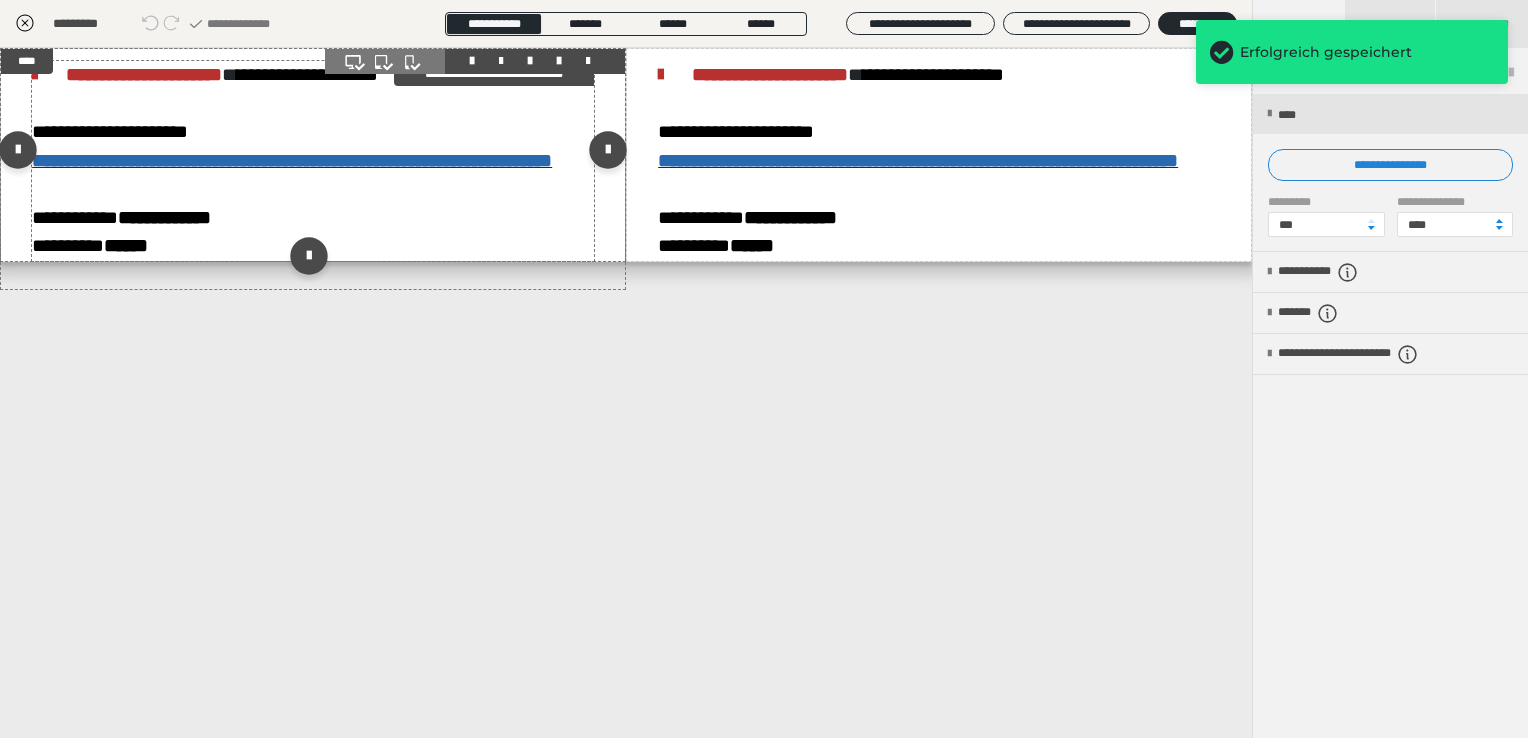 click on "**********" at bounding box center (313, 161) 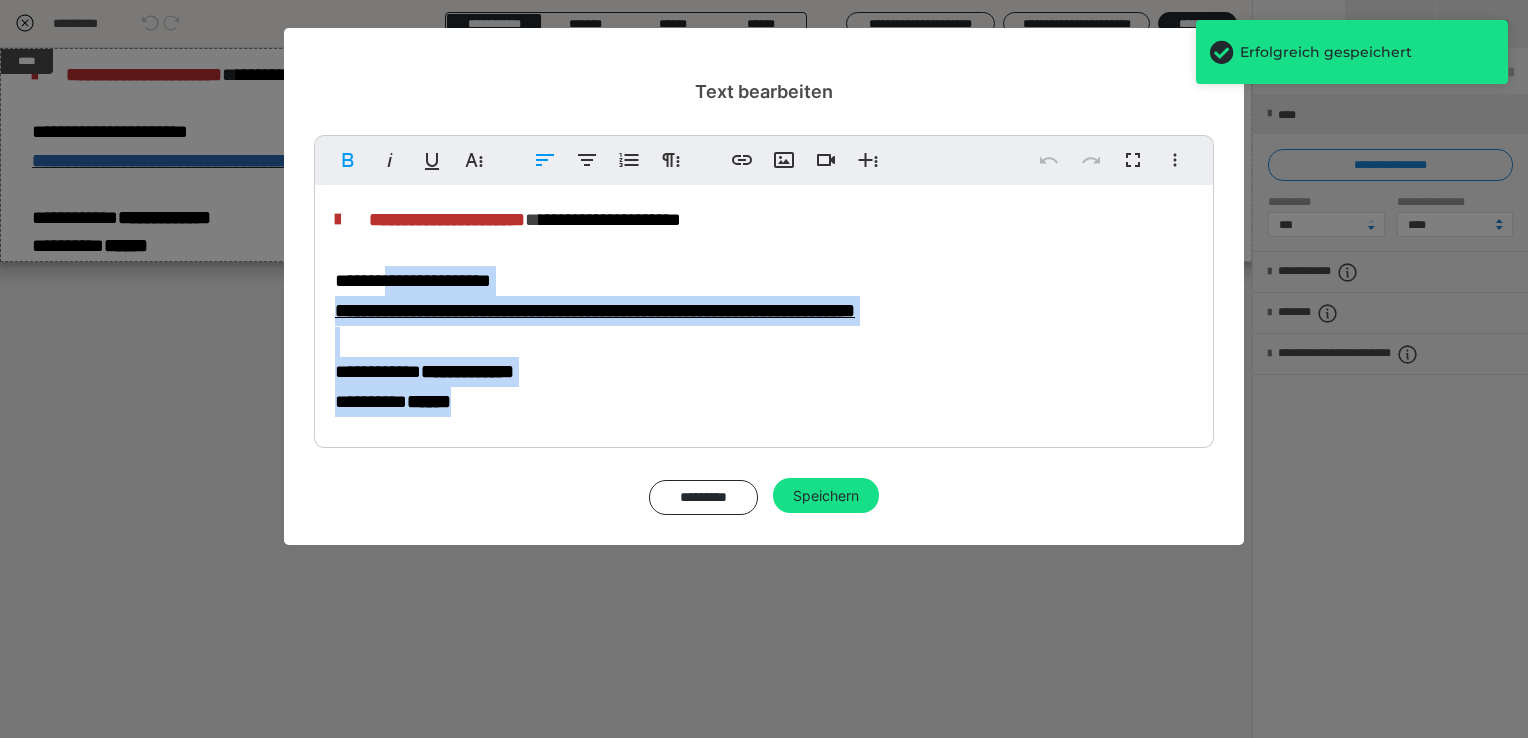 drag, startPoint x: 528, startPoint y: 418, endPoint x: 411, endPoint y: 249, distance: 205.54805 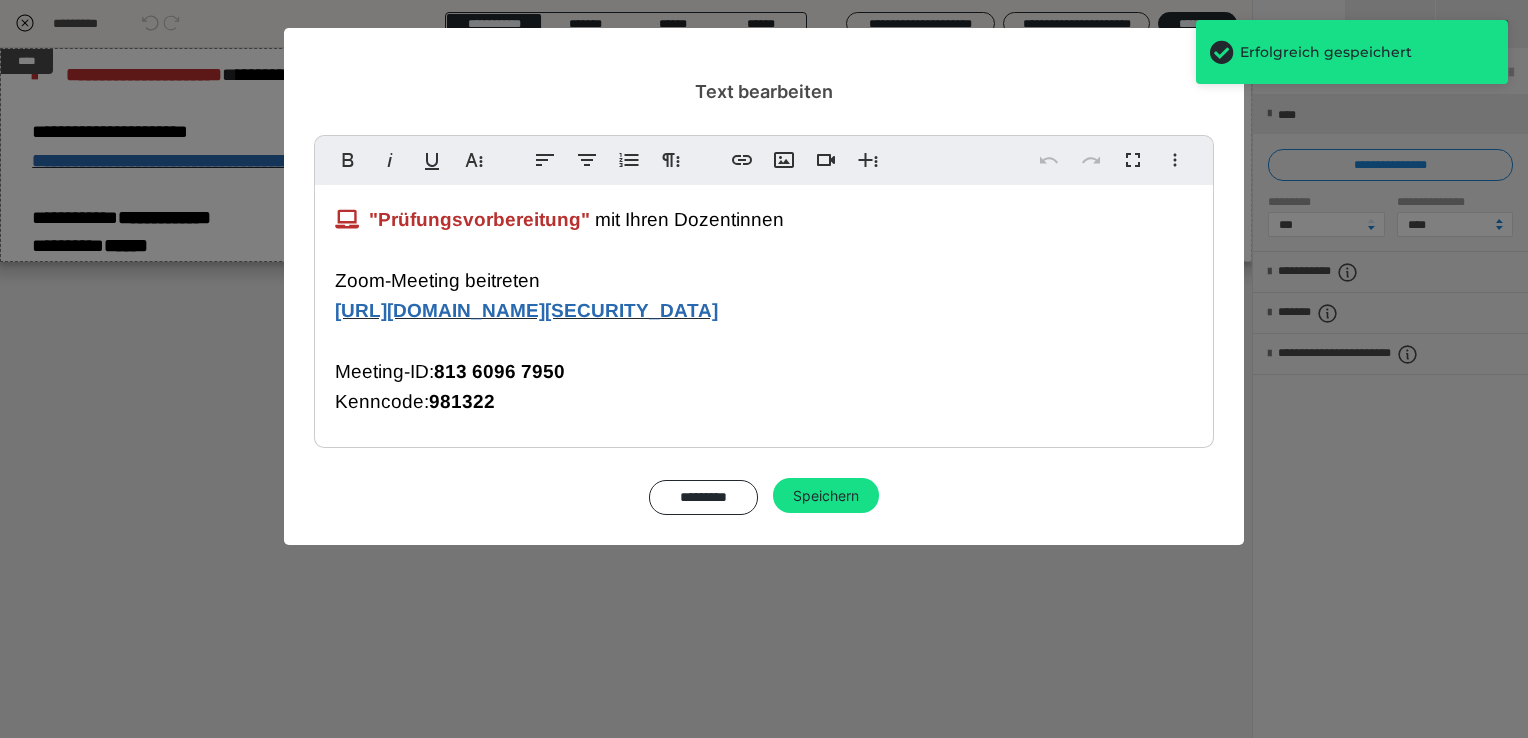 click on ""Prüfungsvorbereitung"   mit Ihren Dozentinnen  Zoom-Meeting beitreten [URL][DOMAIN_NAME][SECURITY_DATA] Meeting-ID:  813 6096 7950 Kenncode:  981322" at bounding box center (764, 311) 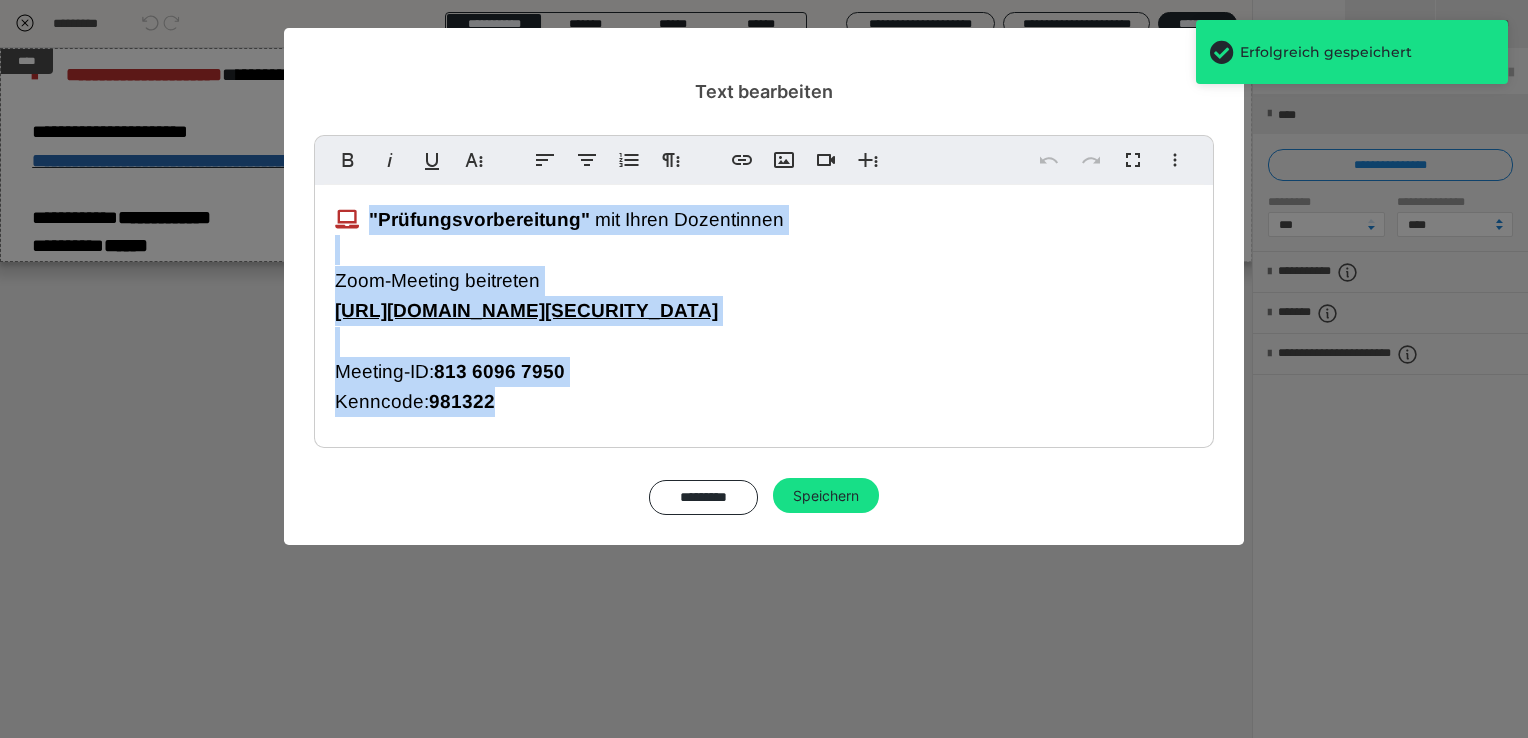 drag, startPoint x: 529, startPoint y: 410, endPoint x: 367, endPoint y: 212, distance: 255.82806 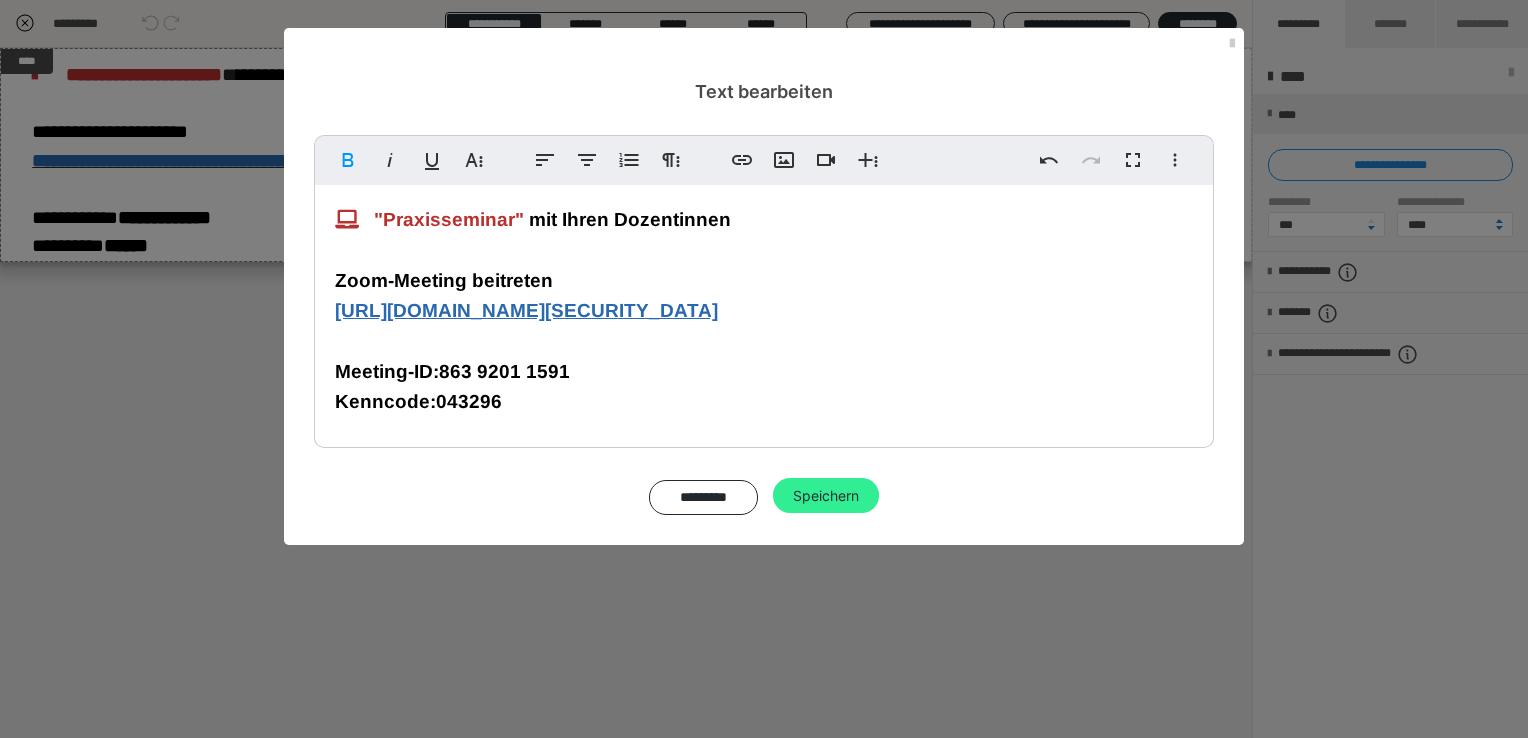 click on "Speichern" at bounding box center [826, 496] 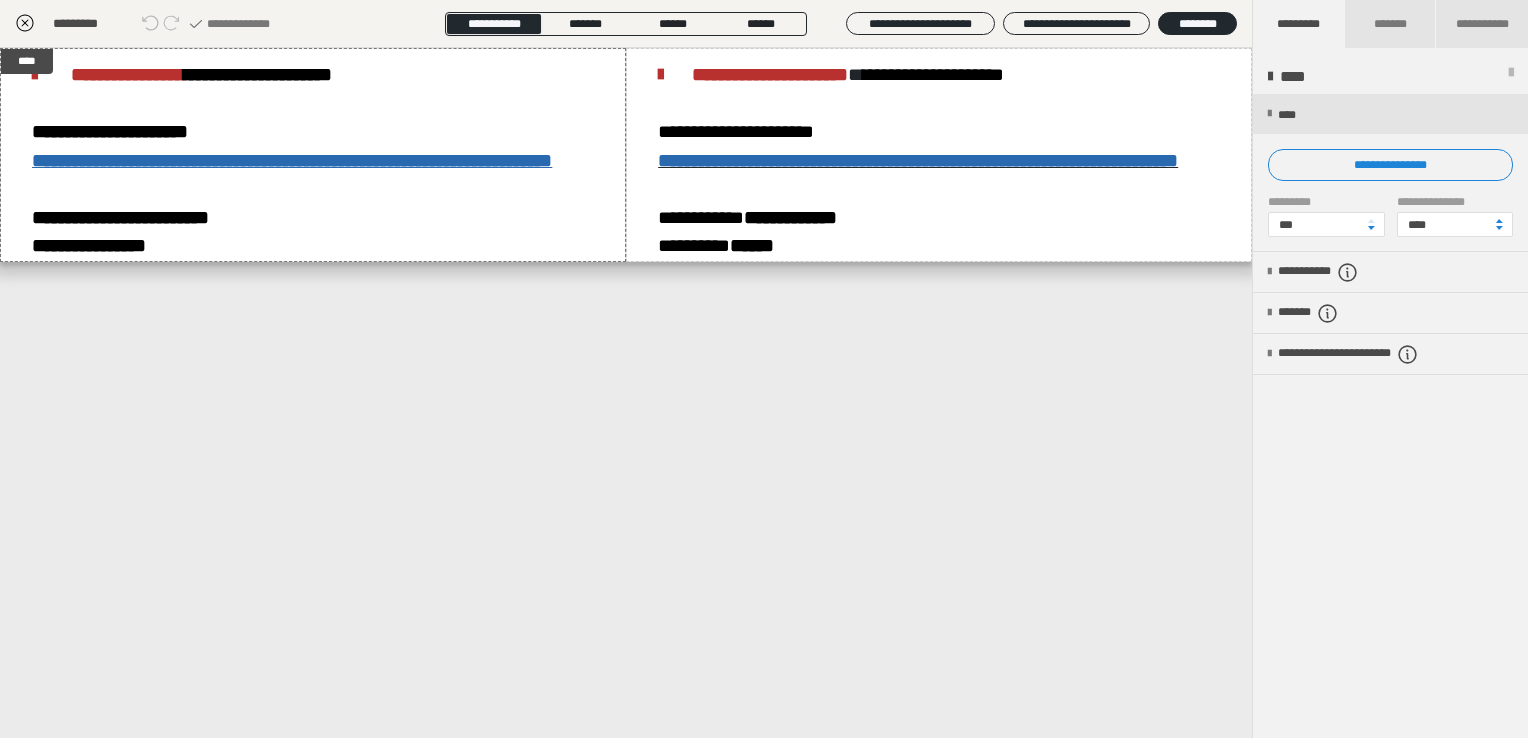 click 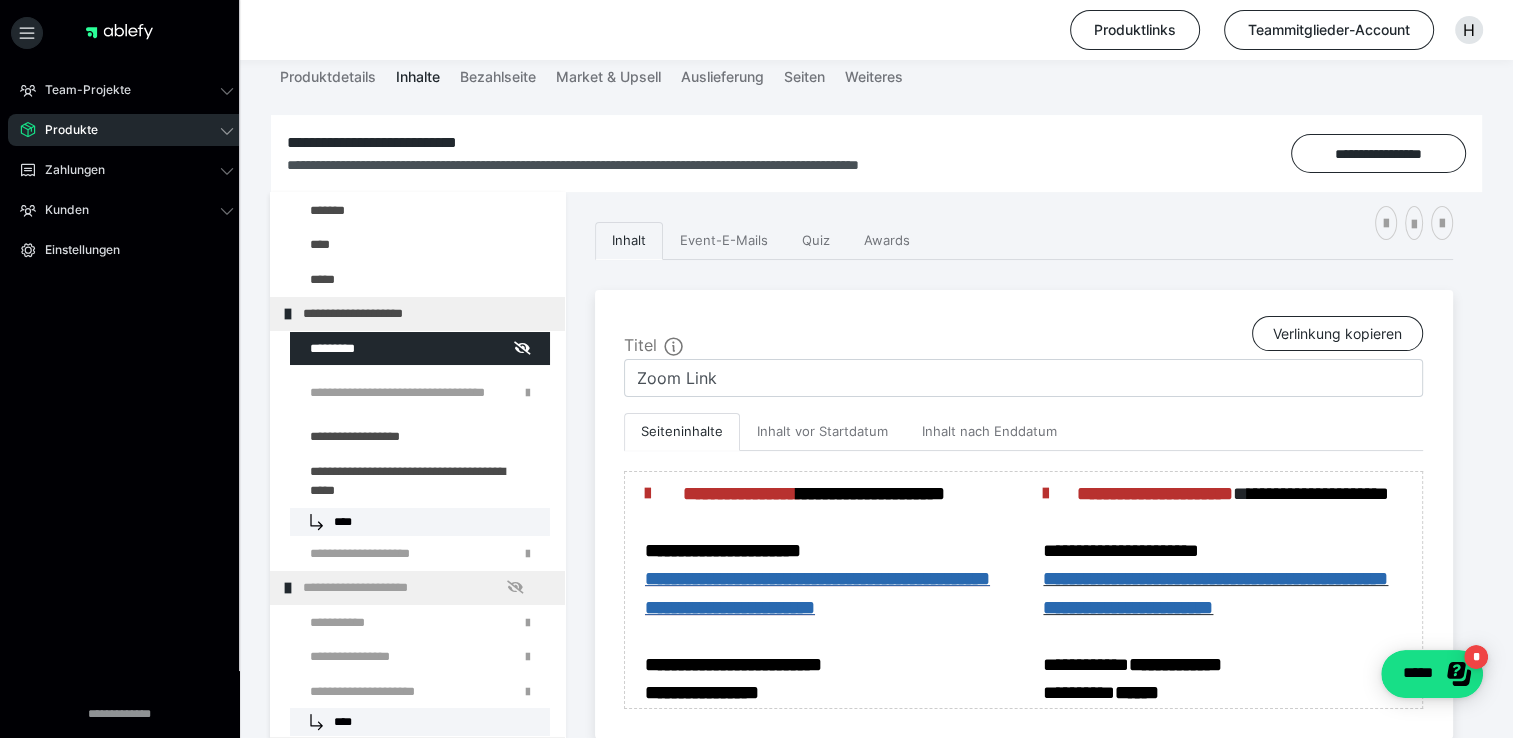 scroll, scrollTop: 0, scrollLeft: 0, axis: both 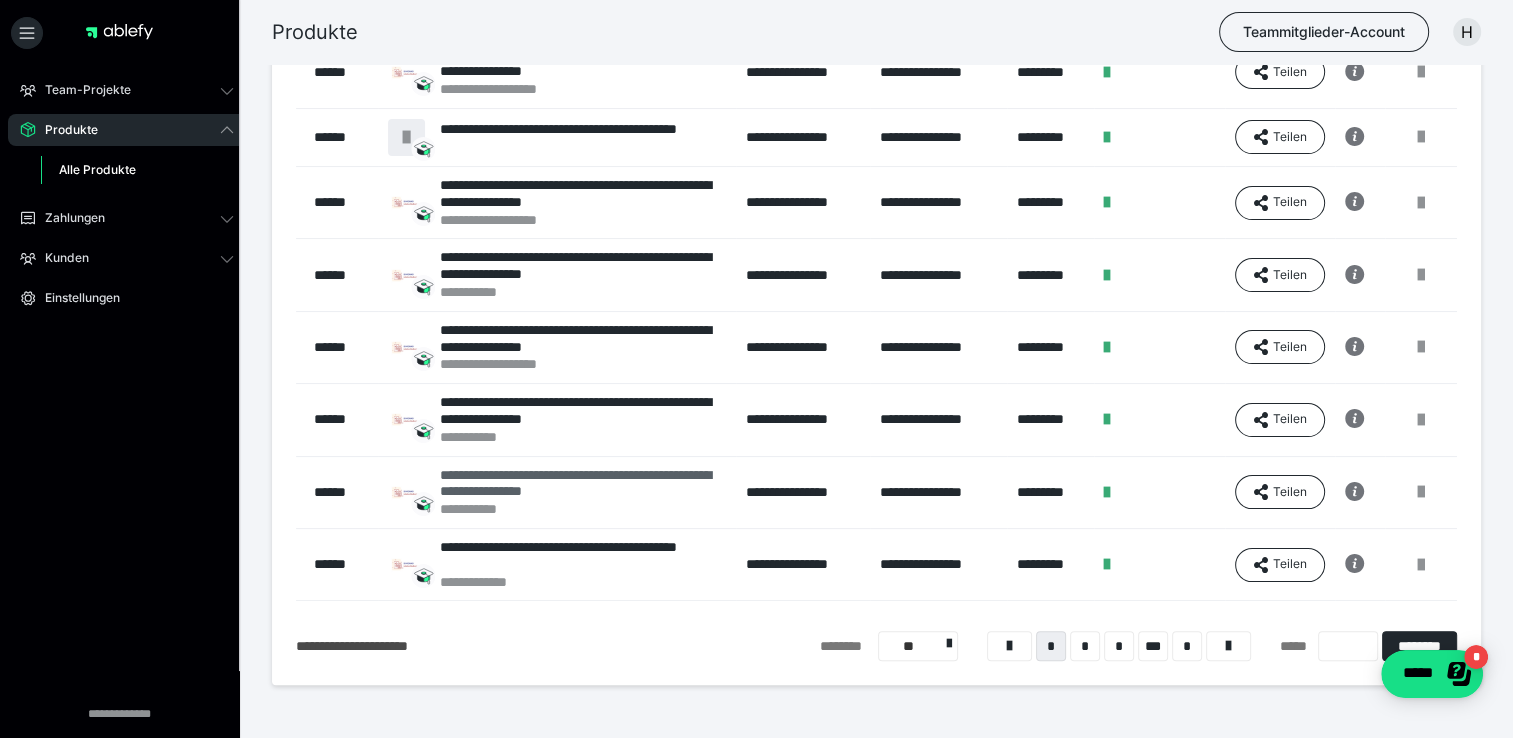 click on "**********" at bounding box center (583, 484) 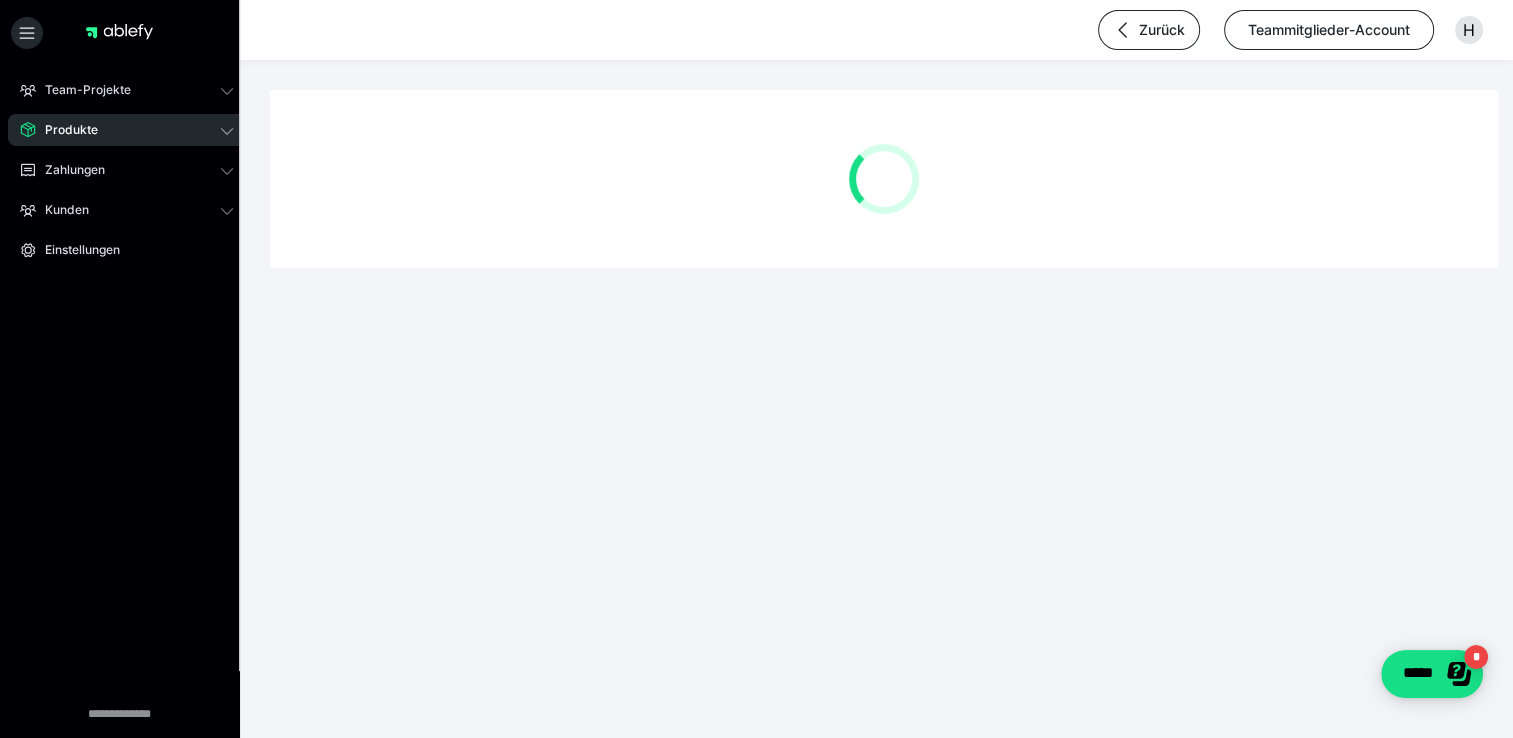 scroll, scrollTop: 0, scrollLeft: 0, axis: both 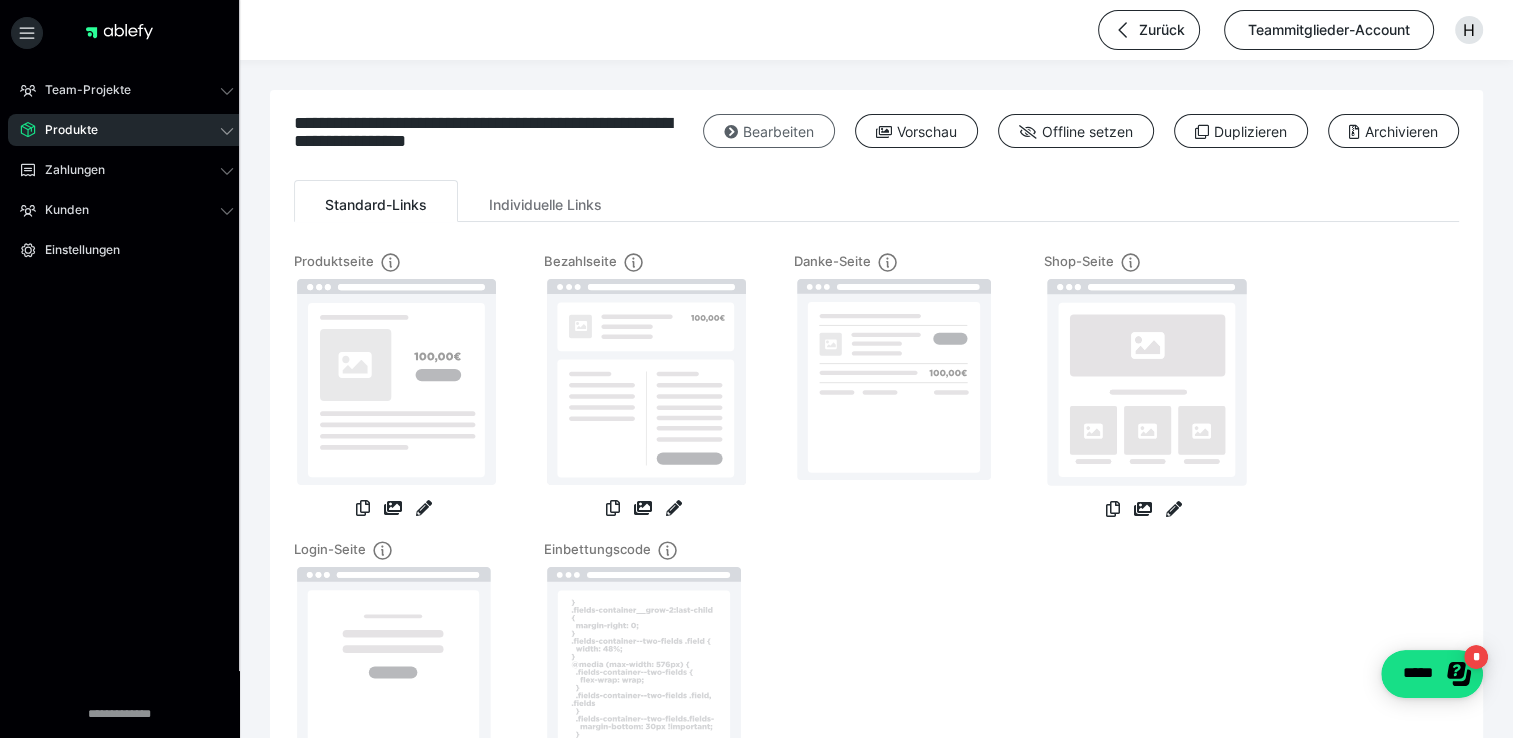 click on "Bearbeiten" at bounding box center (769, 131) 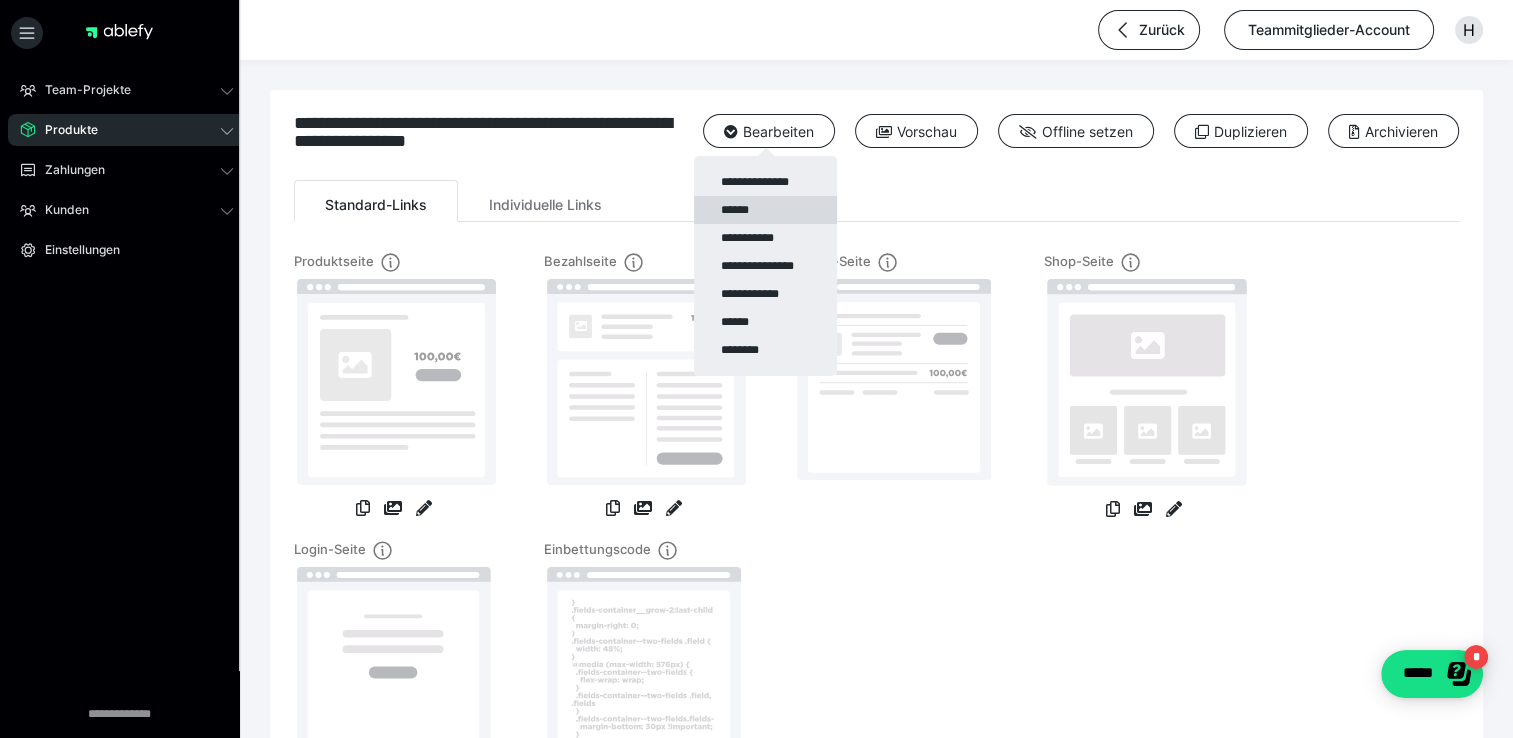 click on "******" at bounding box center (765, 210) 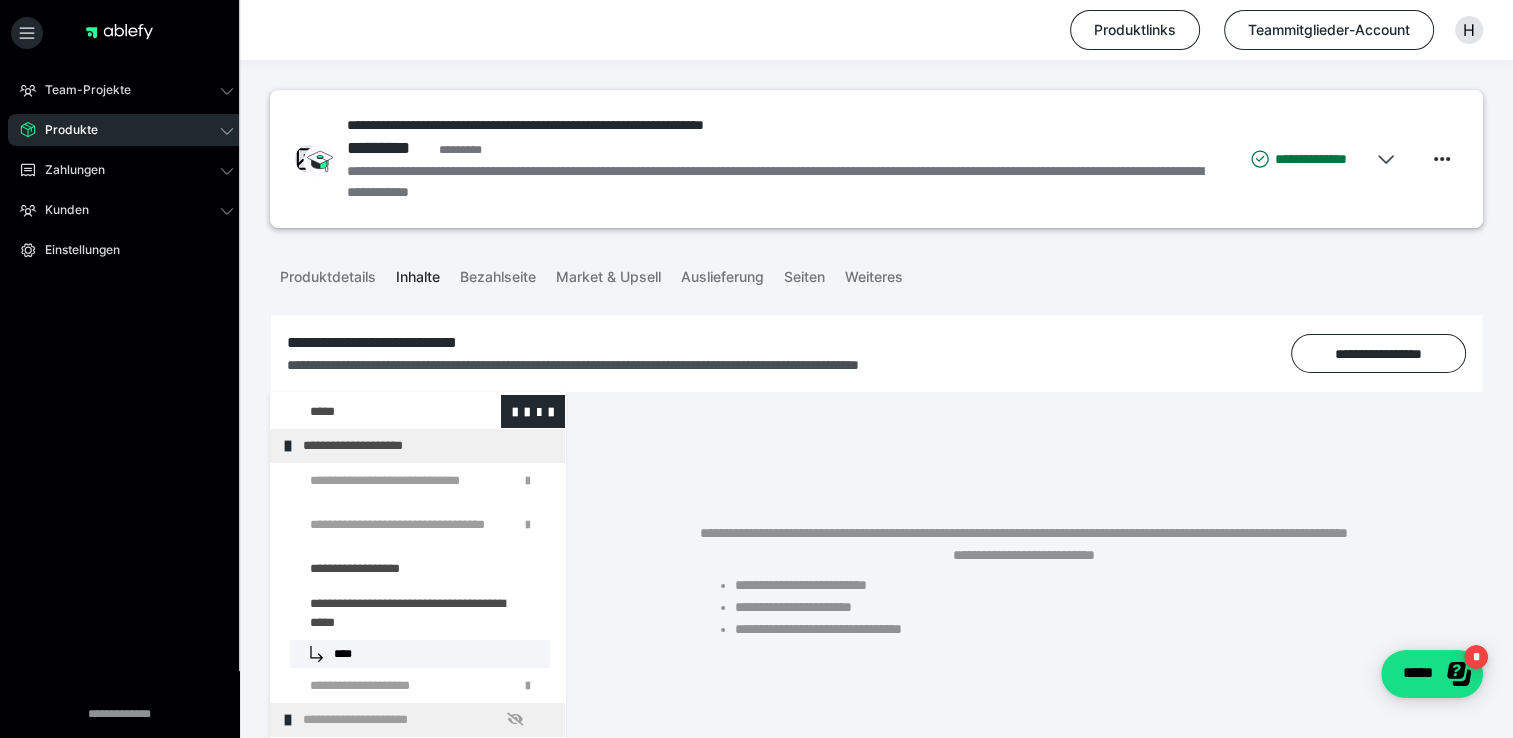 scroll, scrollTop: 2300, scrollLeft: 0, axis: vertical 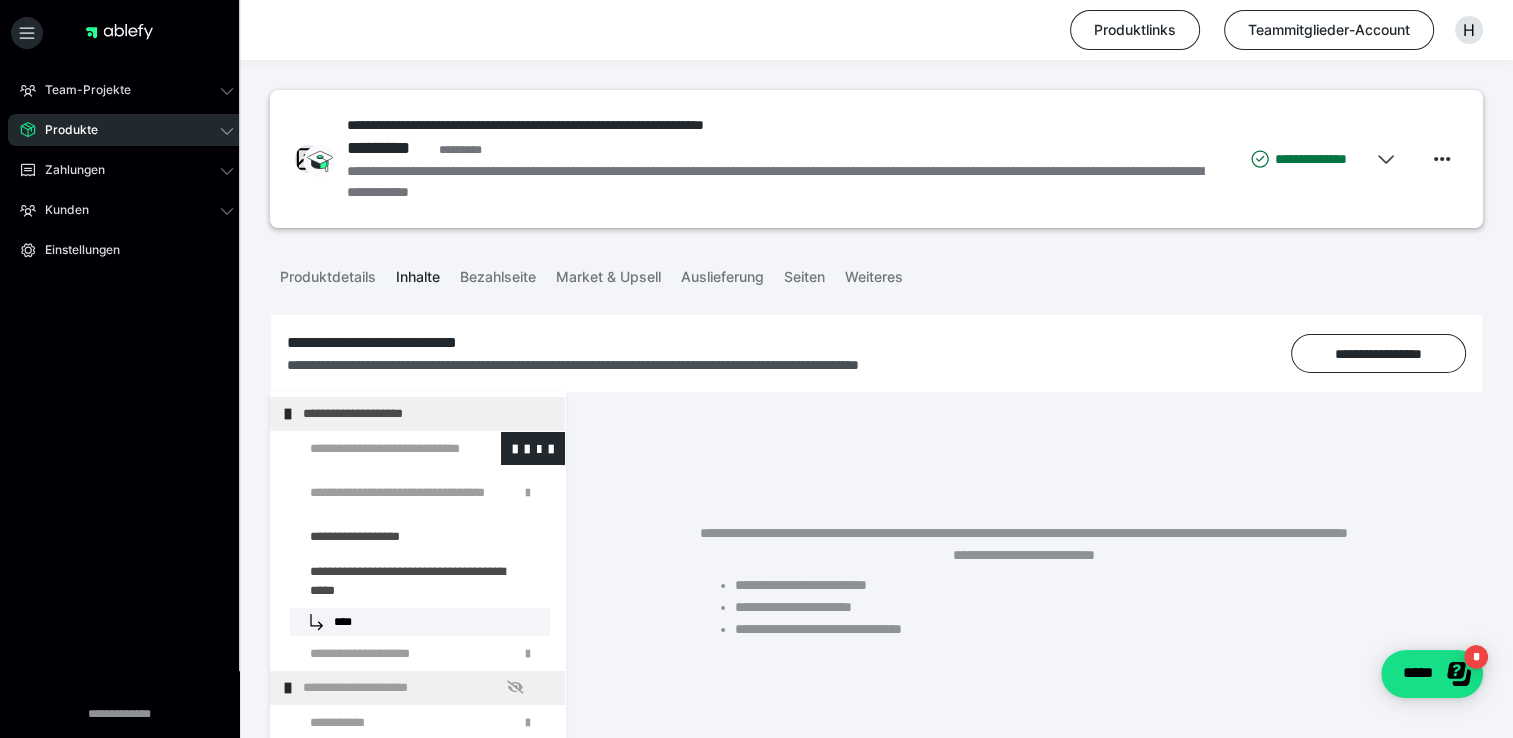 click at bounding box center (375, 449) 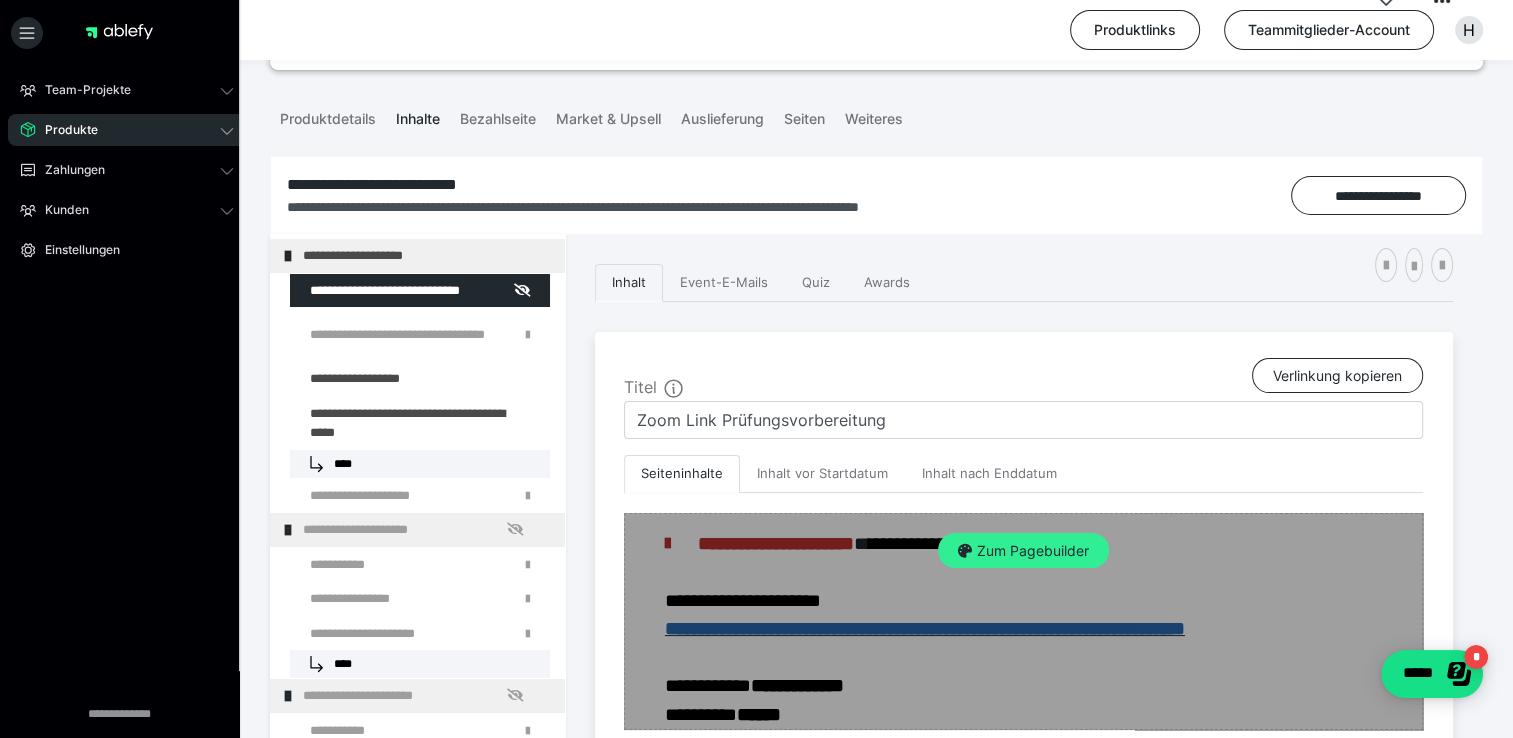 scroll, scrollTop: 200, scrollLeft: 0, axis: vertical 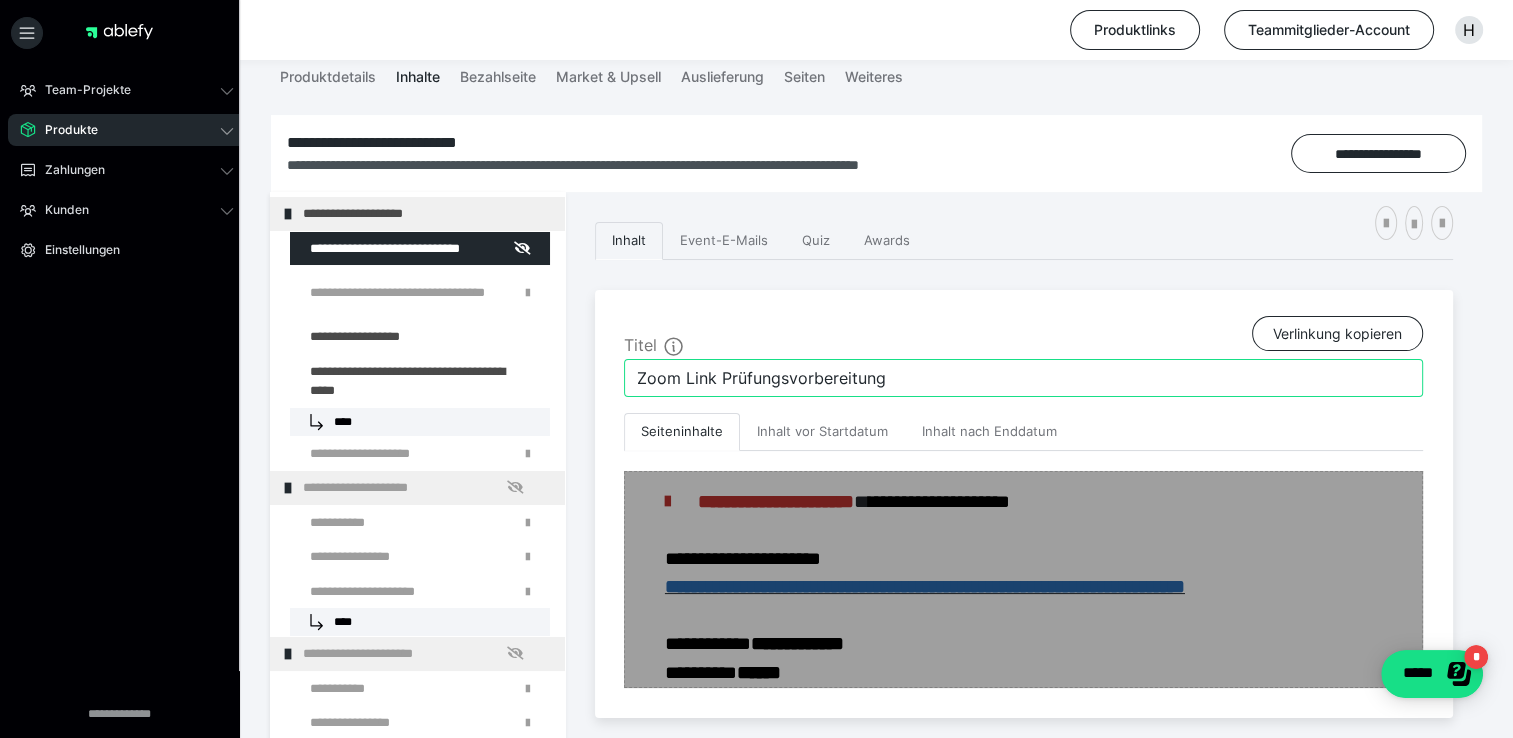 drag, startPoint x: 920, startPoint y: 374, endPoint x: 716, endPoint y: 366, distance: 204.1568 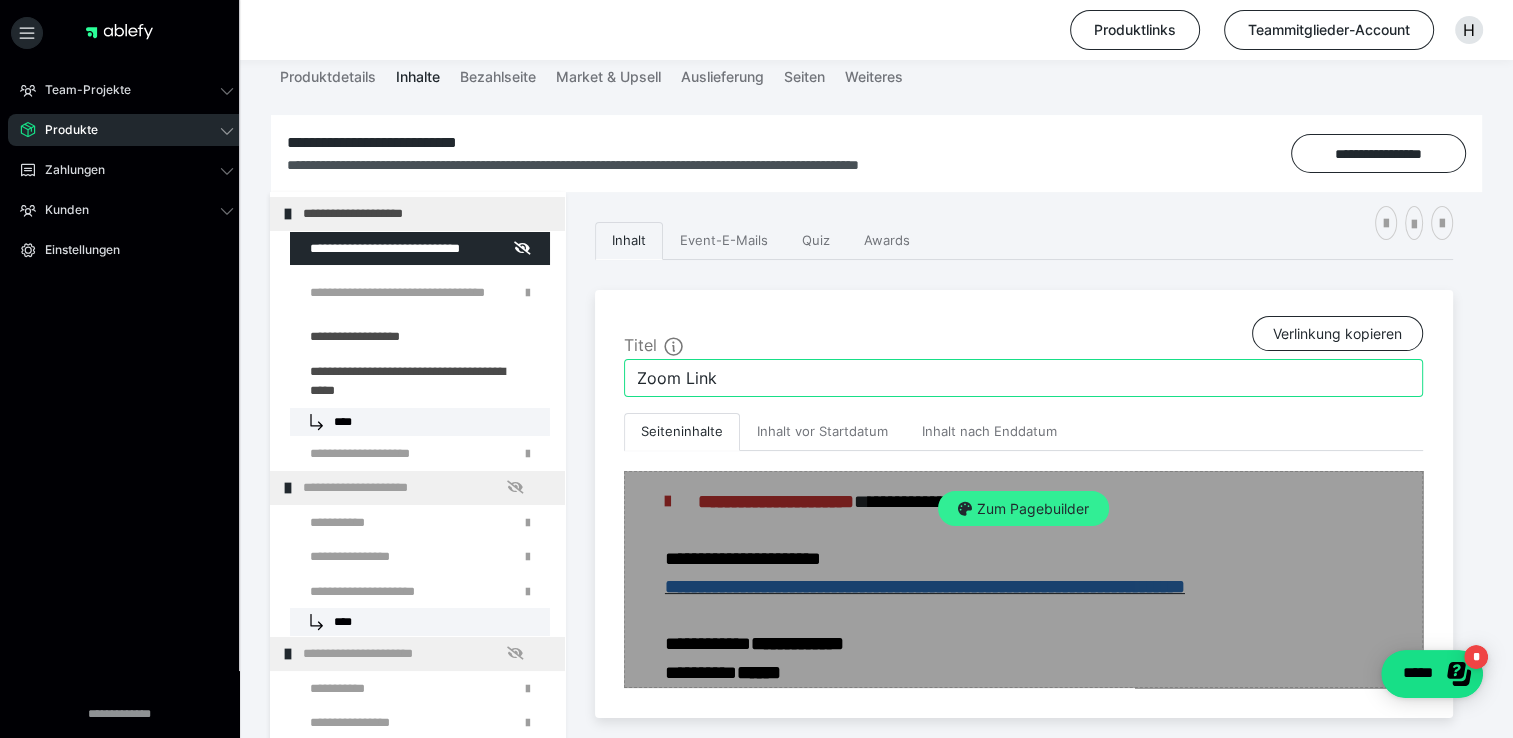 type on "Zoom Link" 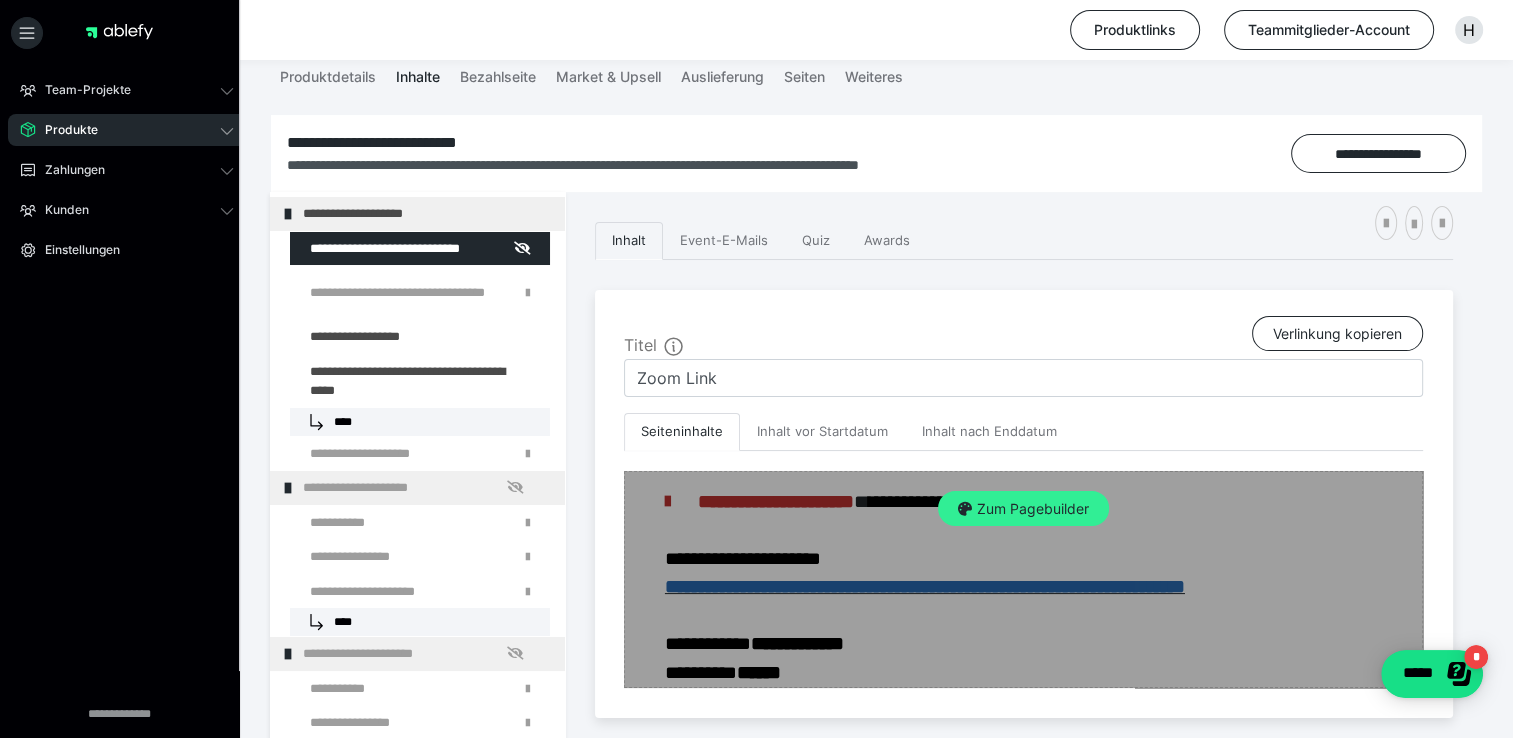 click on "Zum Pagebuilder" at bounding box center [1023, 509] 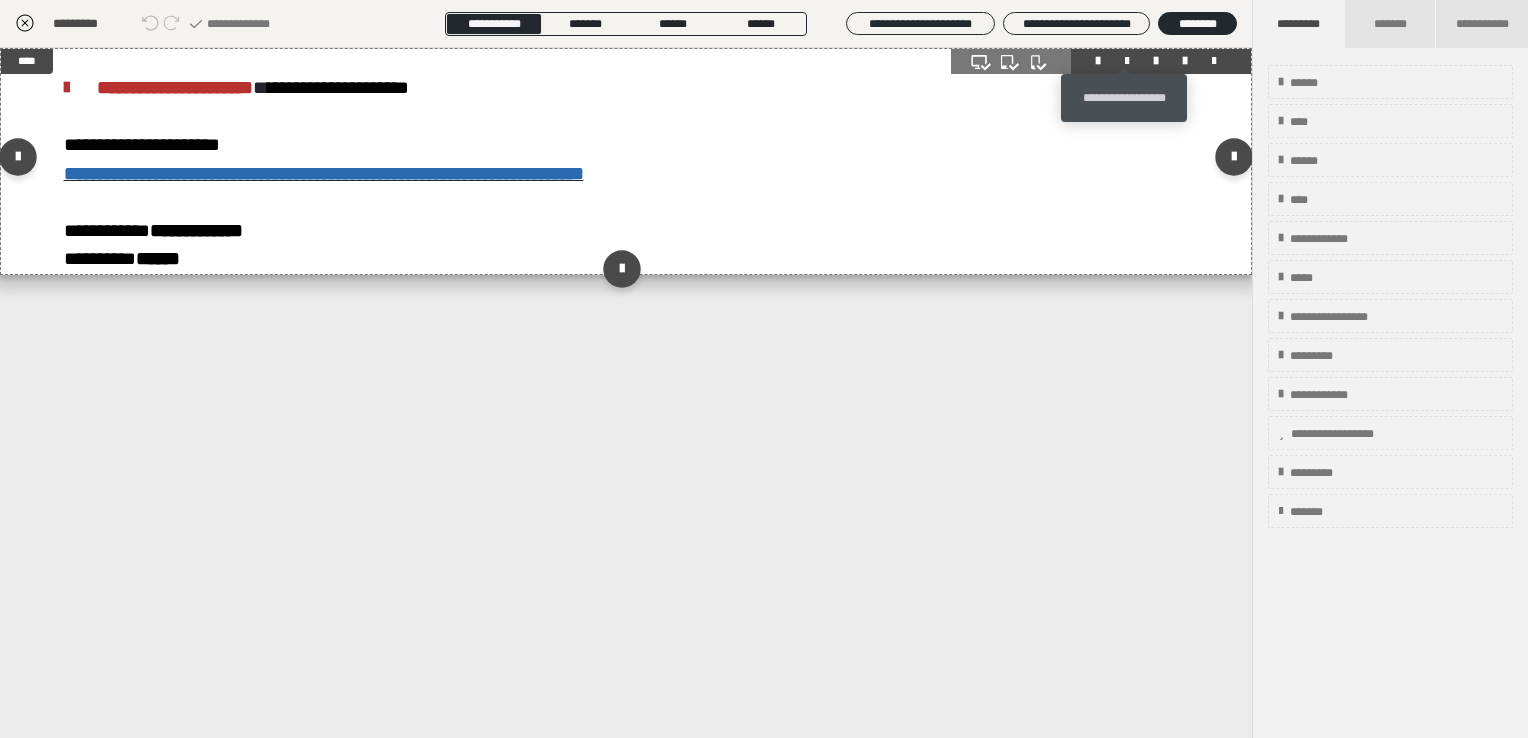 click at bounding box center (1127, 61) 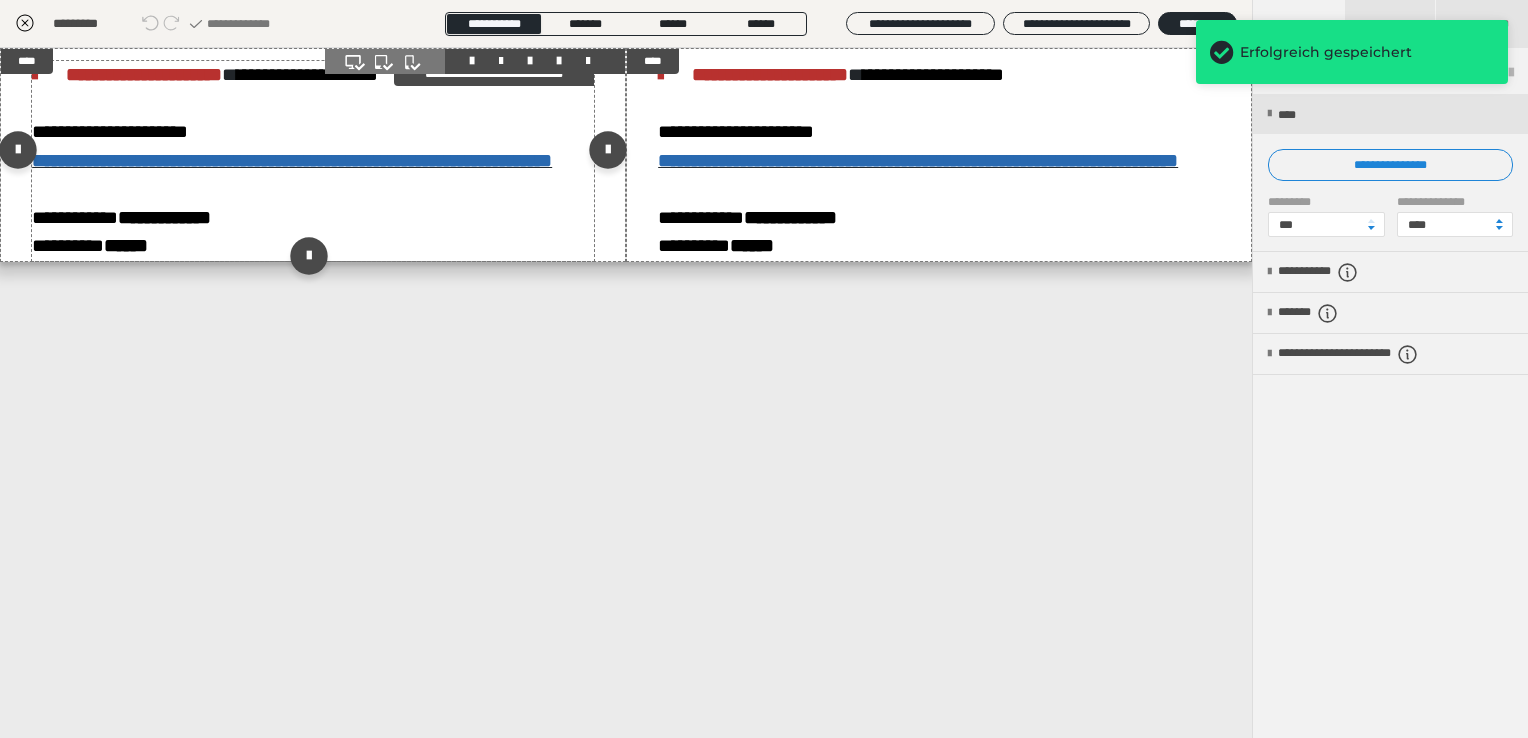 click on "**********" at bounding box center (313, 161) 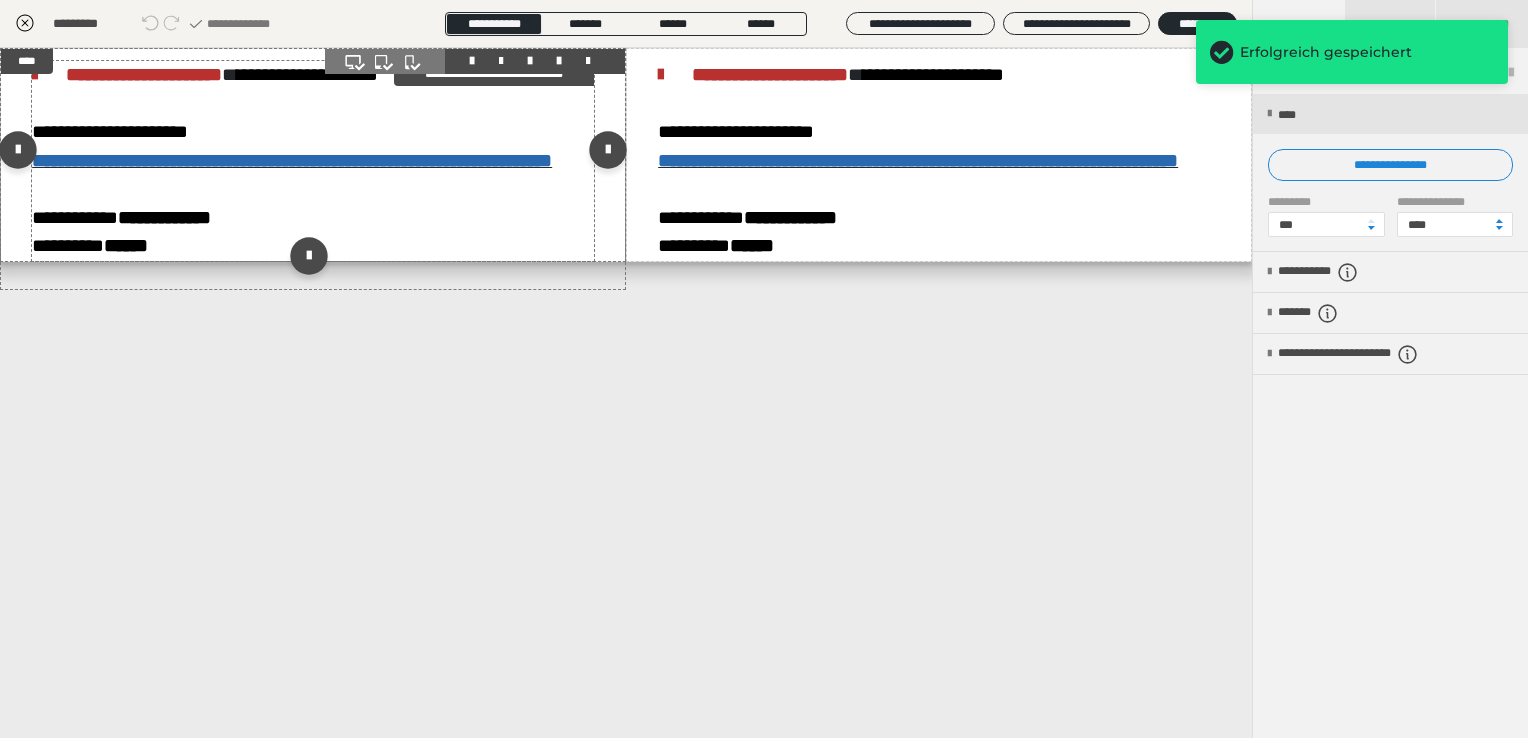 click on "**********" at bounding box center [313, 161] 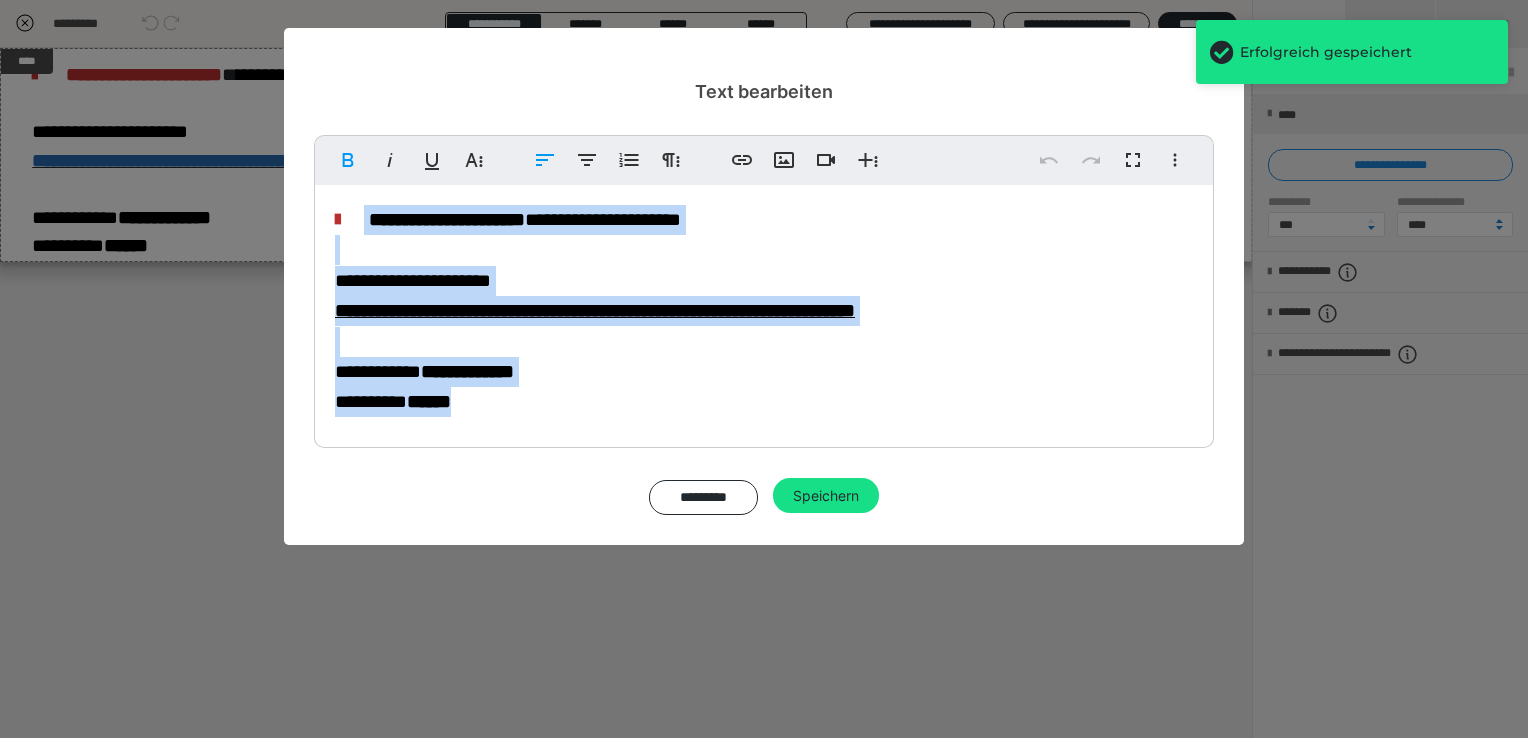 drag, startPoint x: 554, startPoint y: 408, endPoint x: 364, endPoint y: 215, distance: 270.8302 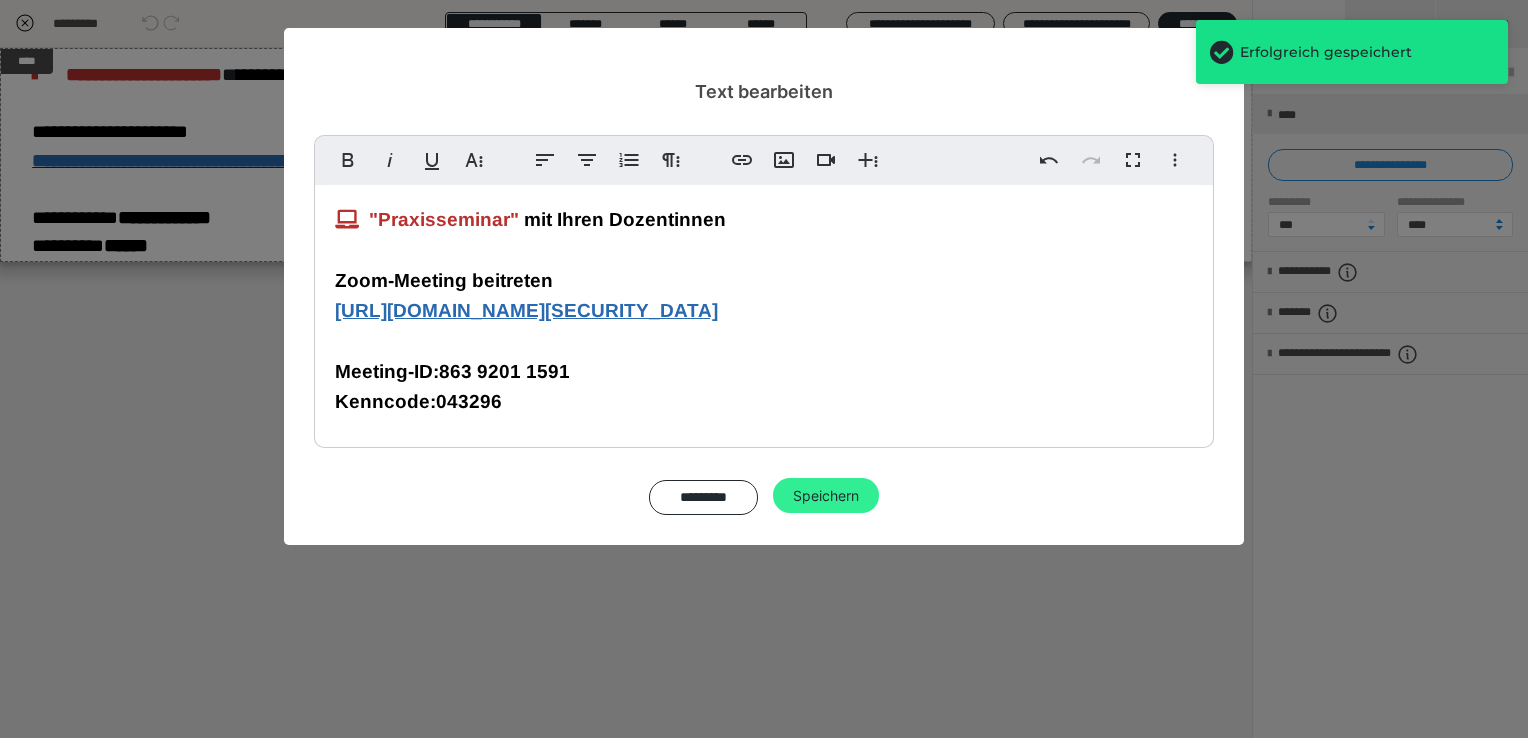 click on "Speichern" at bounding box center (826, 496) 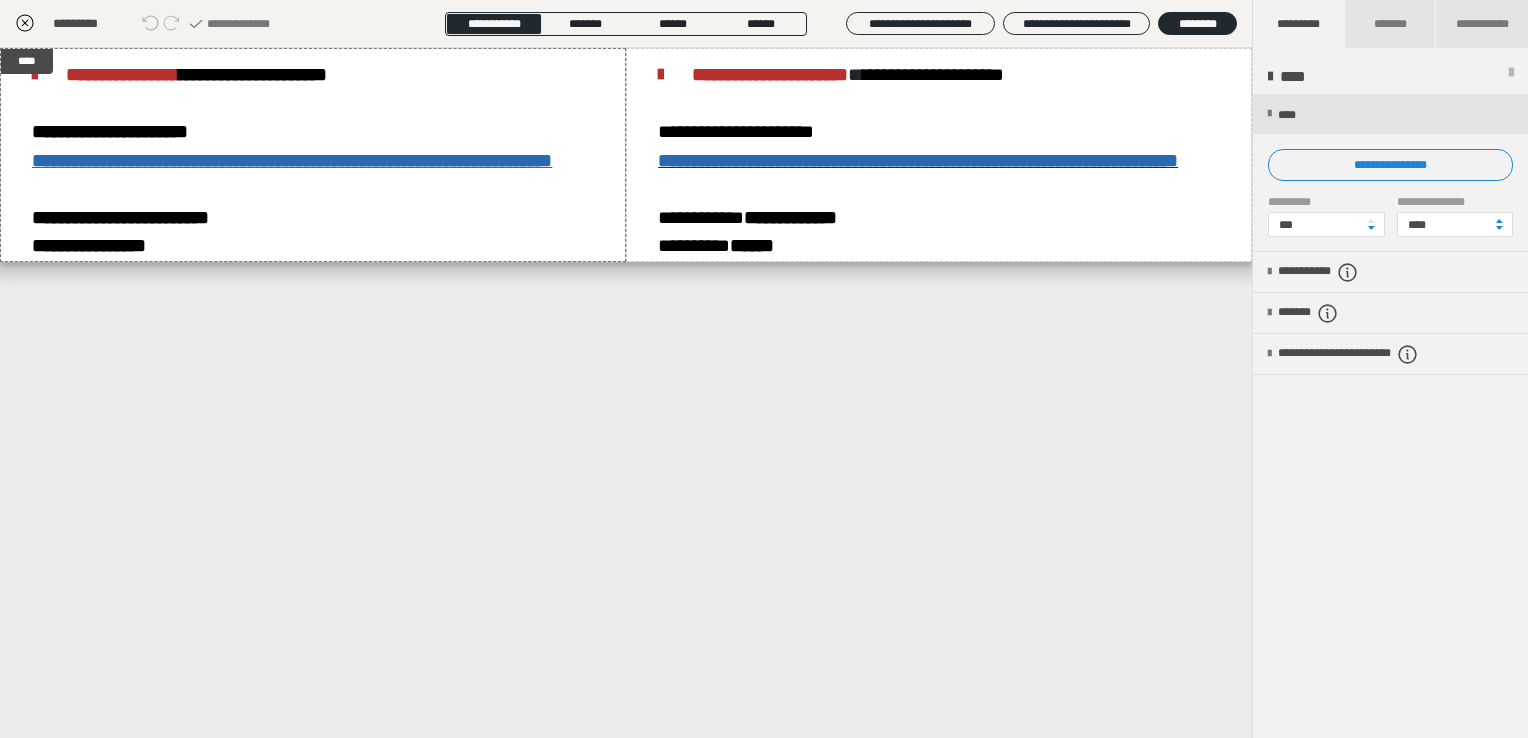 click 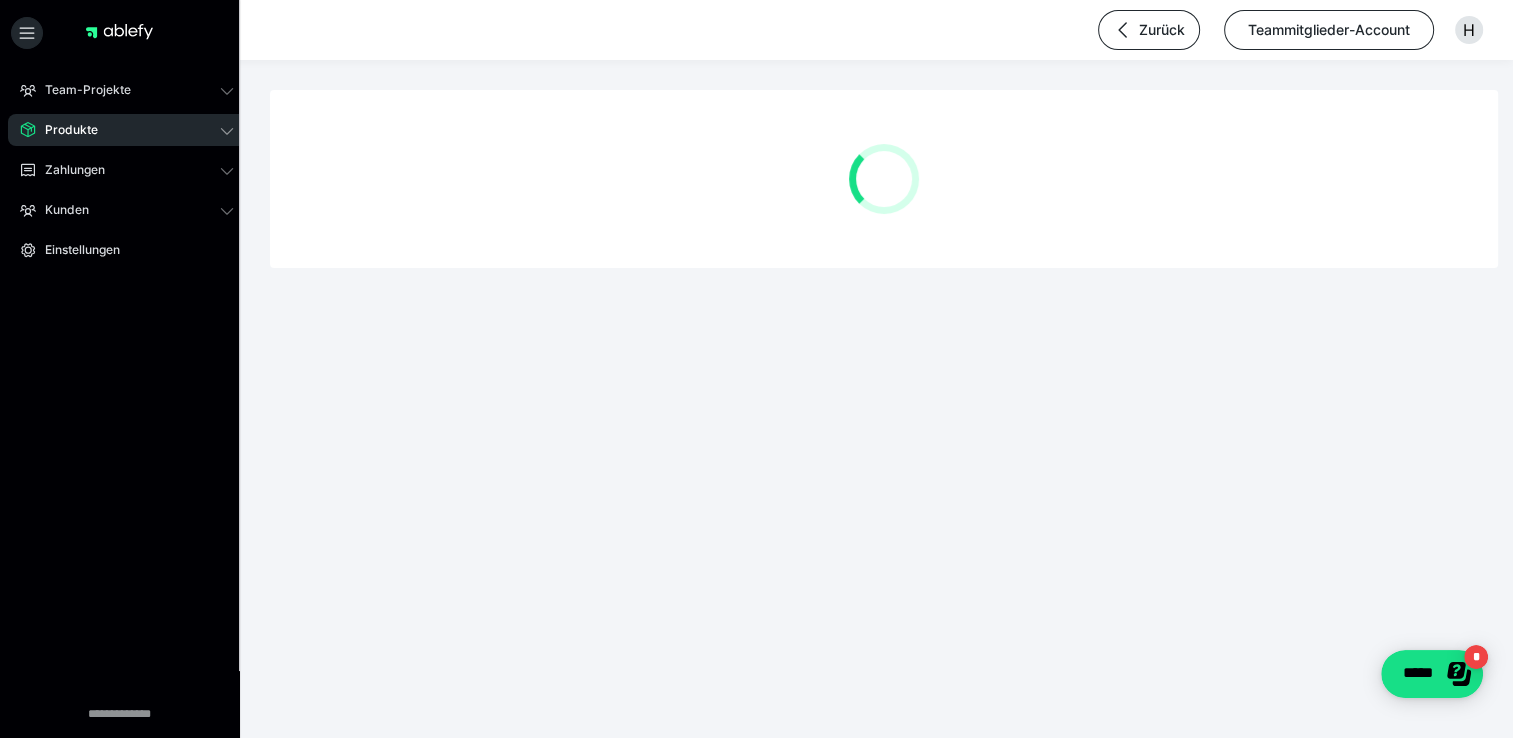 scroll, scrollTop: 0, scrollLeft: 0, axis: both 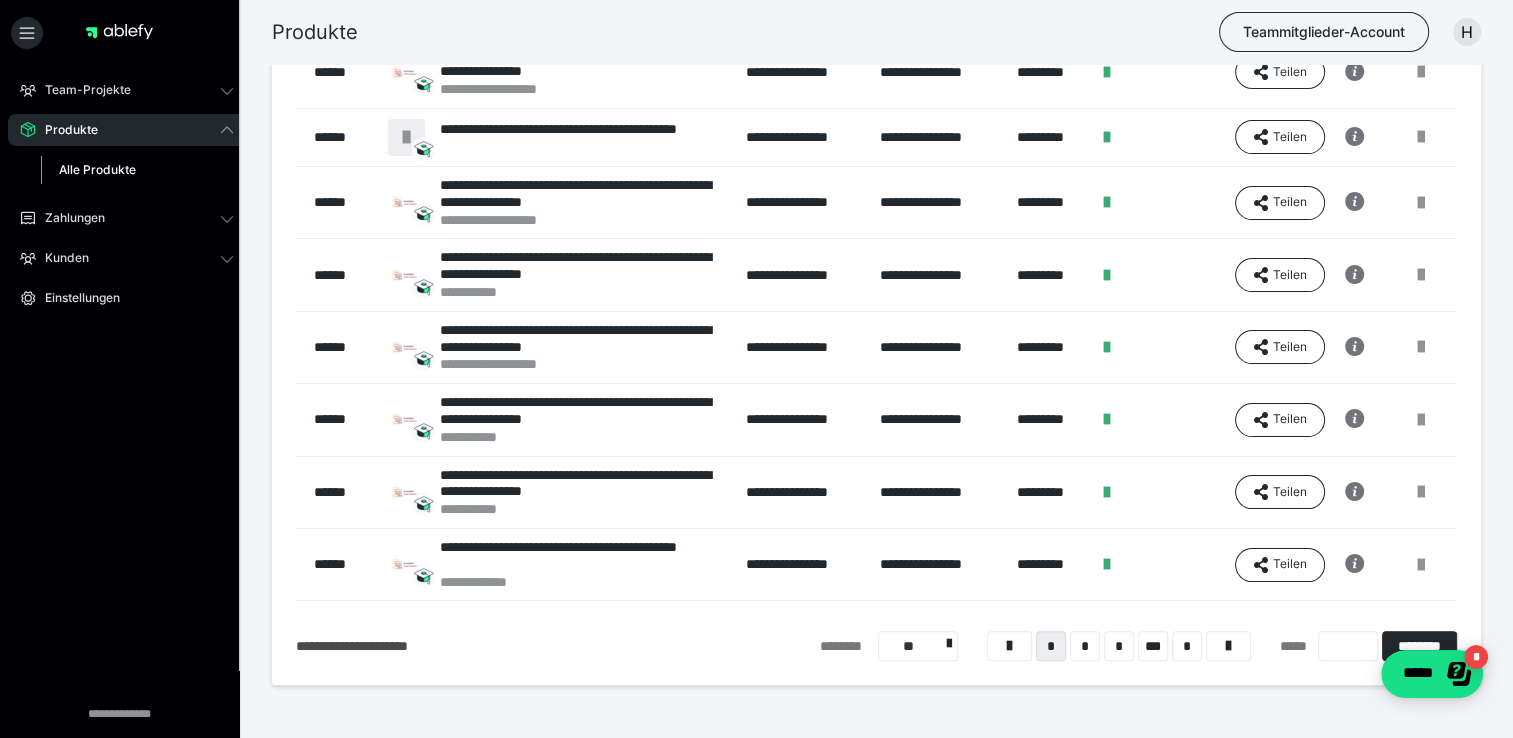 drag, startPoint x: 509, startPoint y: 550, endPoint x: 519, endPoint y: 531, distance: 21.470911 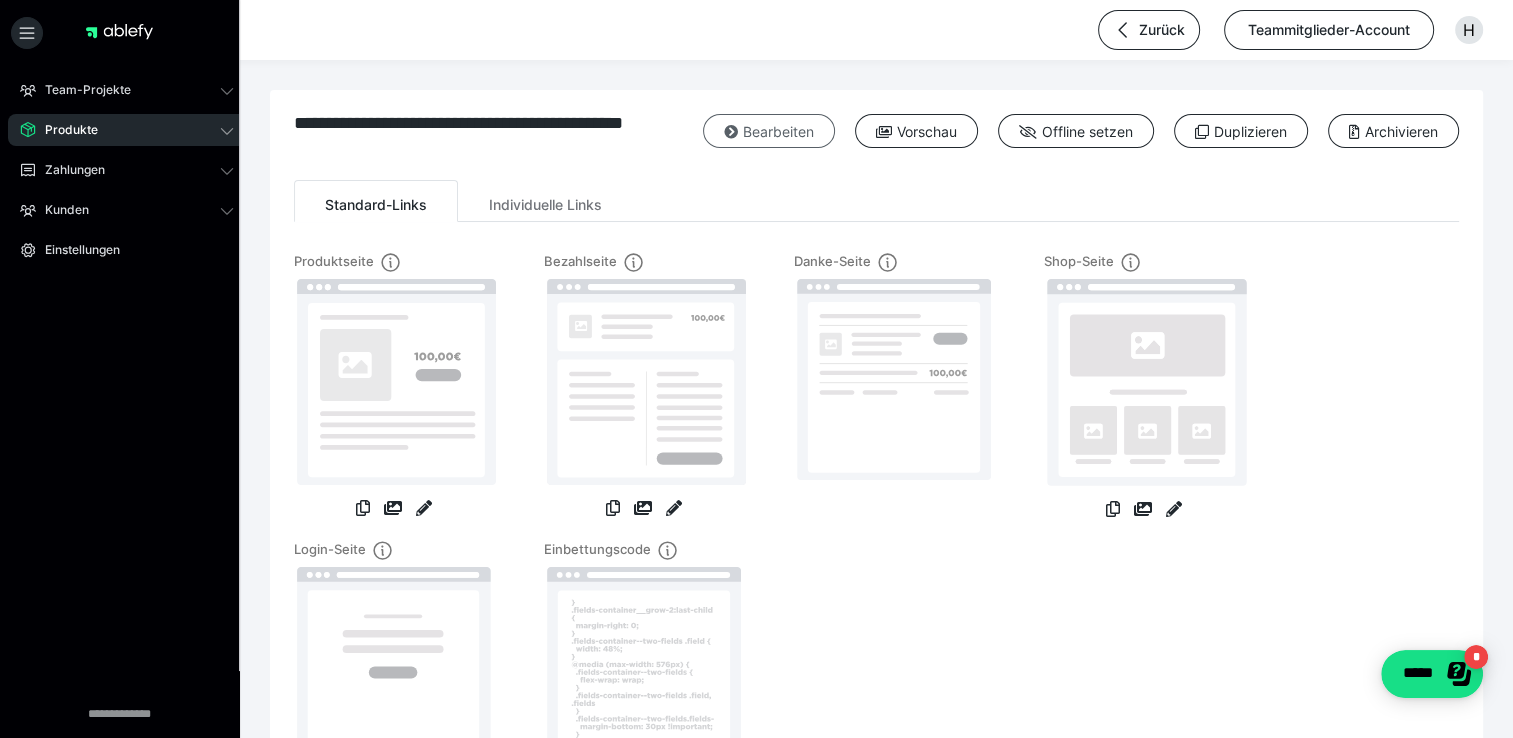 click on "Bearbeiten" at bounding box center [769, 131] 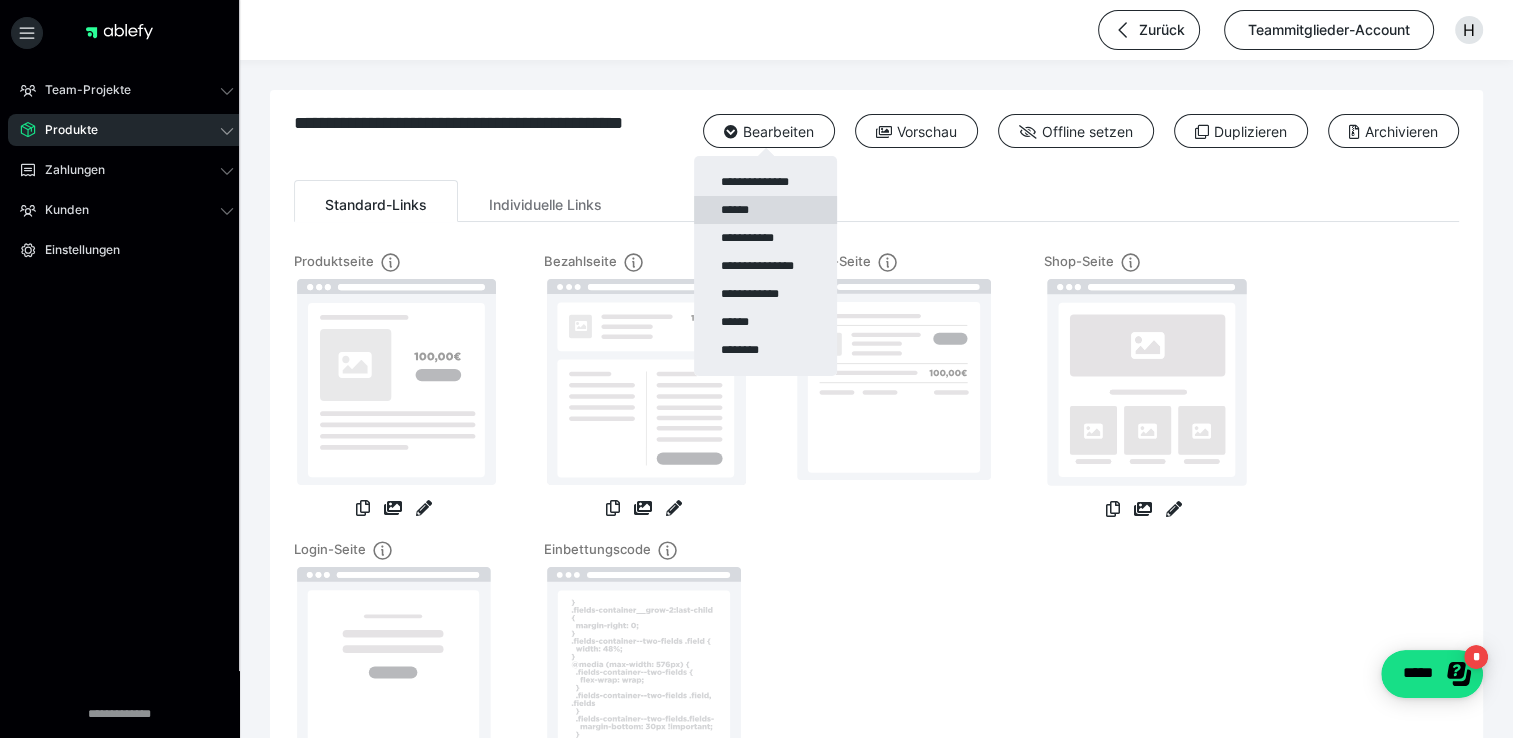 click on "******" at bounding box center [765, 210] 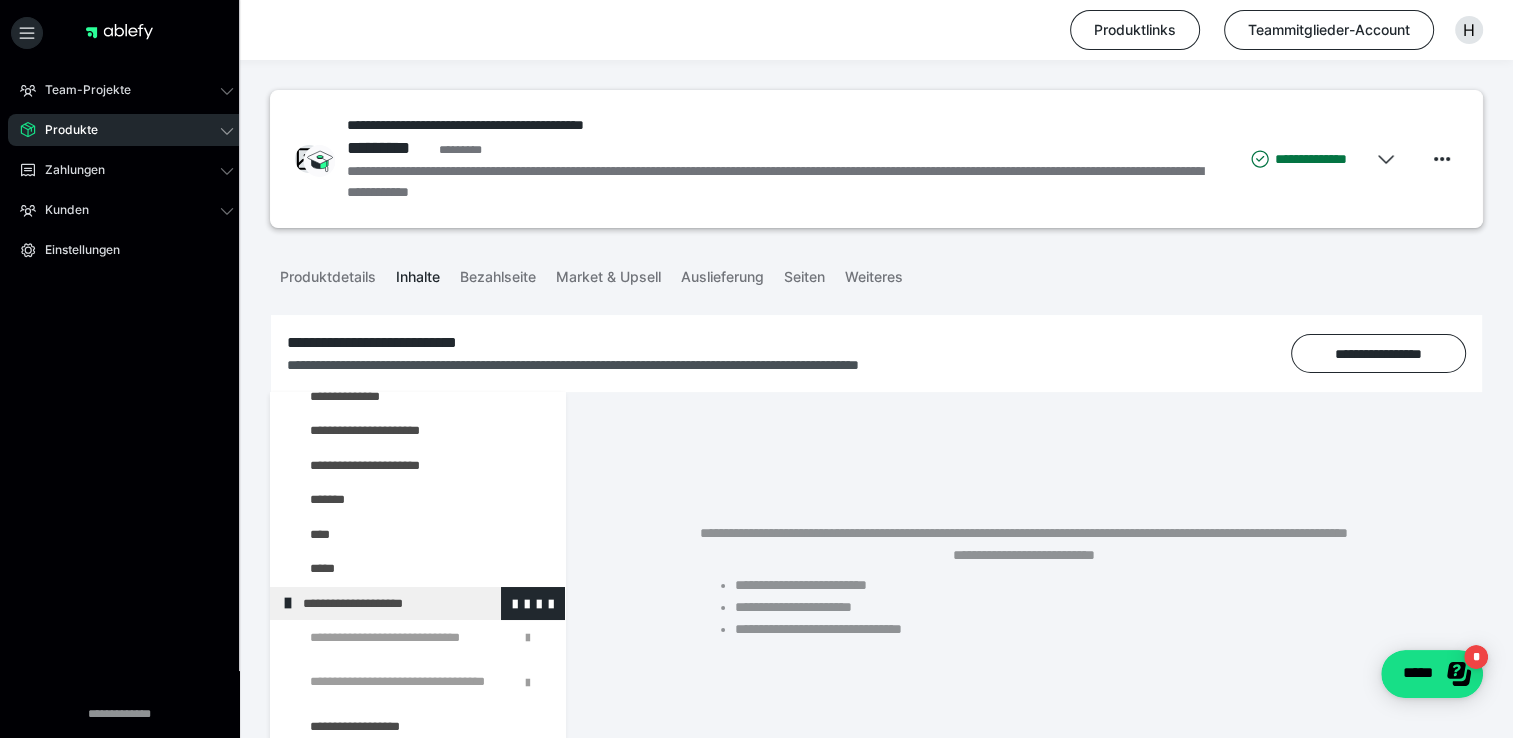 scroll, scrollTop: 2300, scrollLeft: 0, axis: vertical 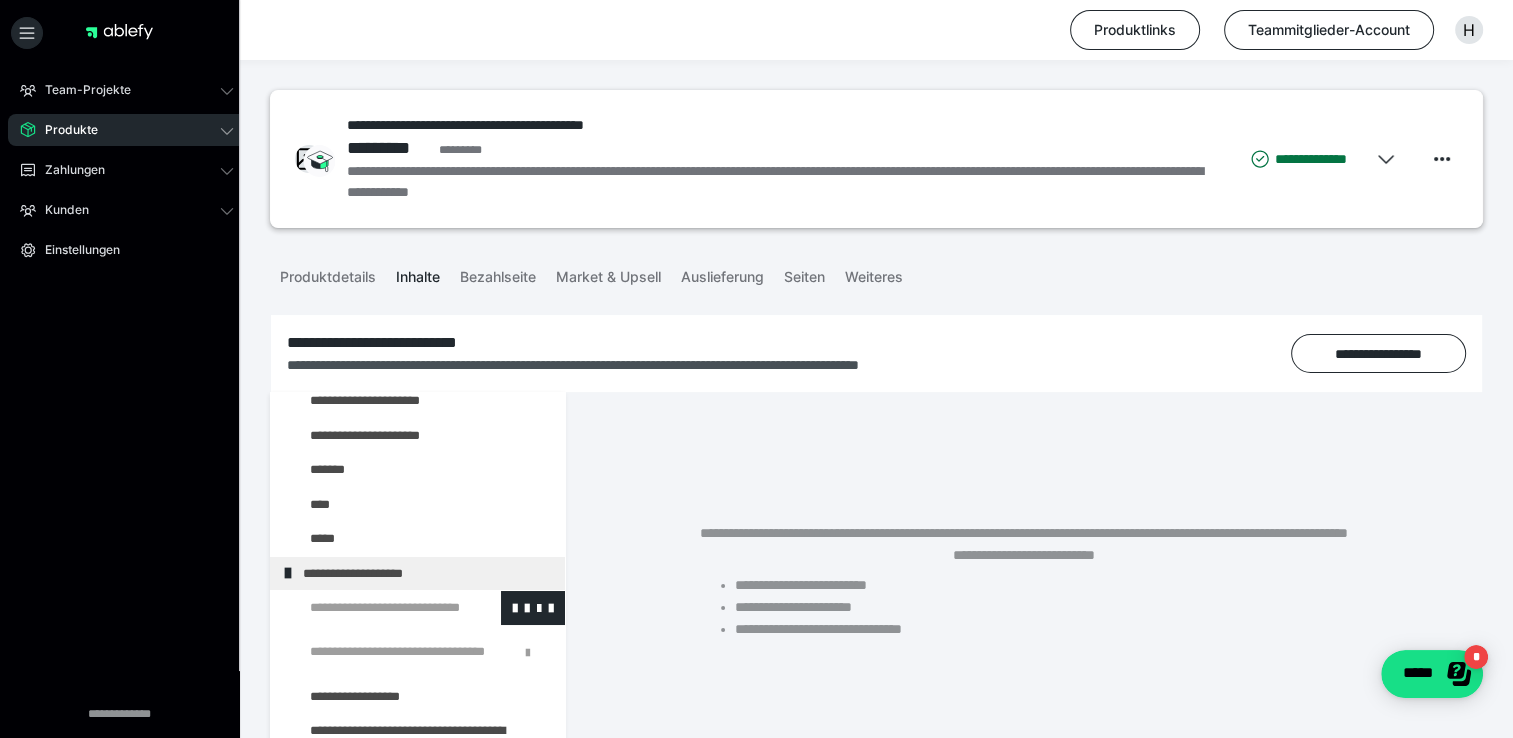 click at bounding box center [375, 608] 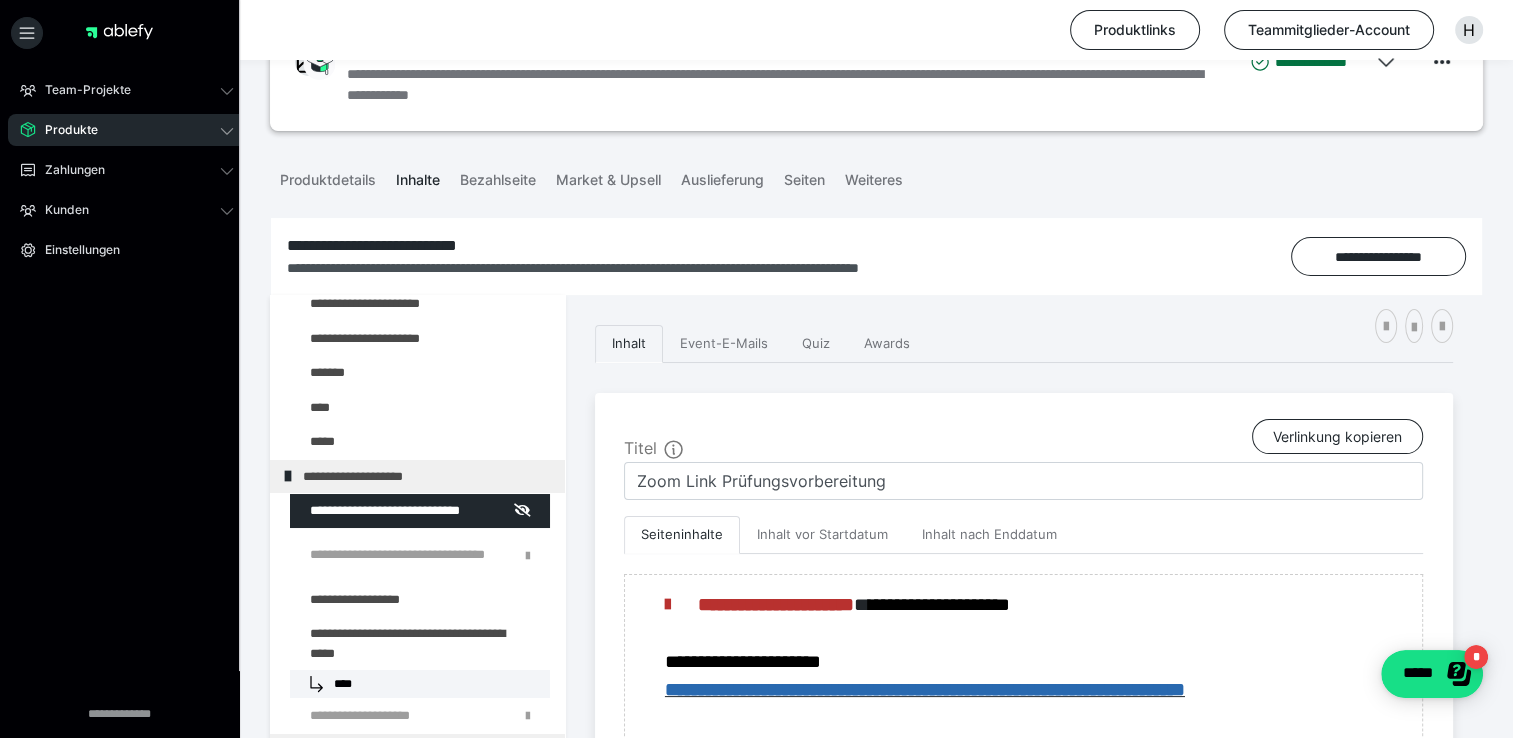 scroll, scrollTop: 100, scrollLeft: 0, axis: vertical 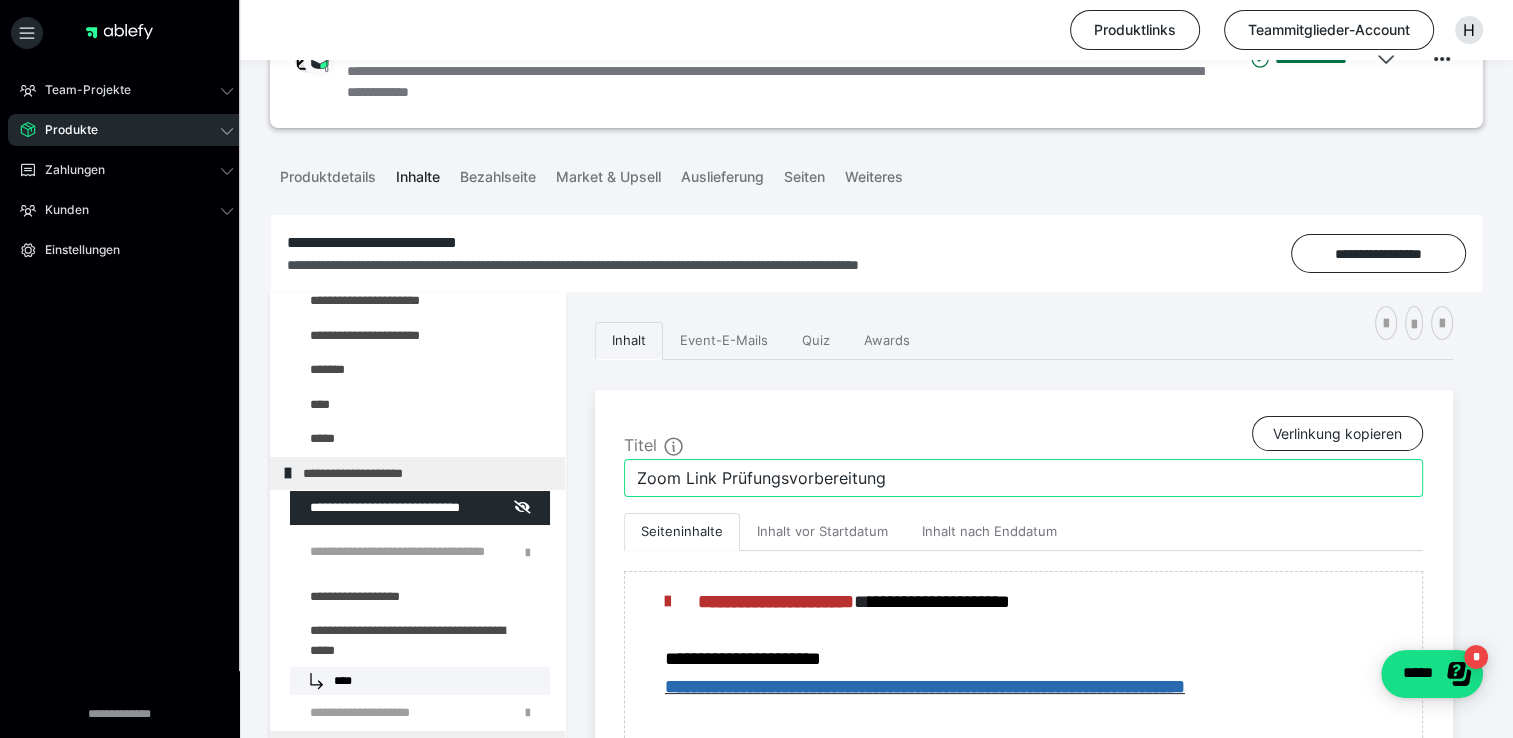 drag, startPoint x: 928, startPoint y: 470, endPoint x: 720, endPoint y: 470, distance: 208 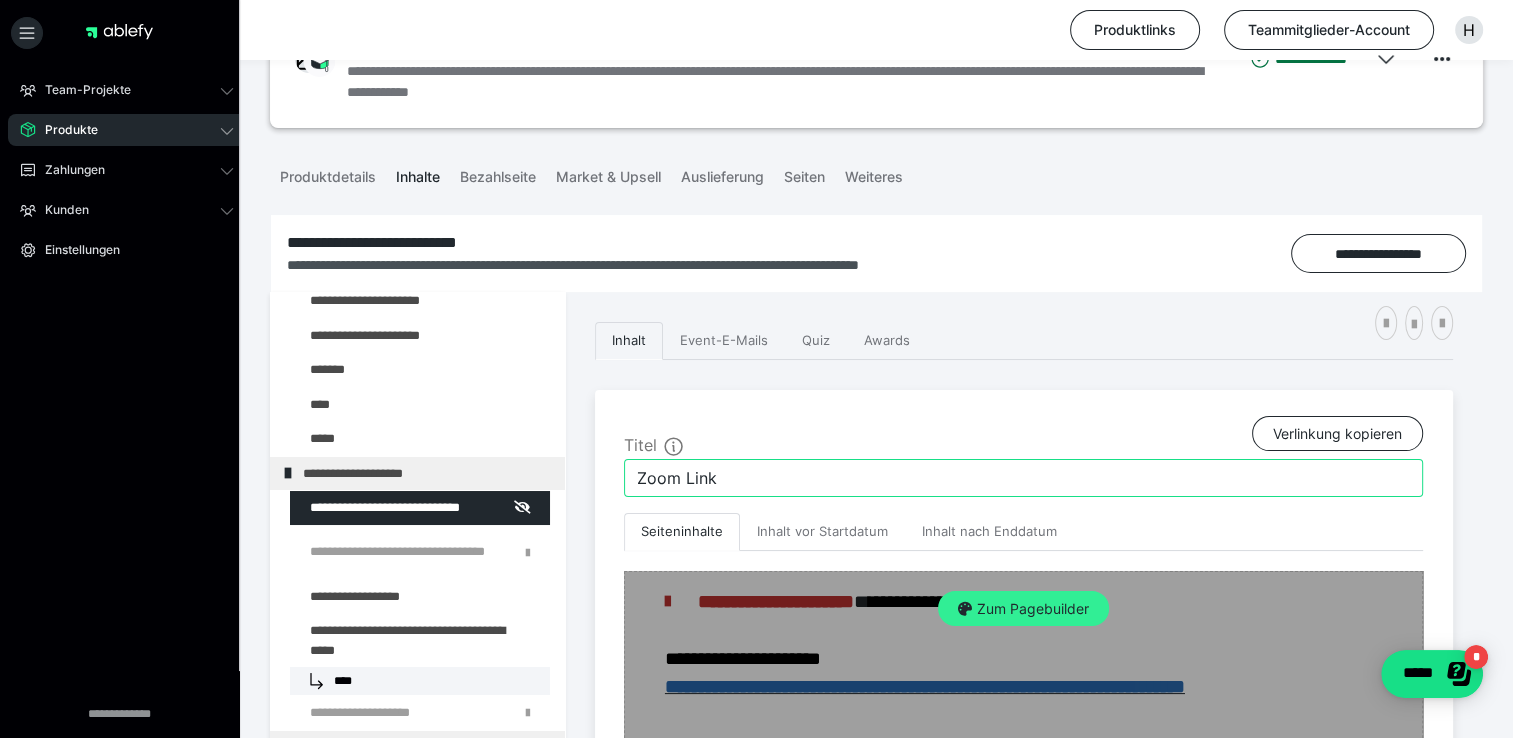 type on "Zoom Link" 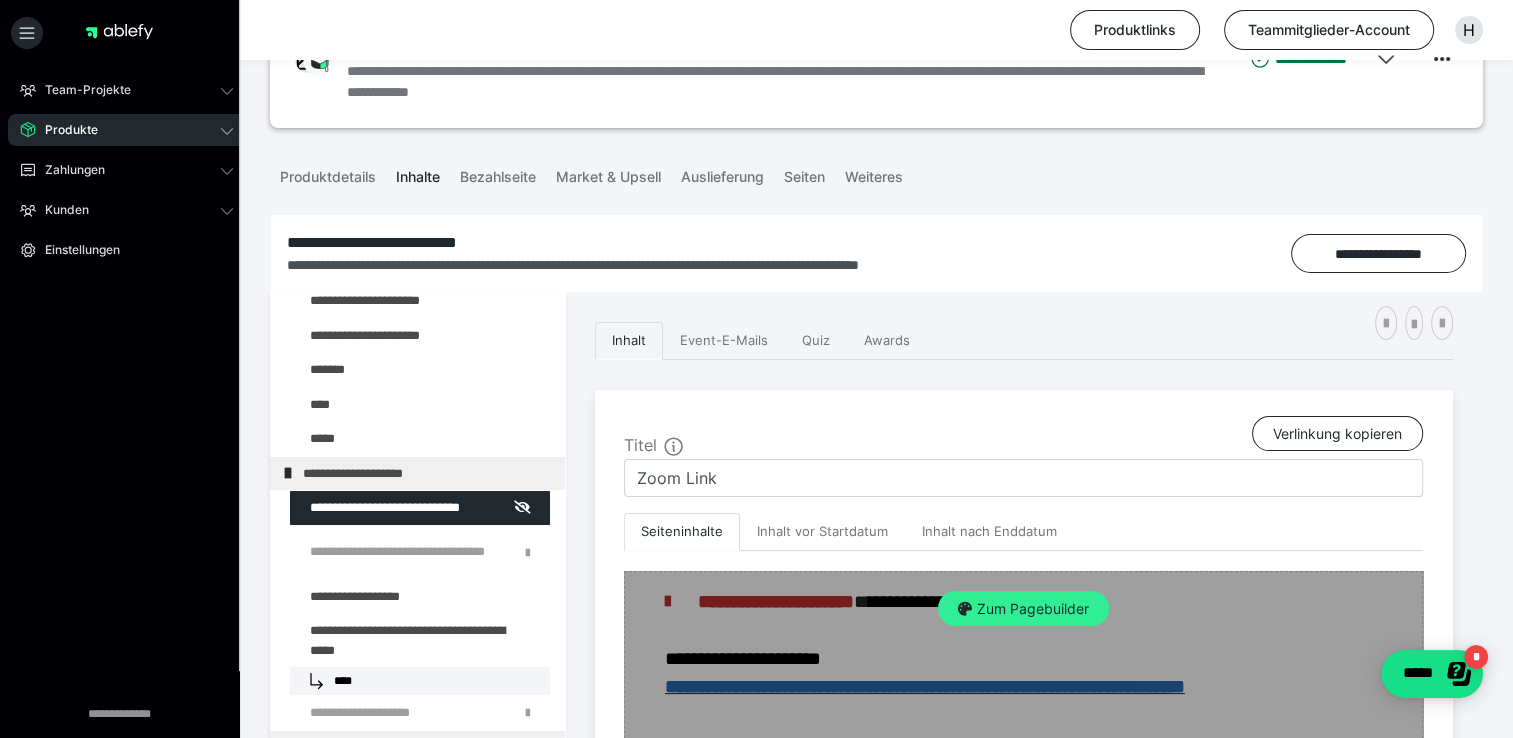 click on "Zum Pagebuilder" at bounding box center (1023, 609) 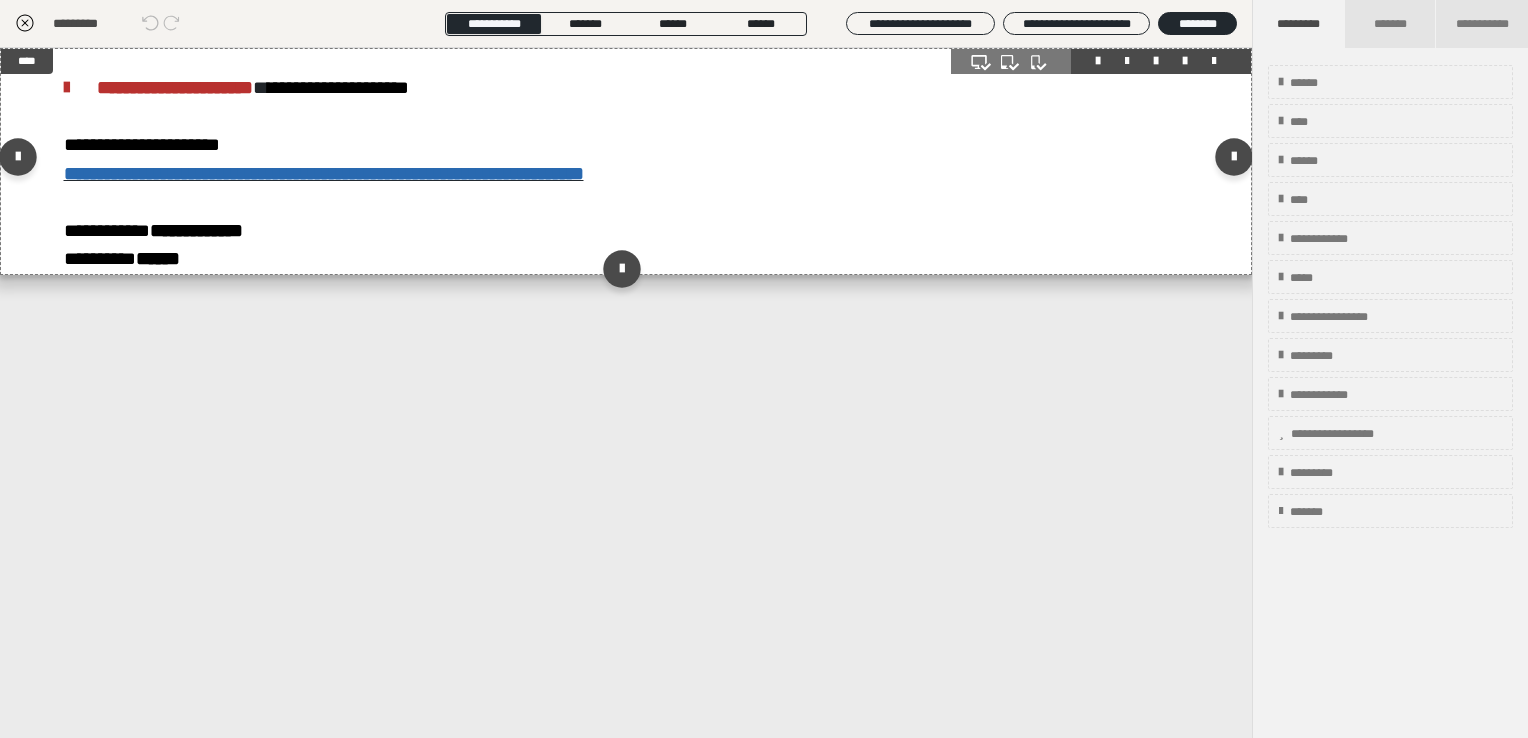 click at bounding box center (1127, 61) 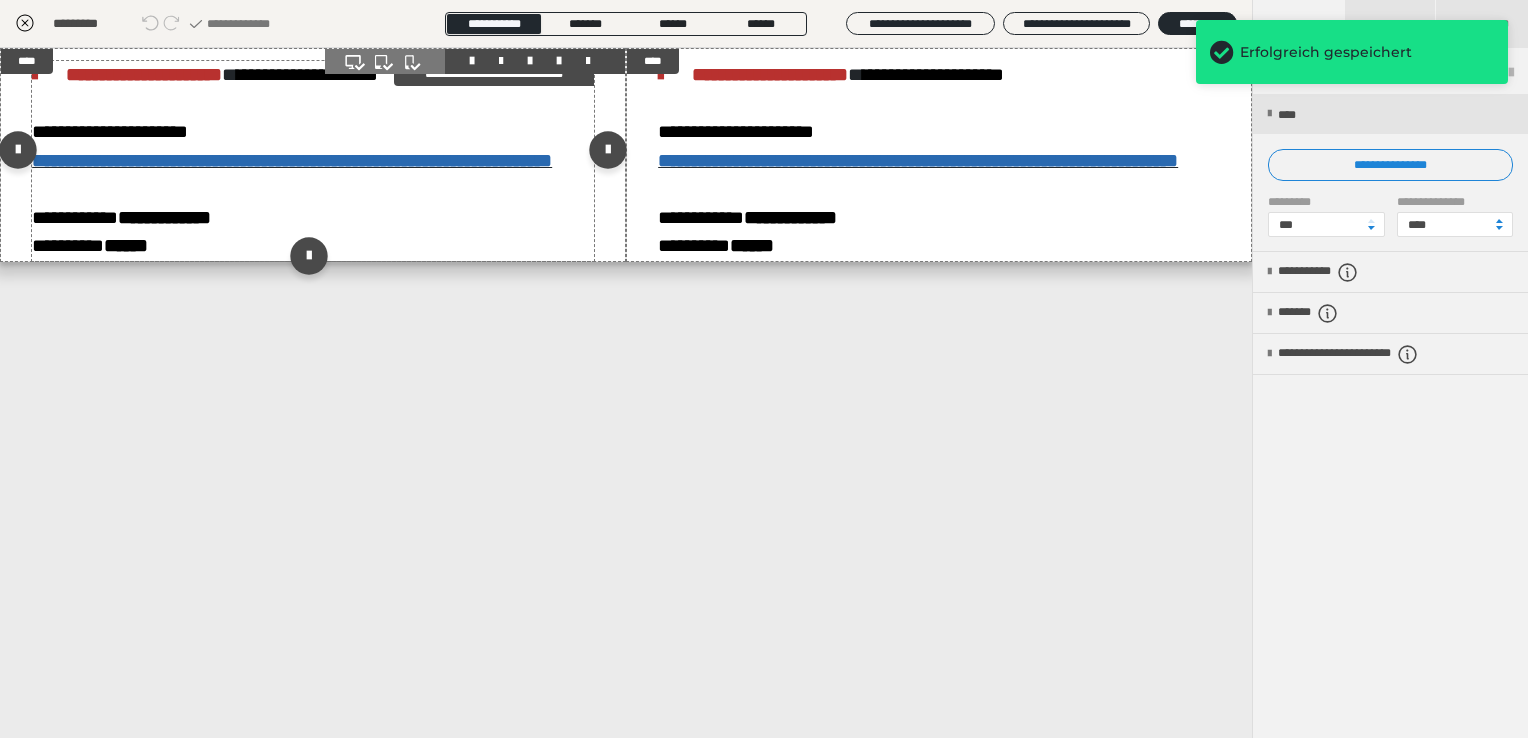 click on "**********" at bounding box center [313, 161] 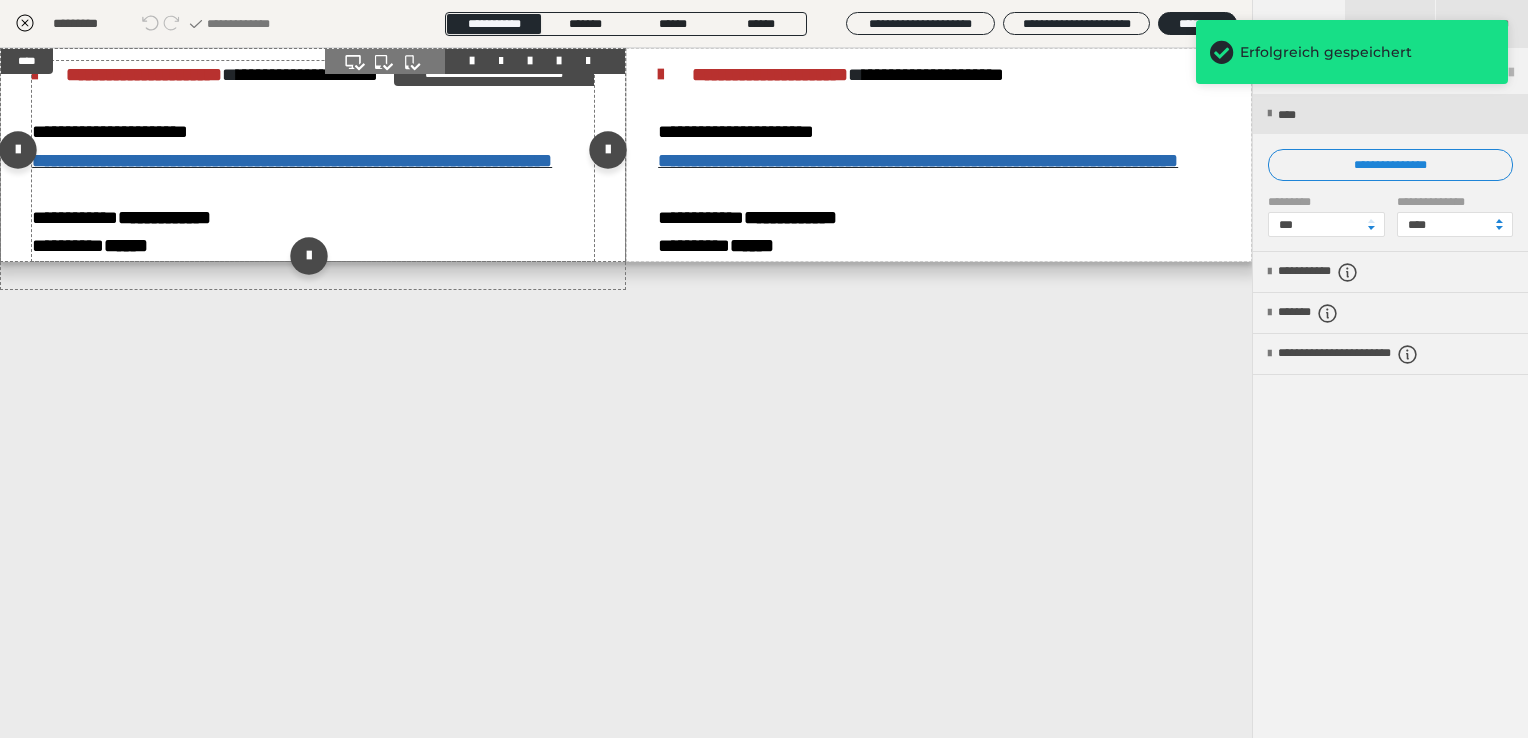 click on "**********" at bounding box center [313, 161] 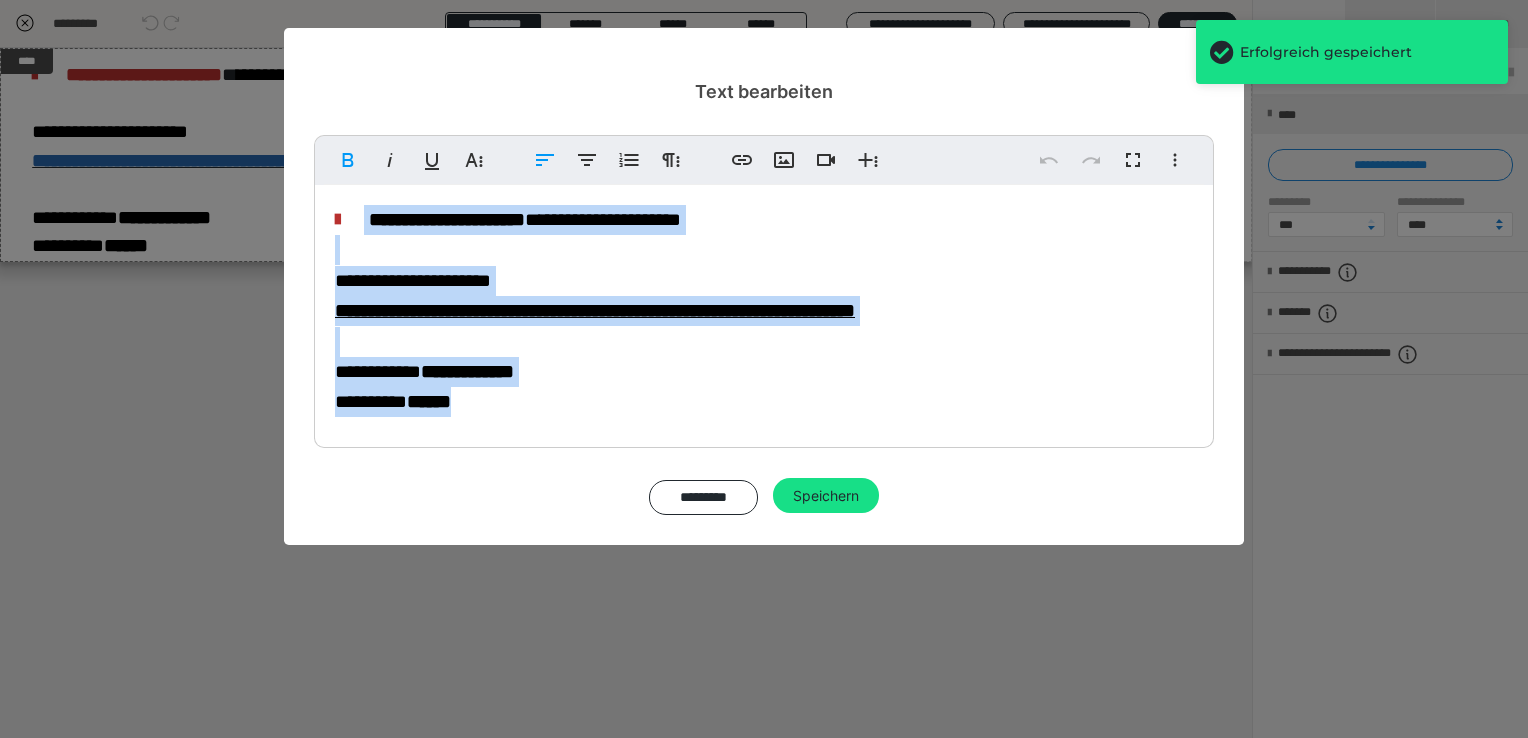 drag, startPoint x: 552, startPoint y: 417, endPoint x: 365, endPoint y: 218, distance: 273.07507 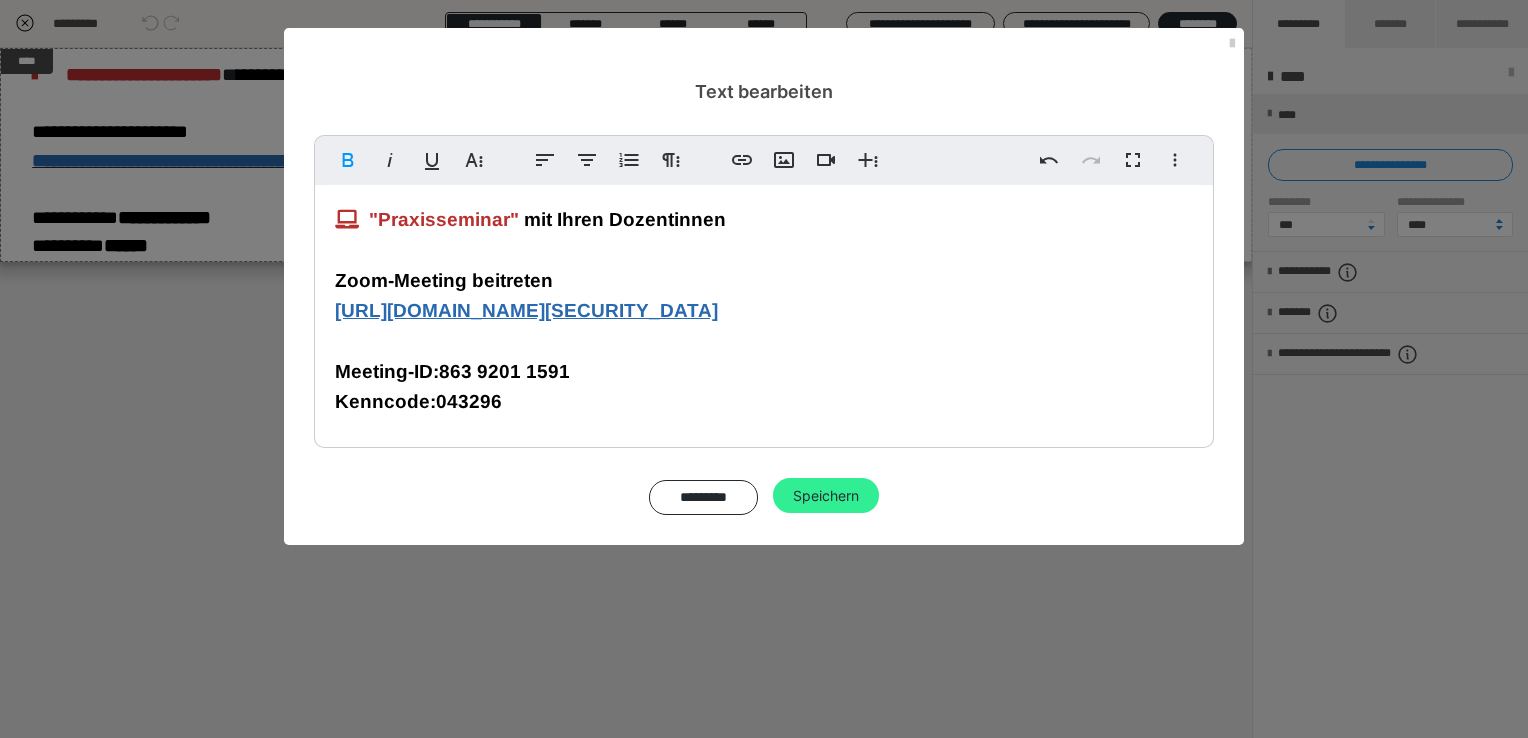 click on "Speichern" at bounding box center [826, 496] 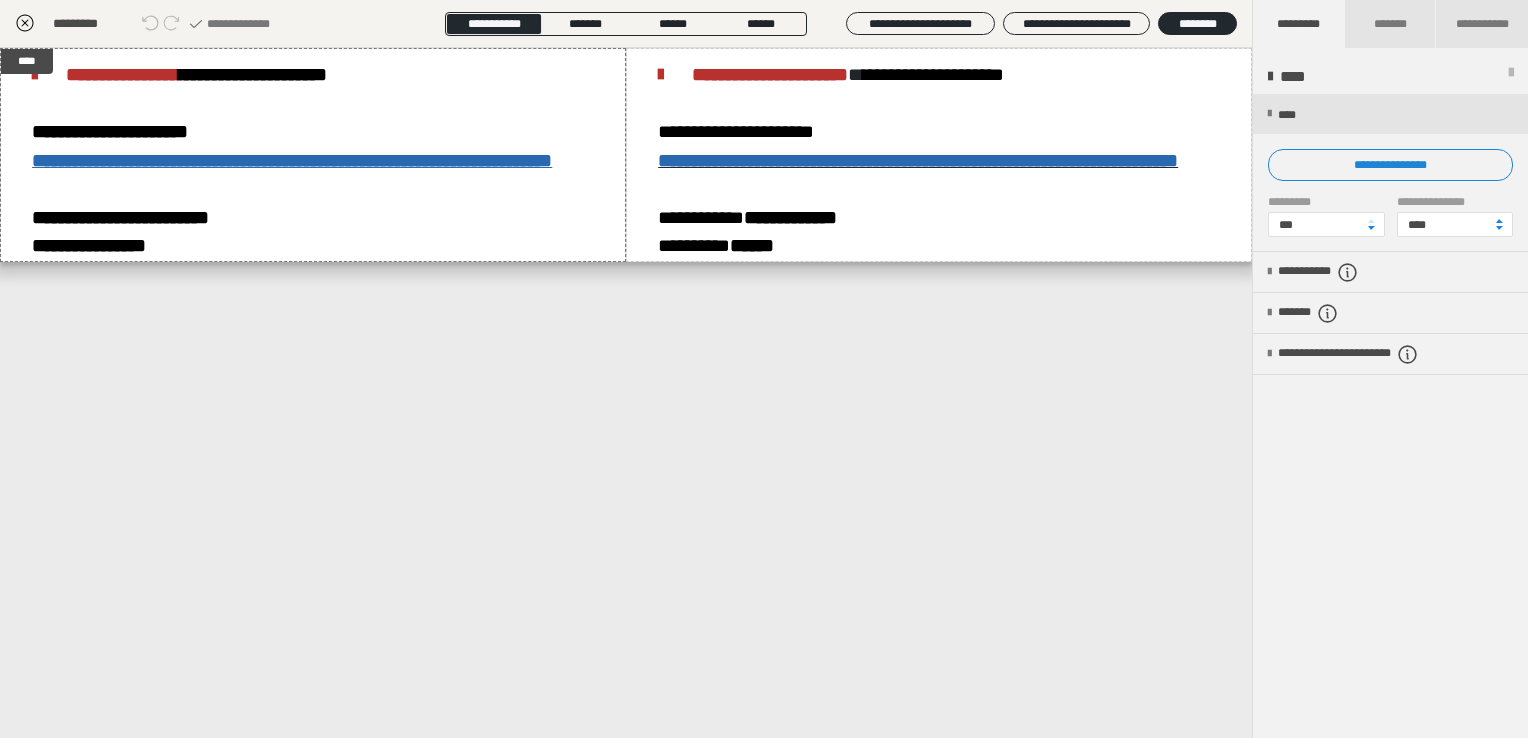 click 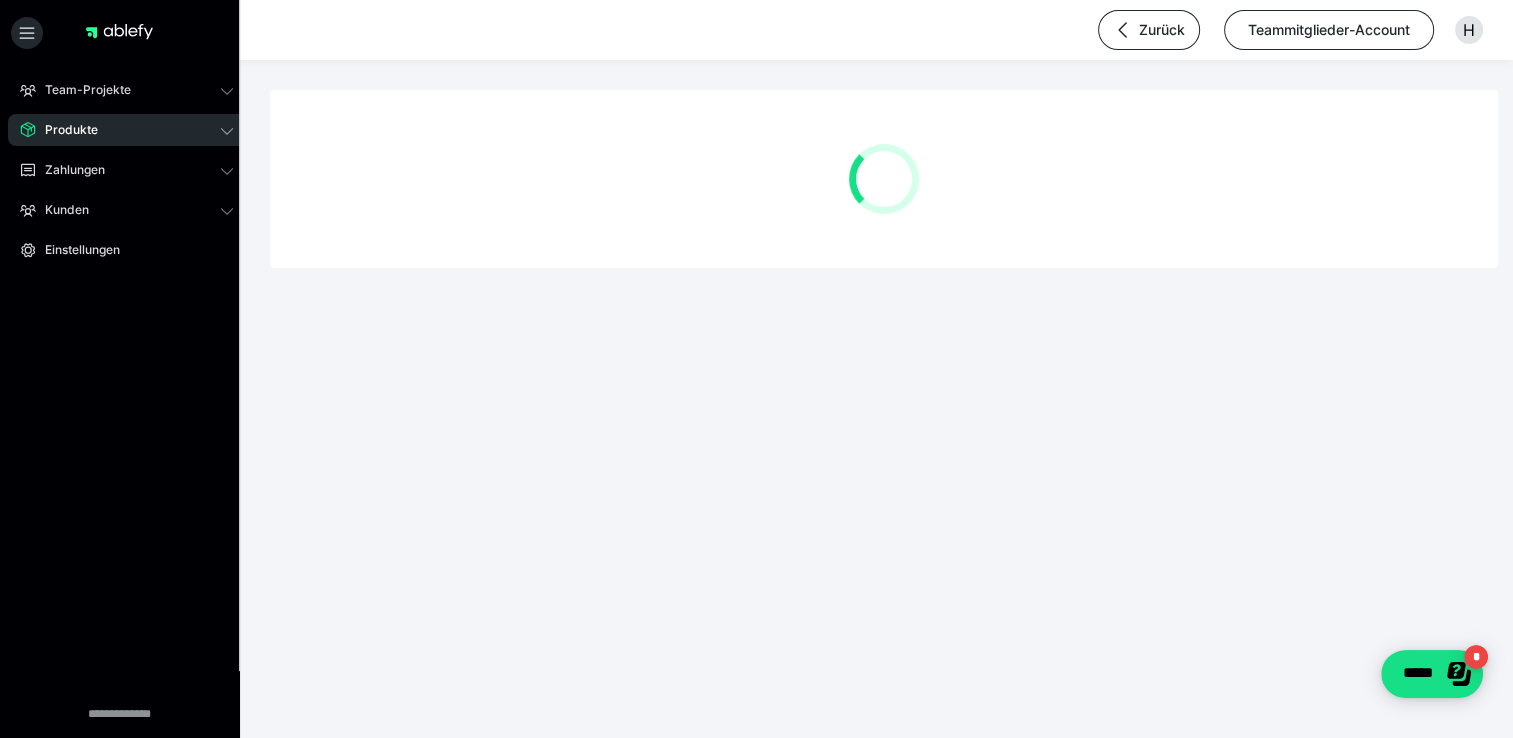 scroll, scrollTop: 0, scrollLeft: 0, axis: both 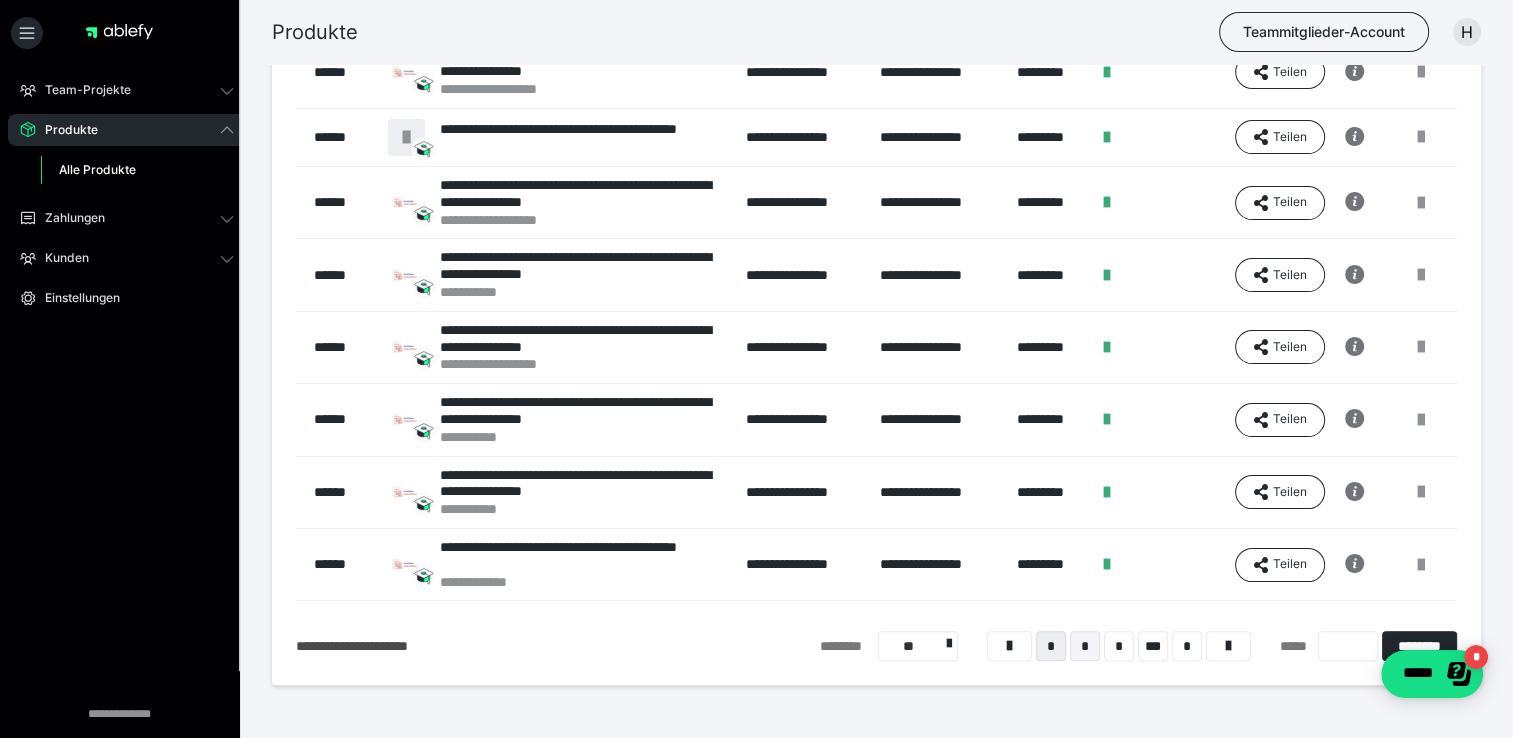 click on "*" at bounding box center (1085, 646) 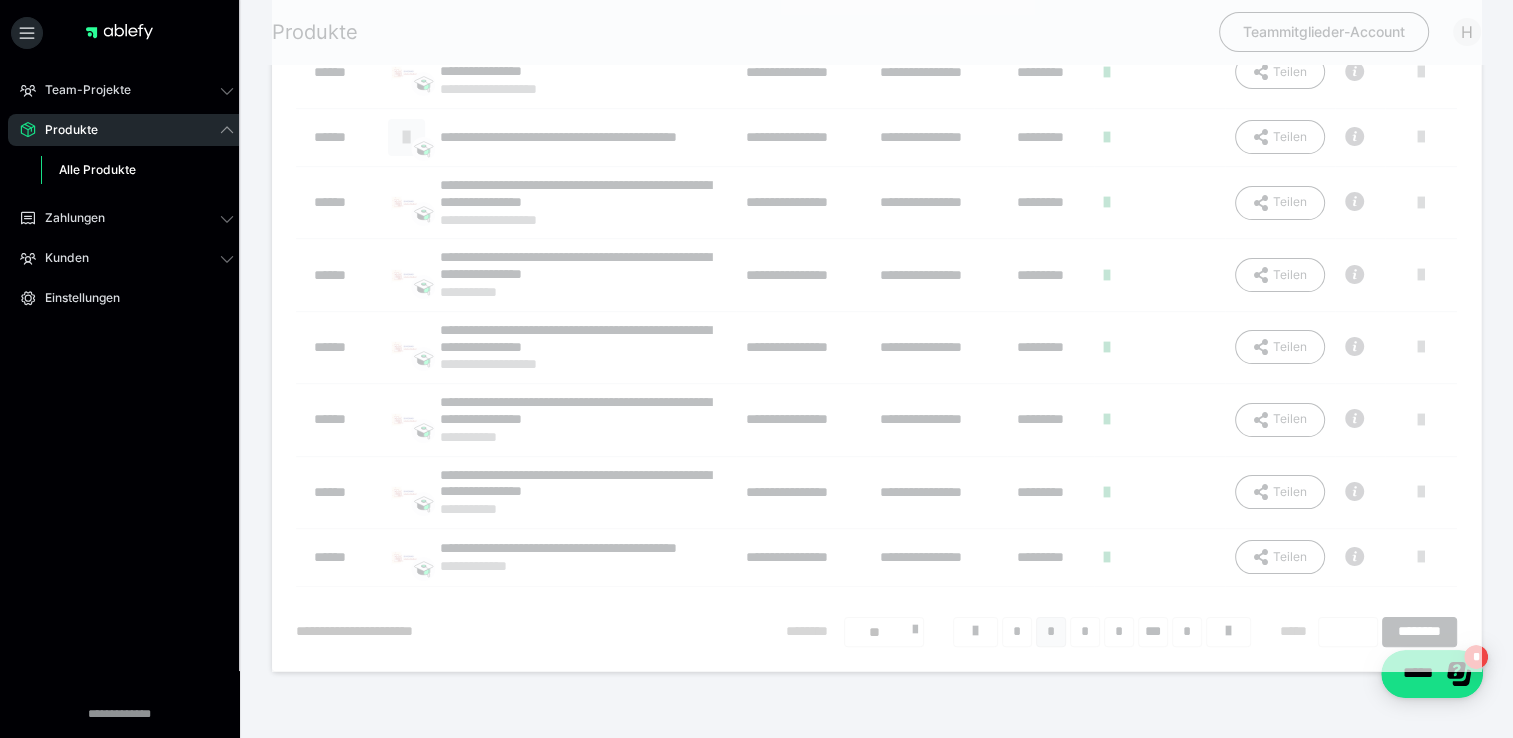 scroll, scrollTop: 16, scrollLeft: 0, axis: vertical 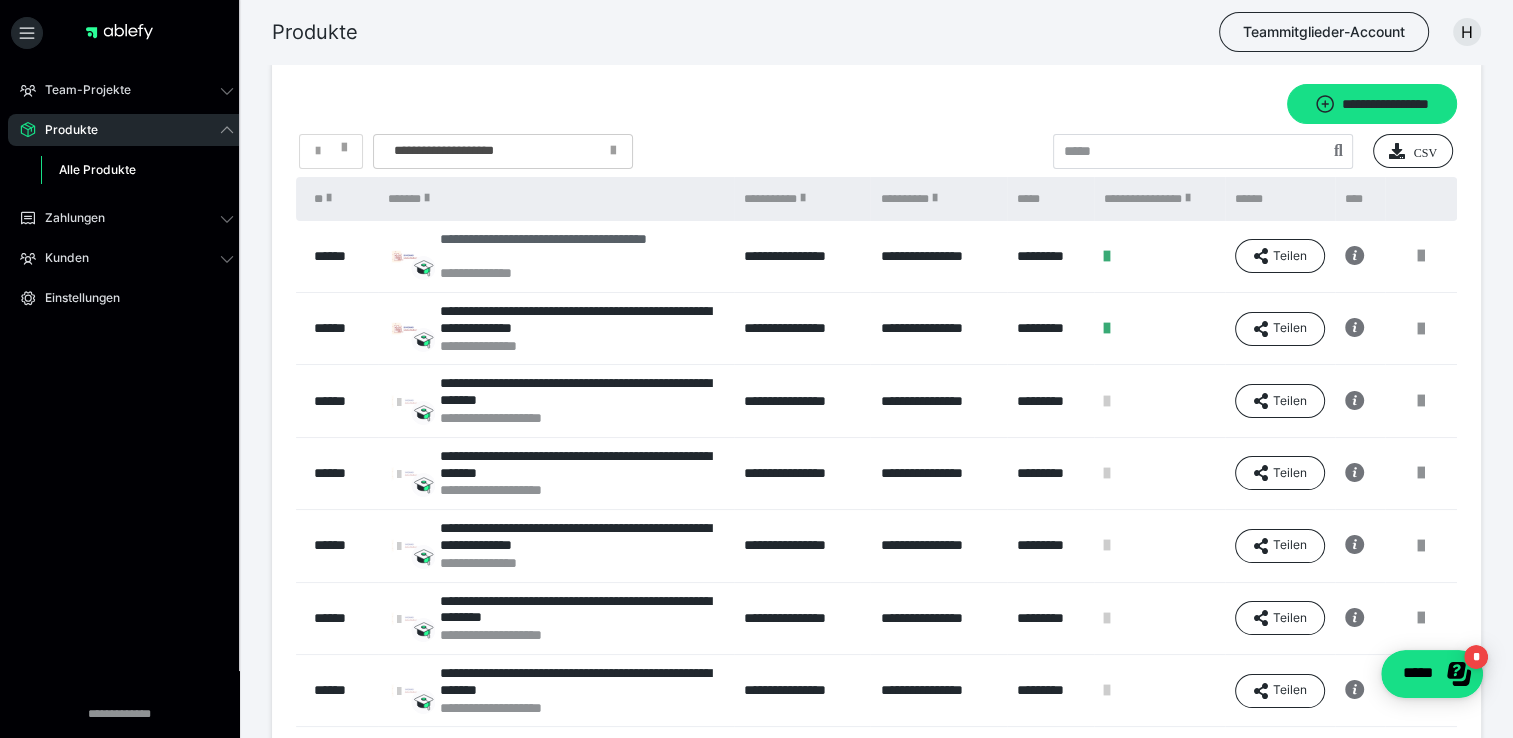 click on "**********" at bounding box center (582, 248) 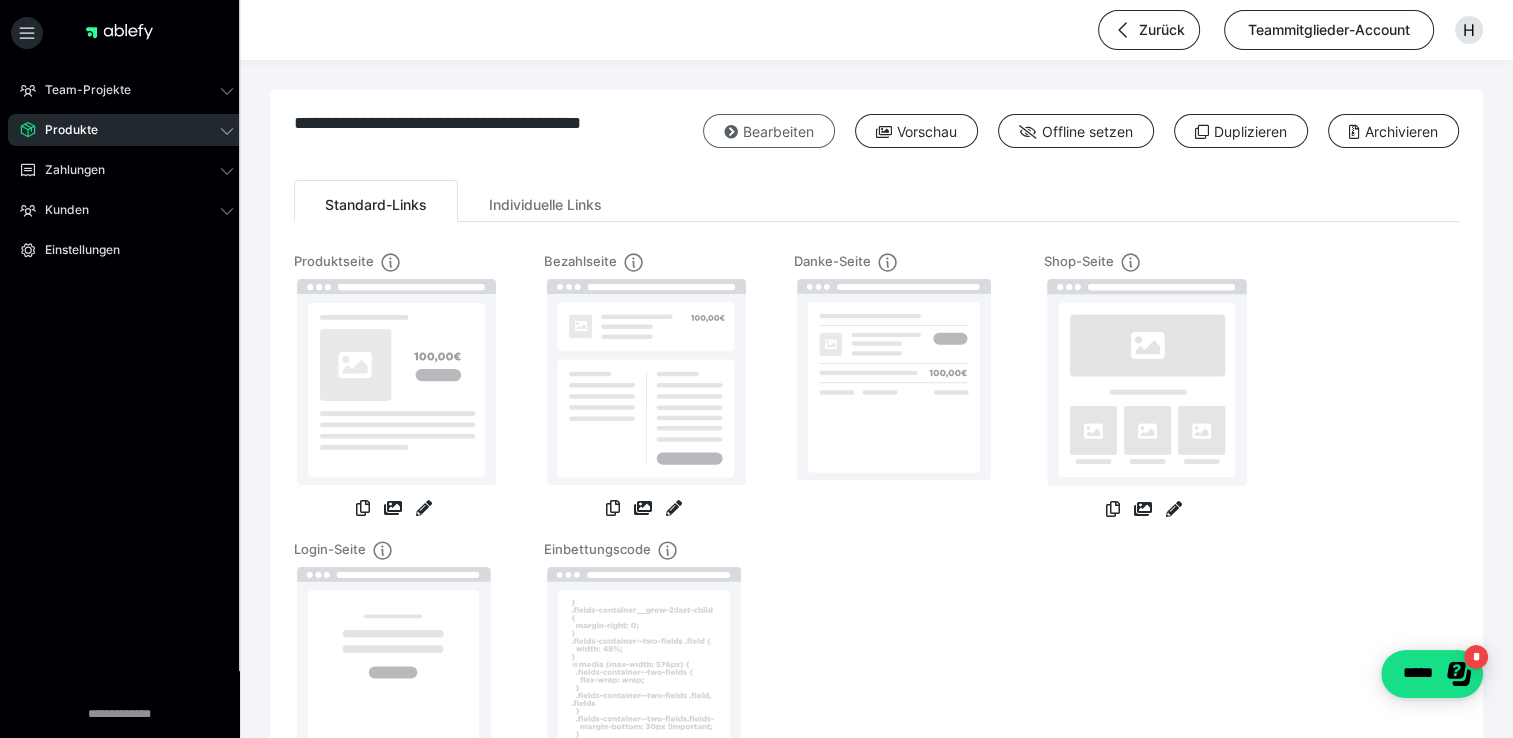 click on "Bearbeiten" at bounding box center (769, 131) 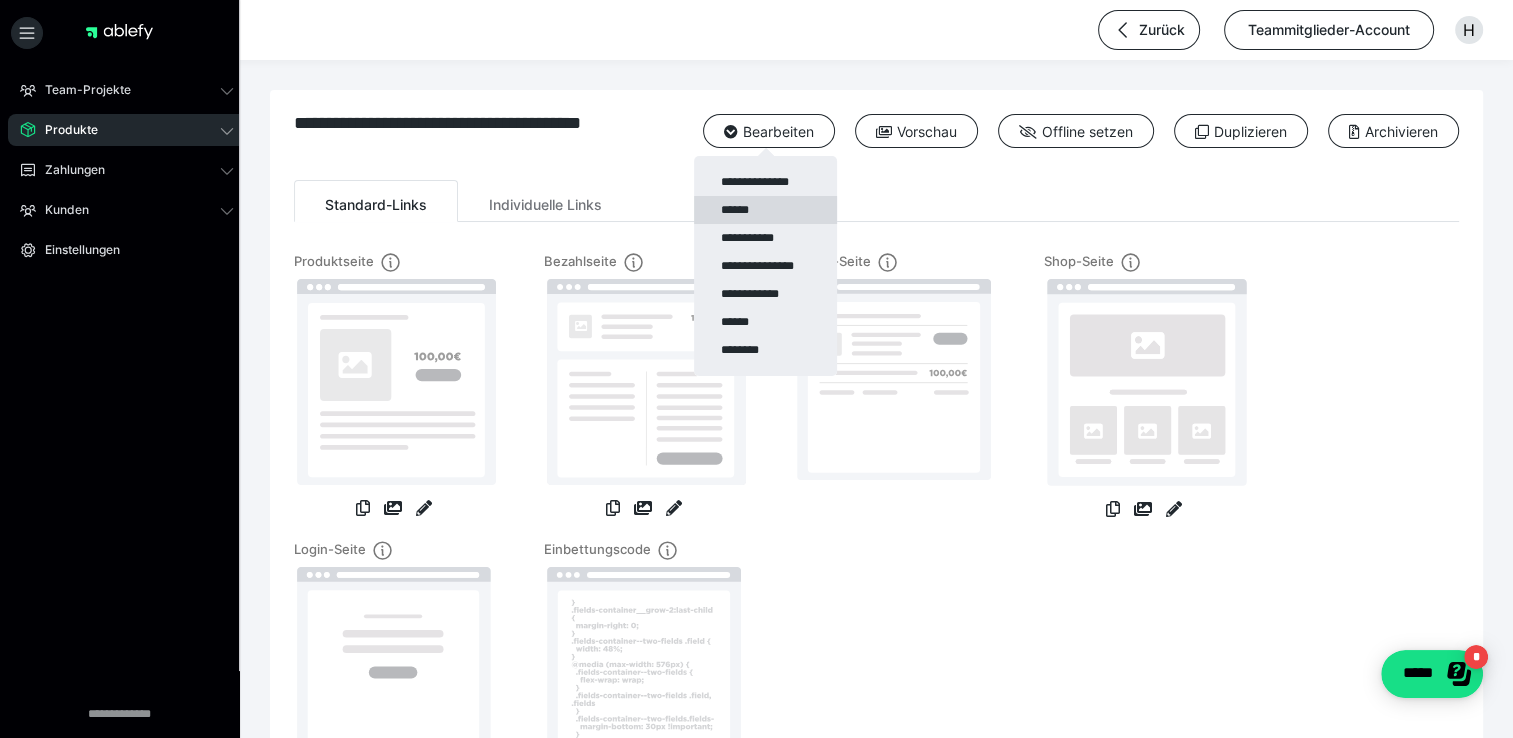 click on "******" at bounding box center (765, 210) 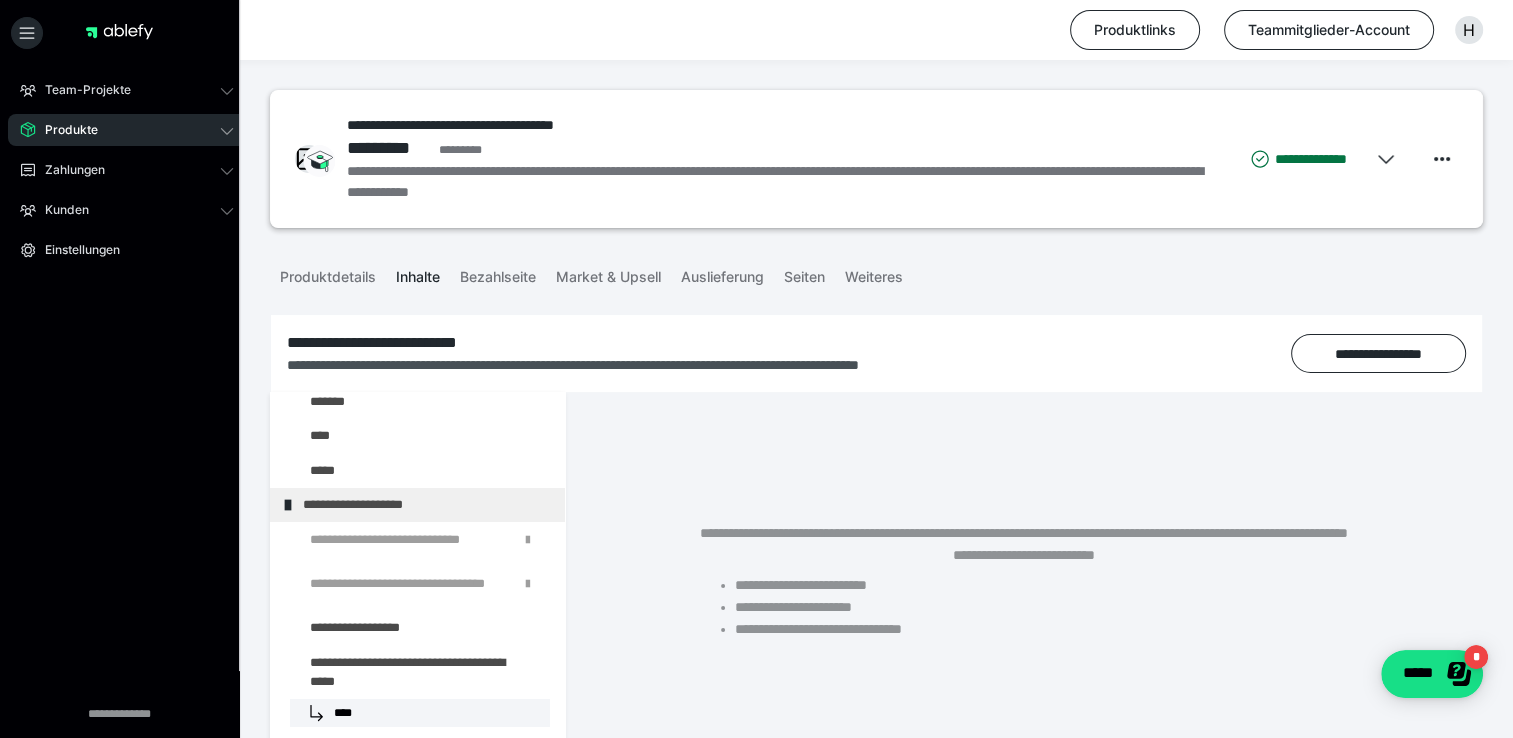 scroll, scrollTop: 2300, scrollLeft: 0, axis: vertical 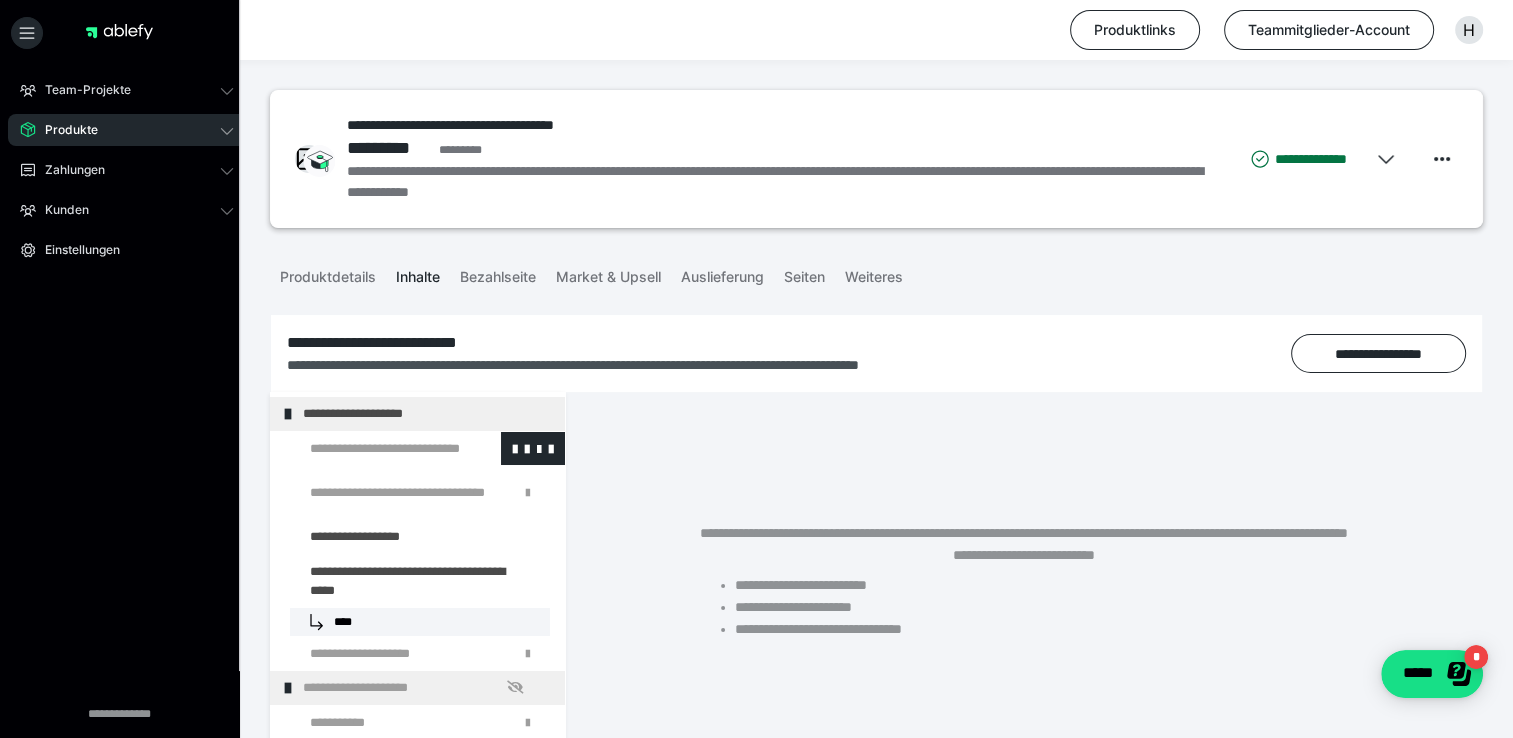 click at bounding box center [375, 449] 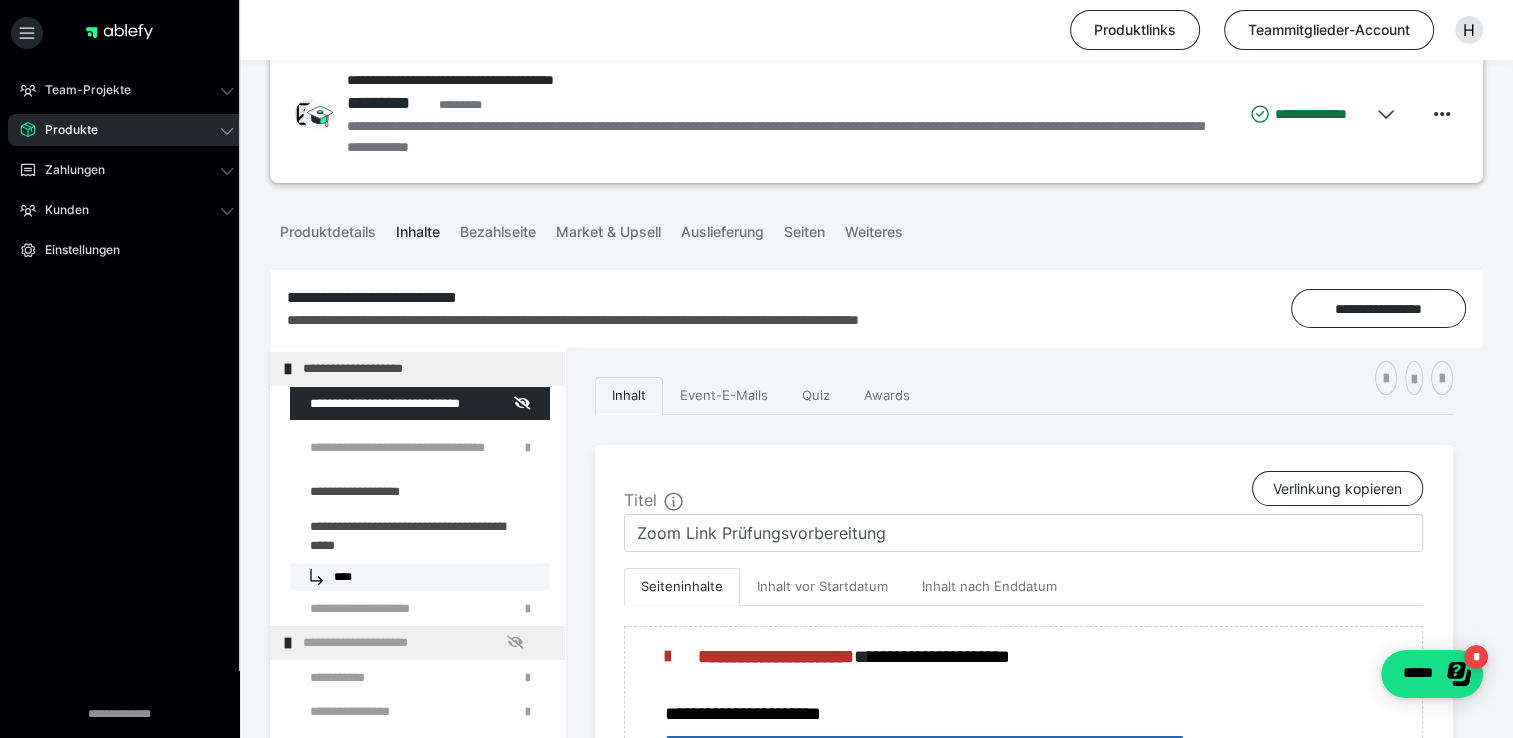 scroll, scrollTop: 100, scrollLeft: 0, axis: vertical 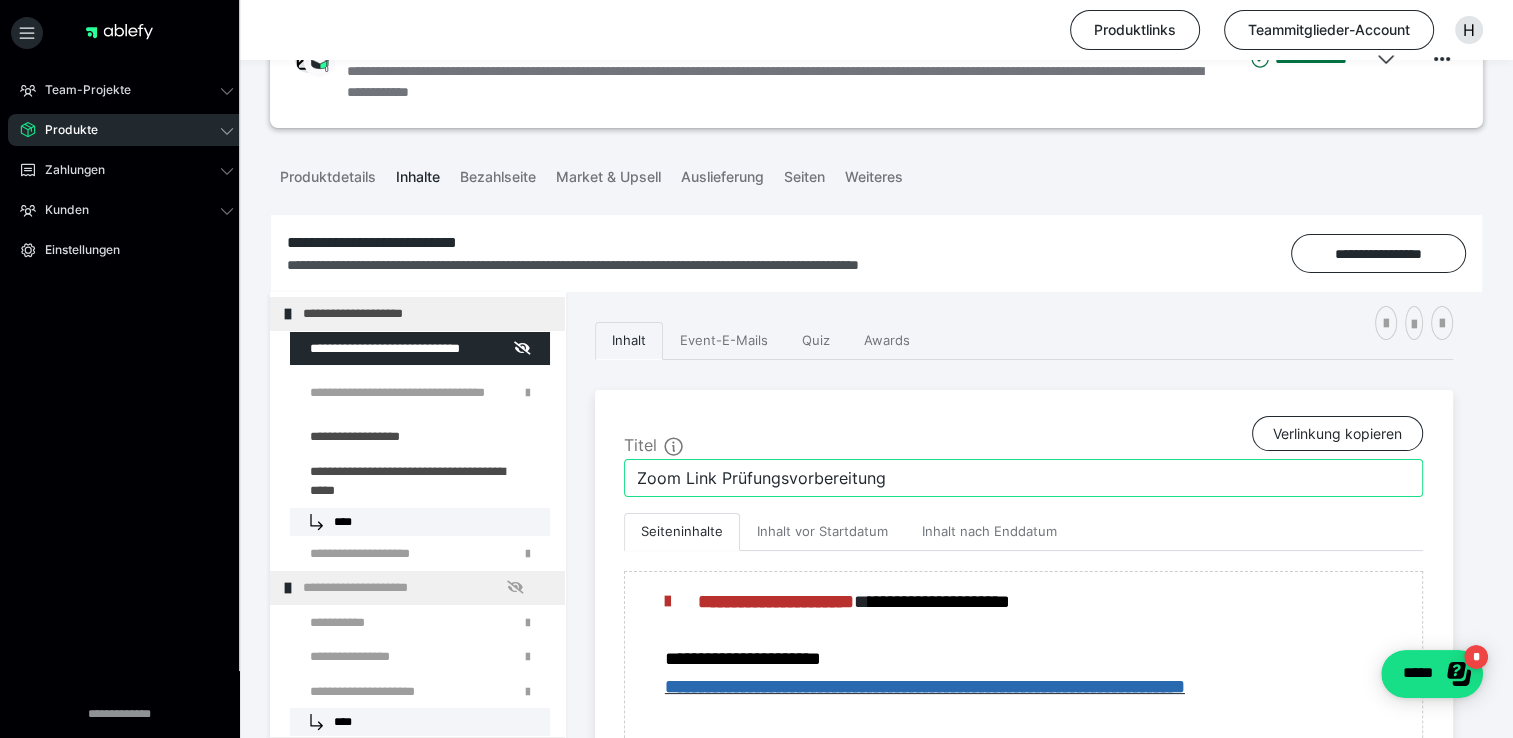 drag, startPoint x: 910, startPoint y: 462, endPoint x: 720, endPoint y: 471, distance: 190.21304 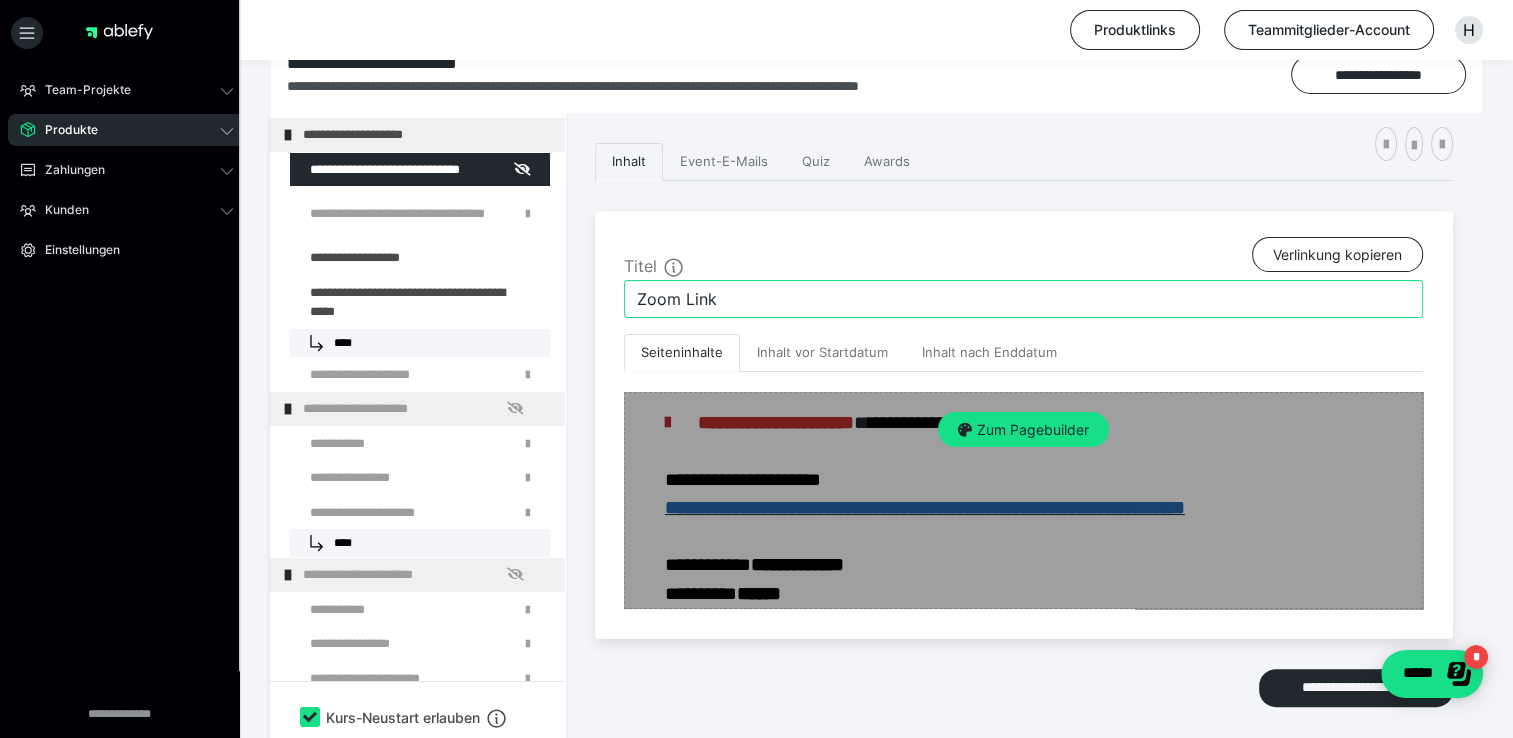 scroll, scrollTop: 300, scrollLeft: 0, axis: vertical 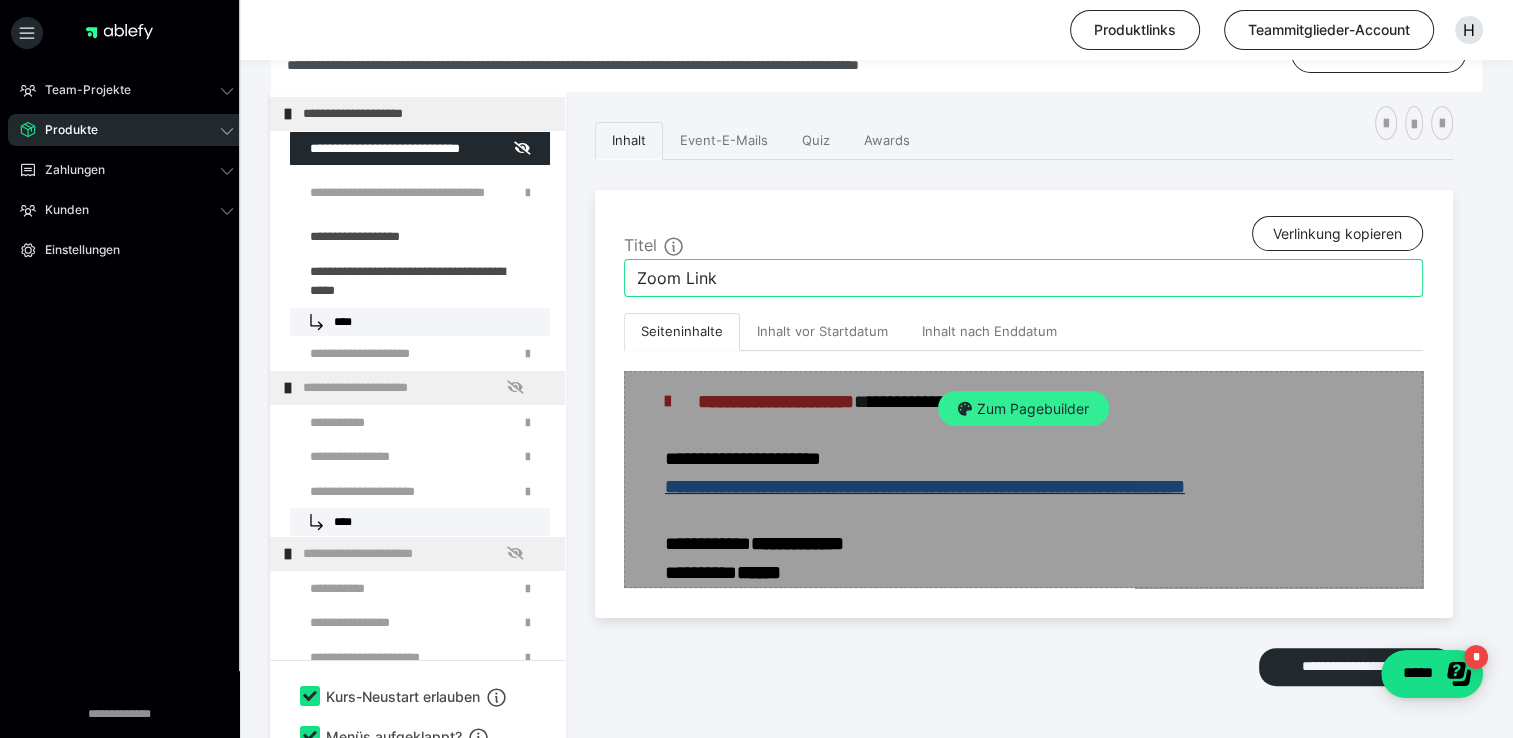 type on "Zoom Link" 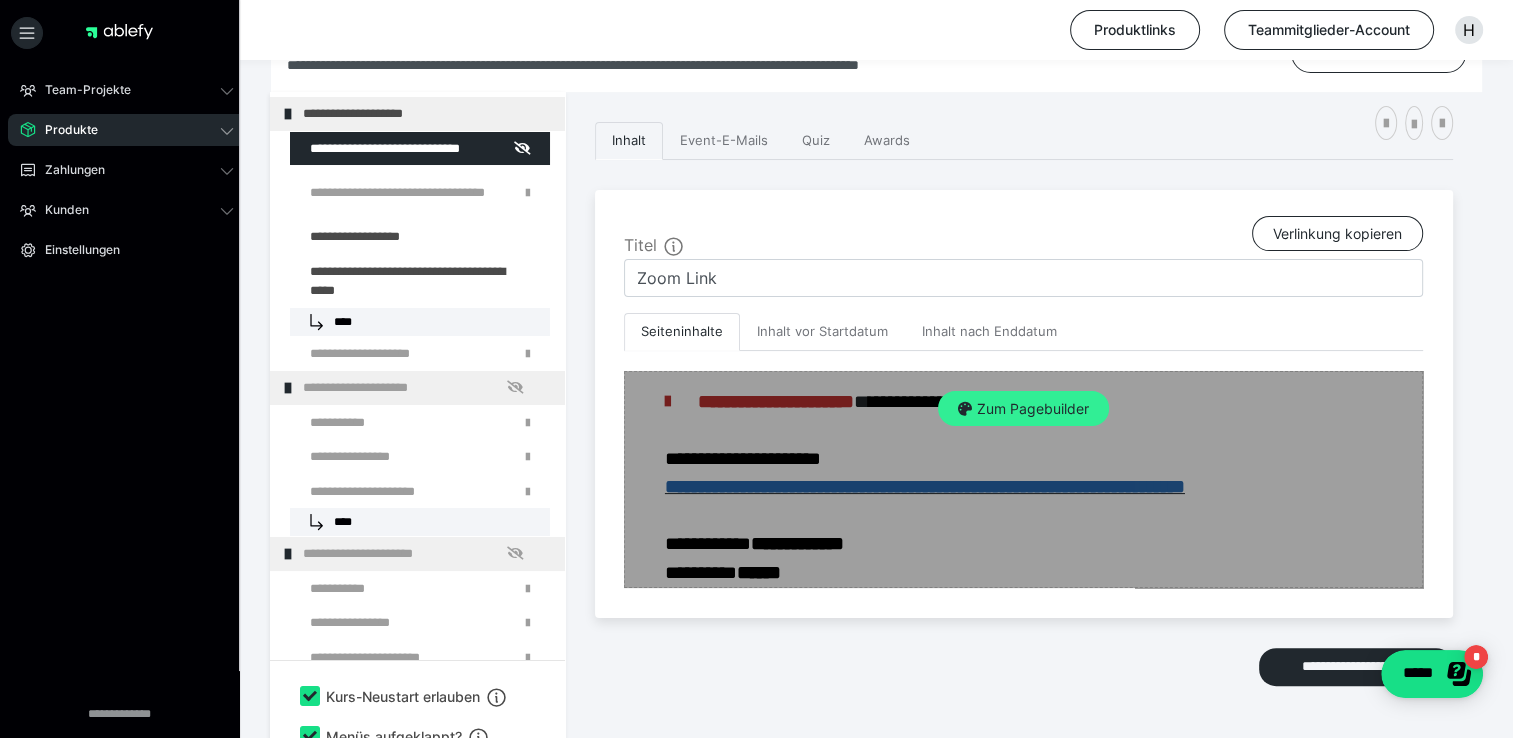 click on "Zum Pagebuilder" at bounding box center [1023, 409] 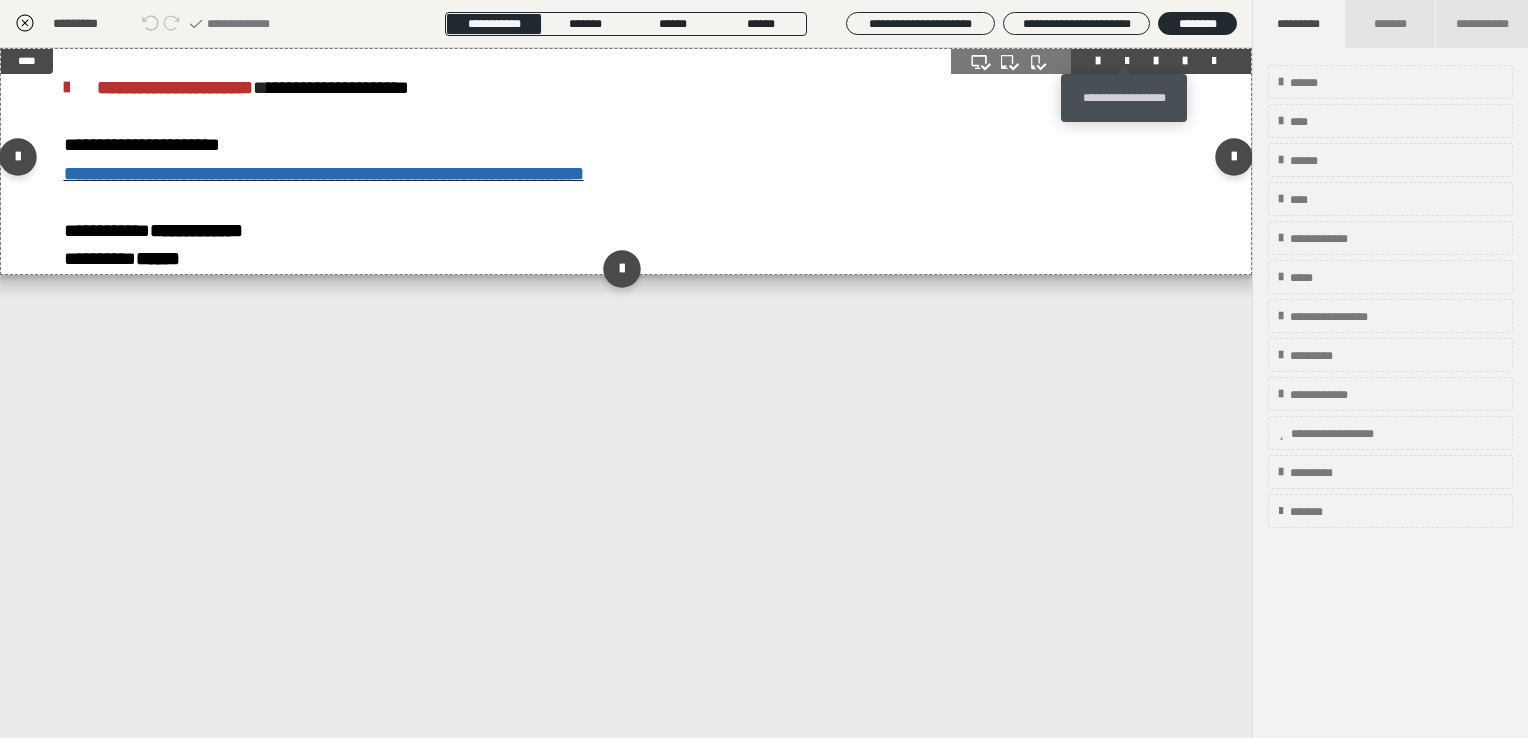 click at bounding box center (1127, 61) 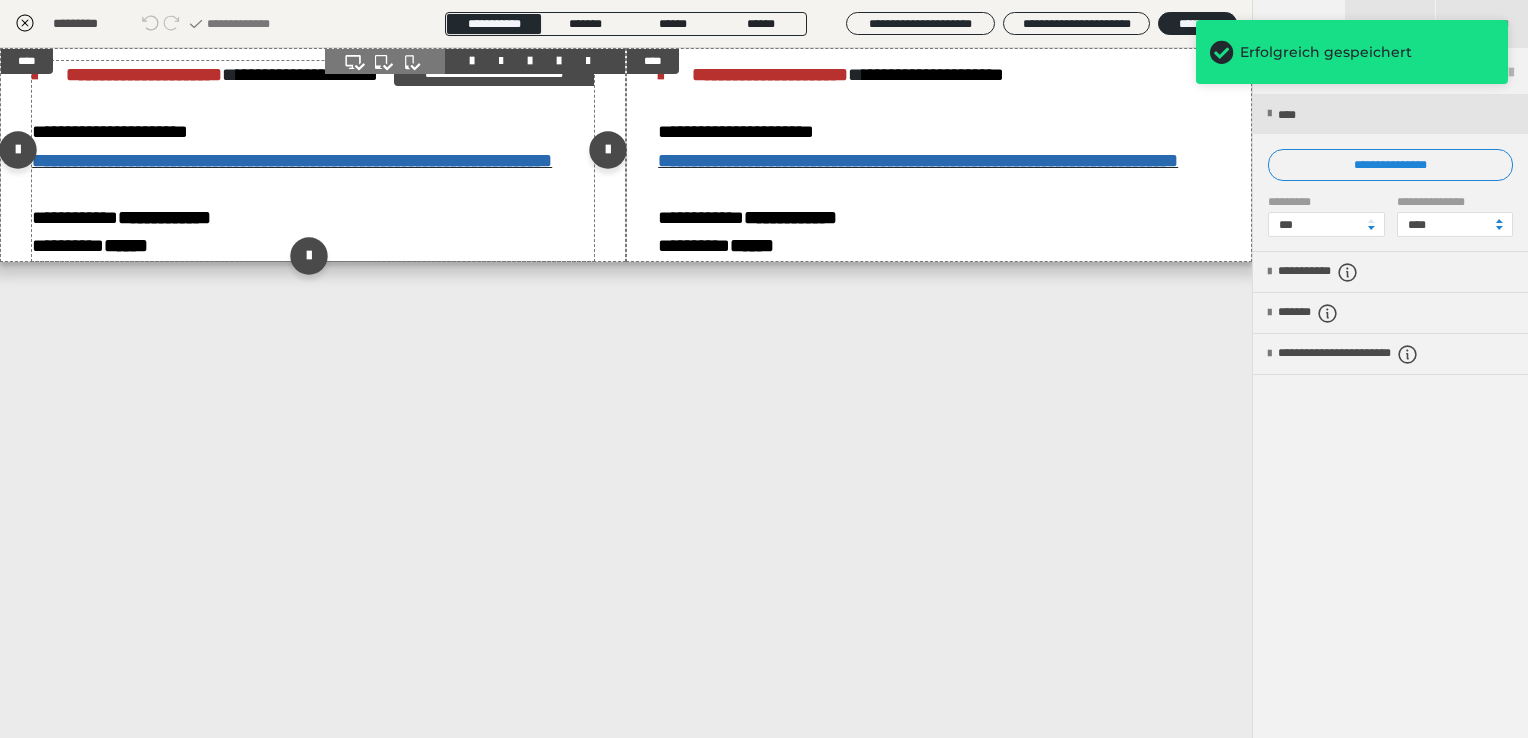 click on "**********" at bounding box center (313, 161) 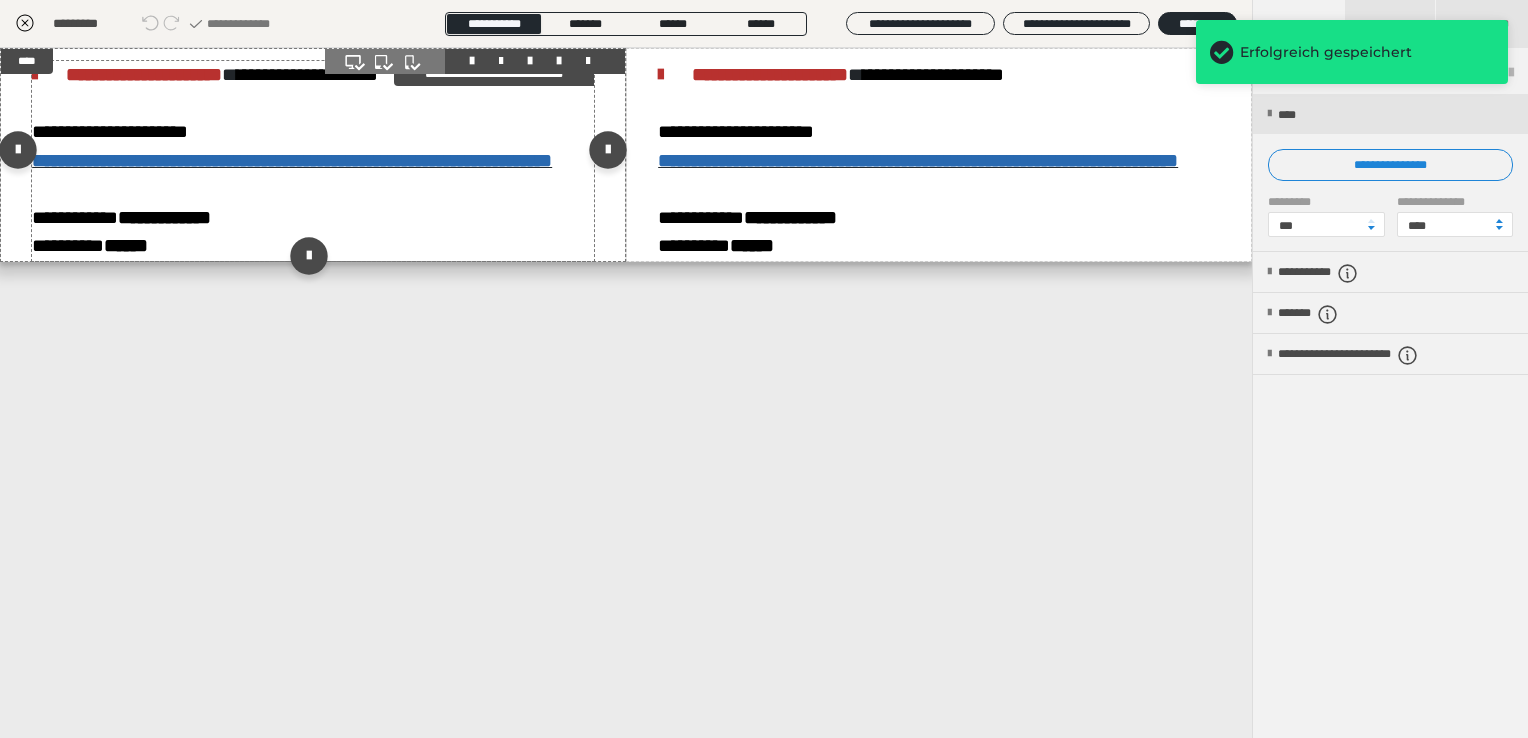 click on "**********" at bounding box center (313, 161) 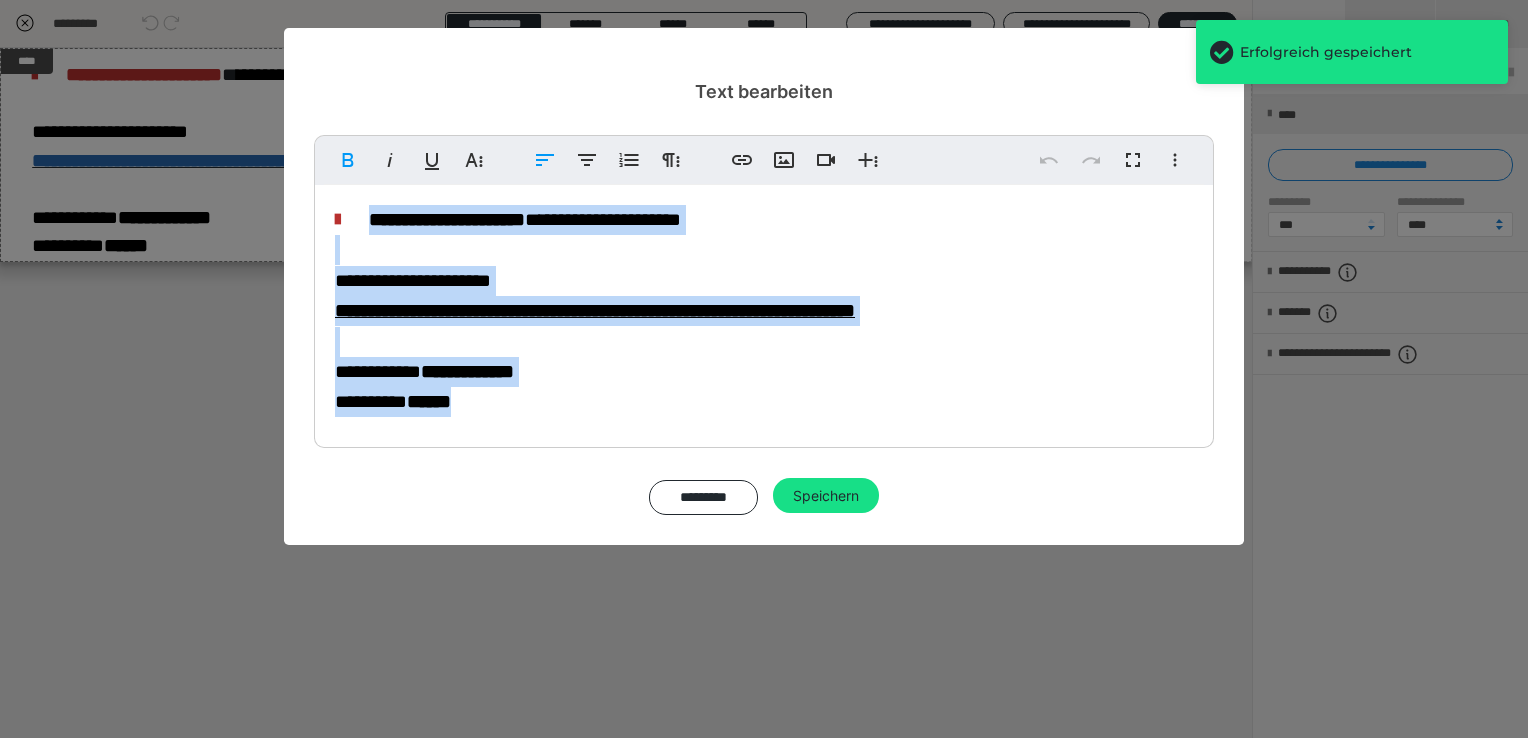 drag, startPoint x: 558, startPoint y: 418, endPoint x: 368, endPoint y: 218, distance: 275.86227 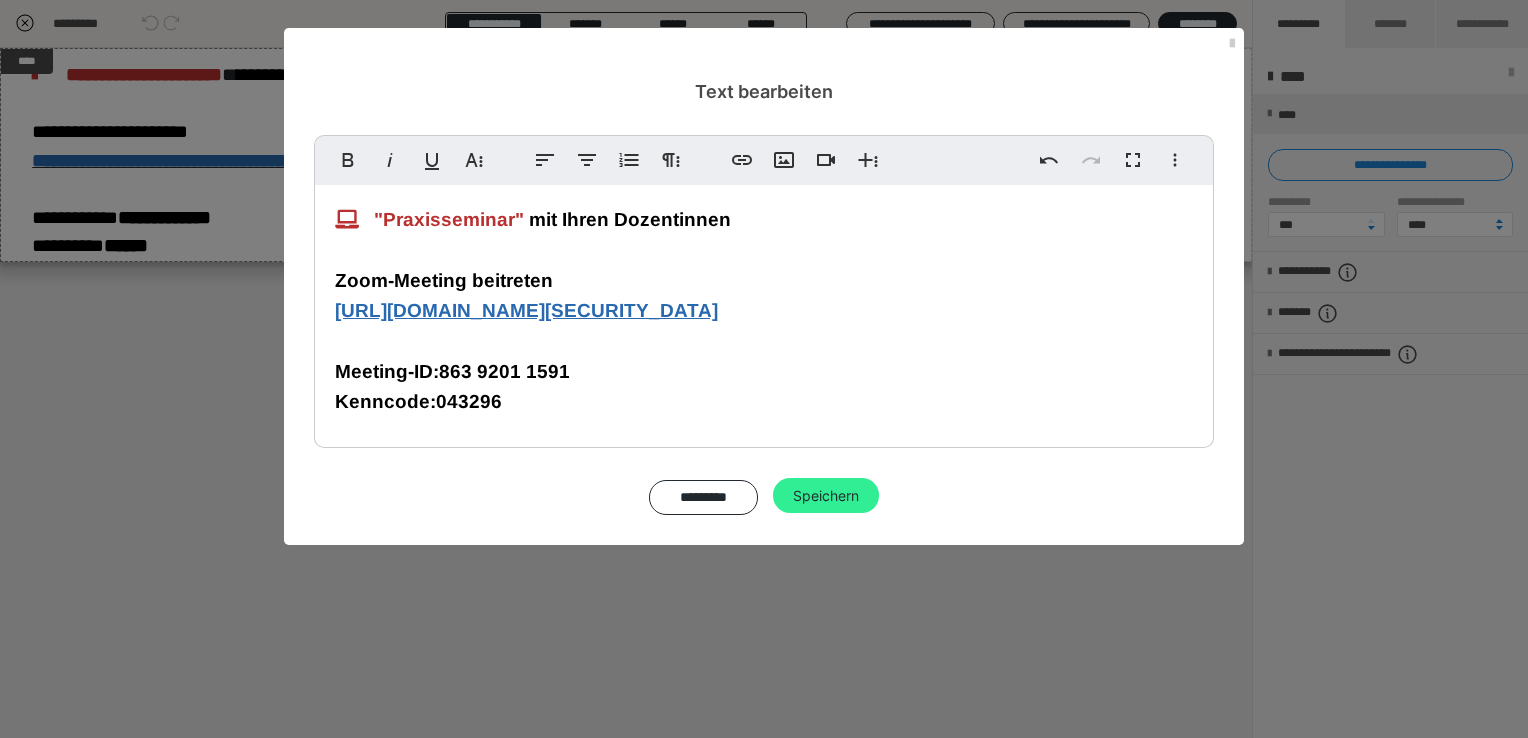 click on "Speichern" at bounding box center [826, 496] 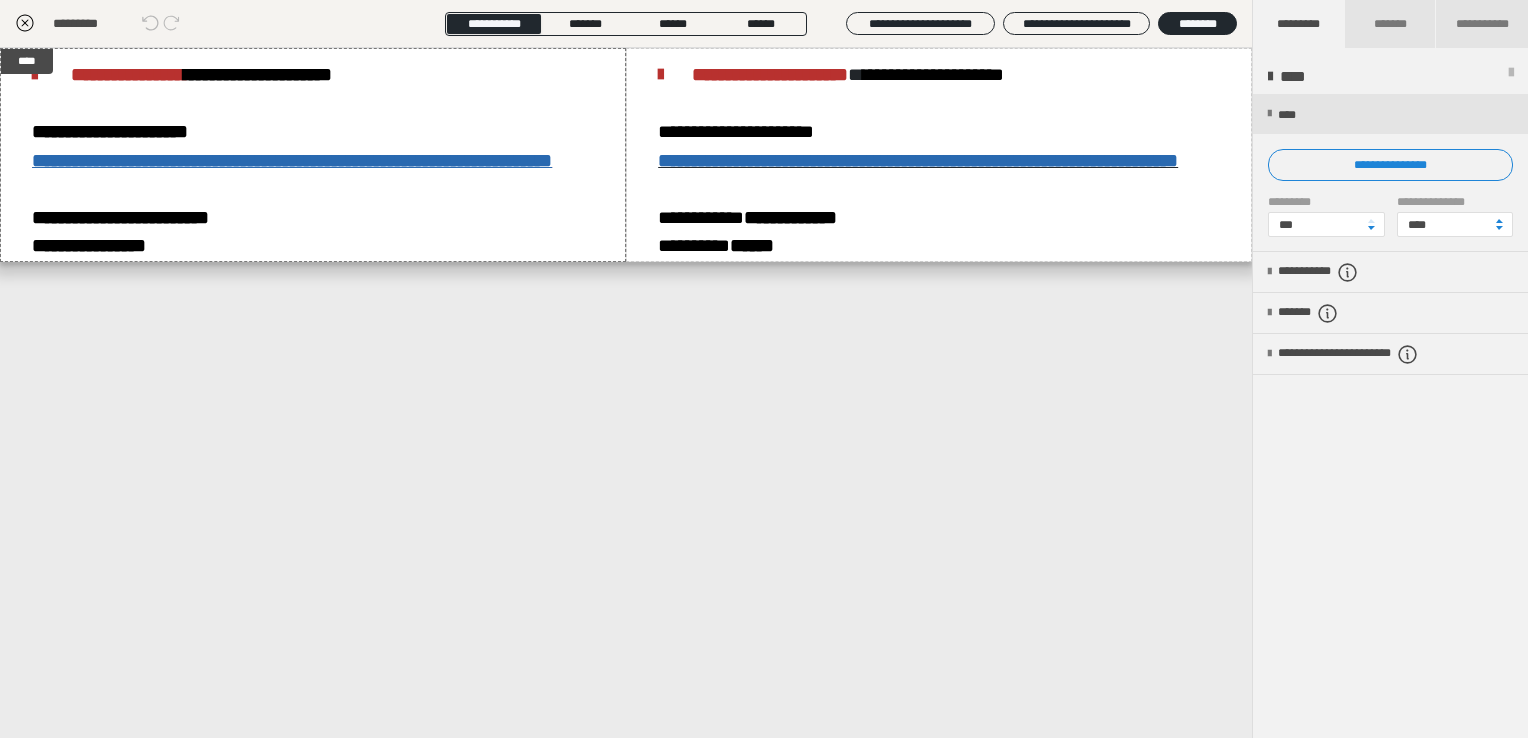 click 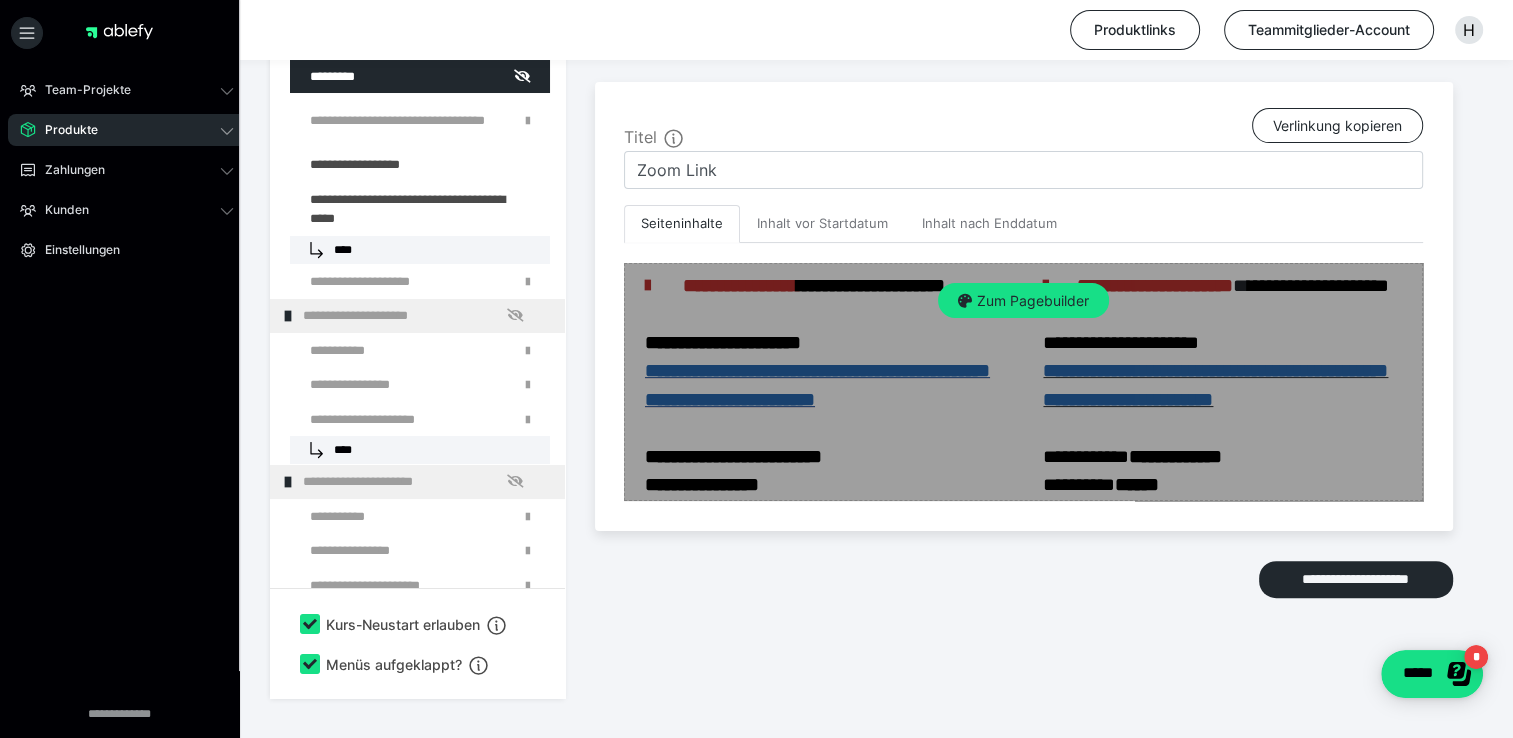 scroll, scrollTop: 451, scrollLeft: 0, axis: vertical 